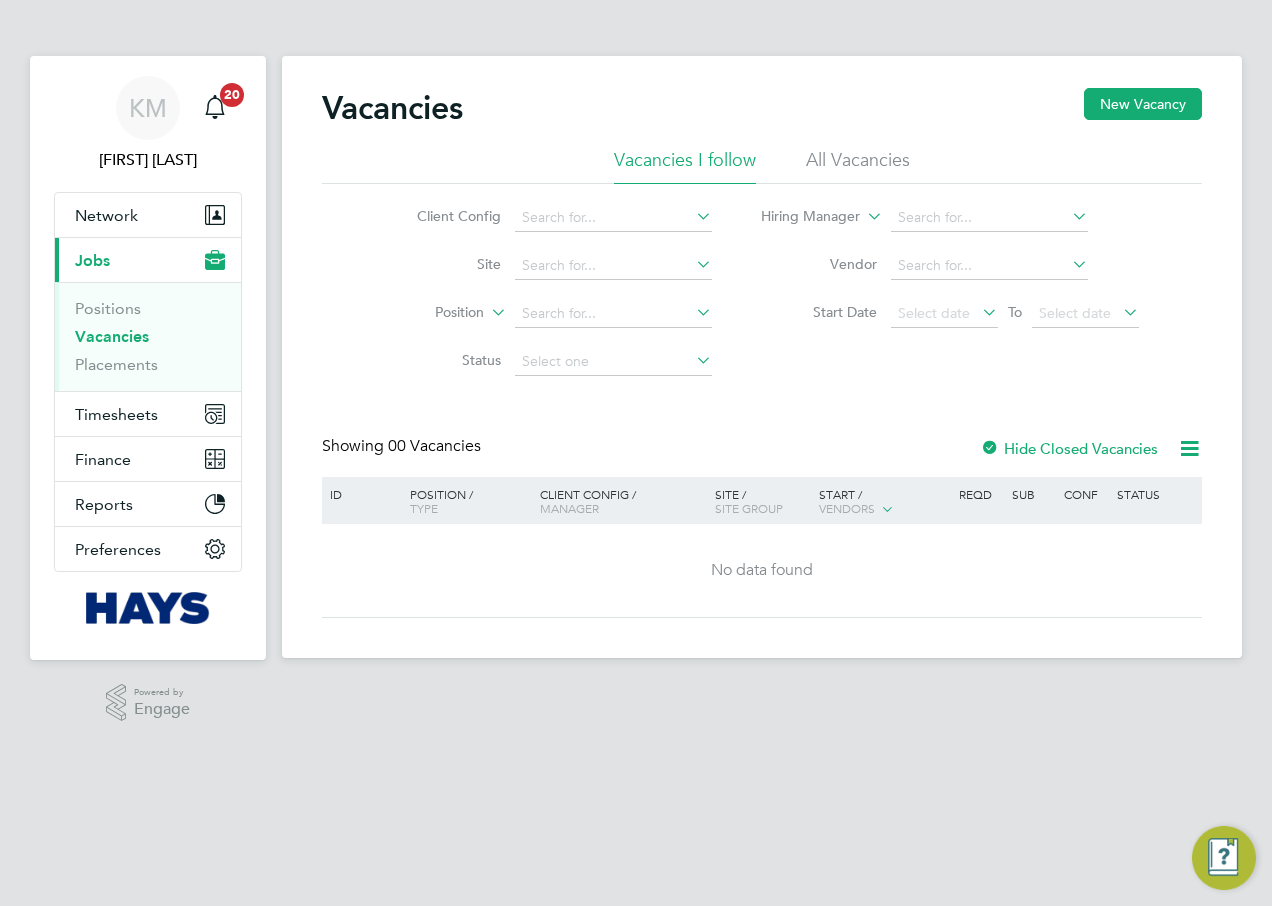 scroll, scrollTop: 0, scrollLeft: 0, axis: both 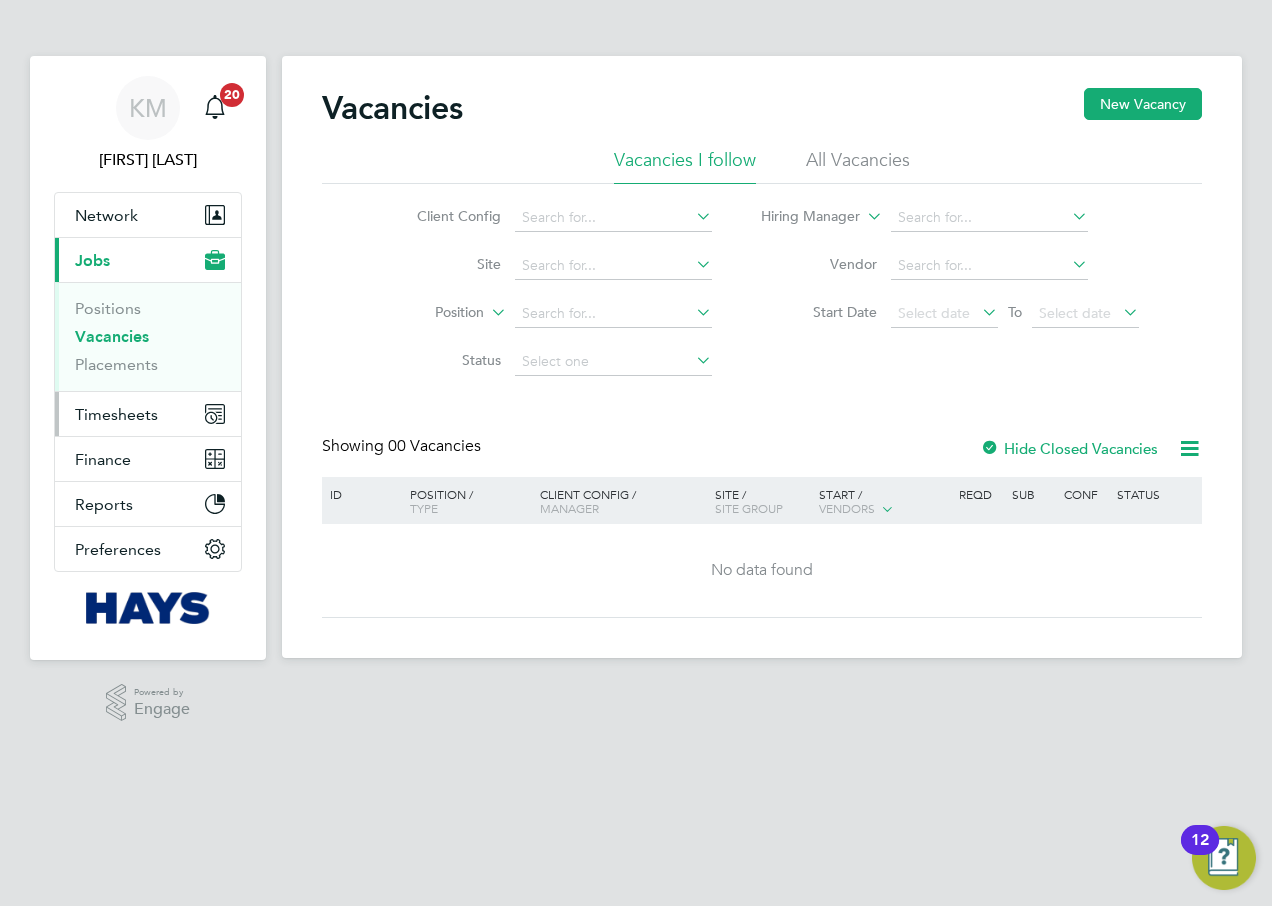 click on "Timesheets" at bounding box center [116, 414] 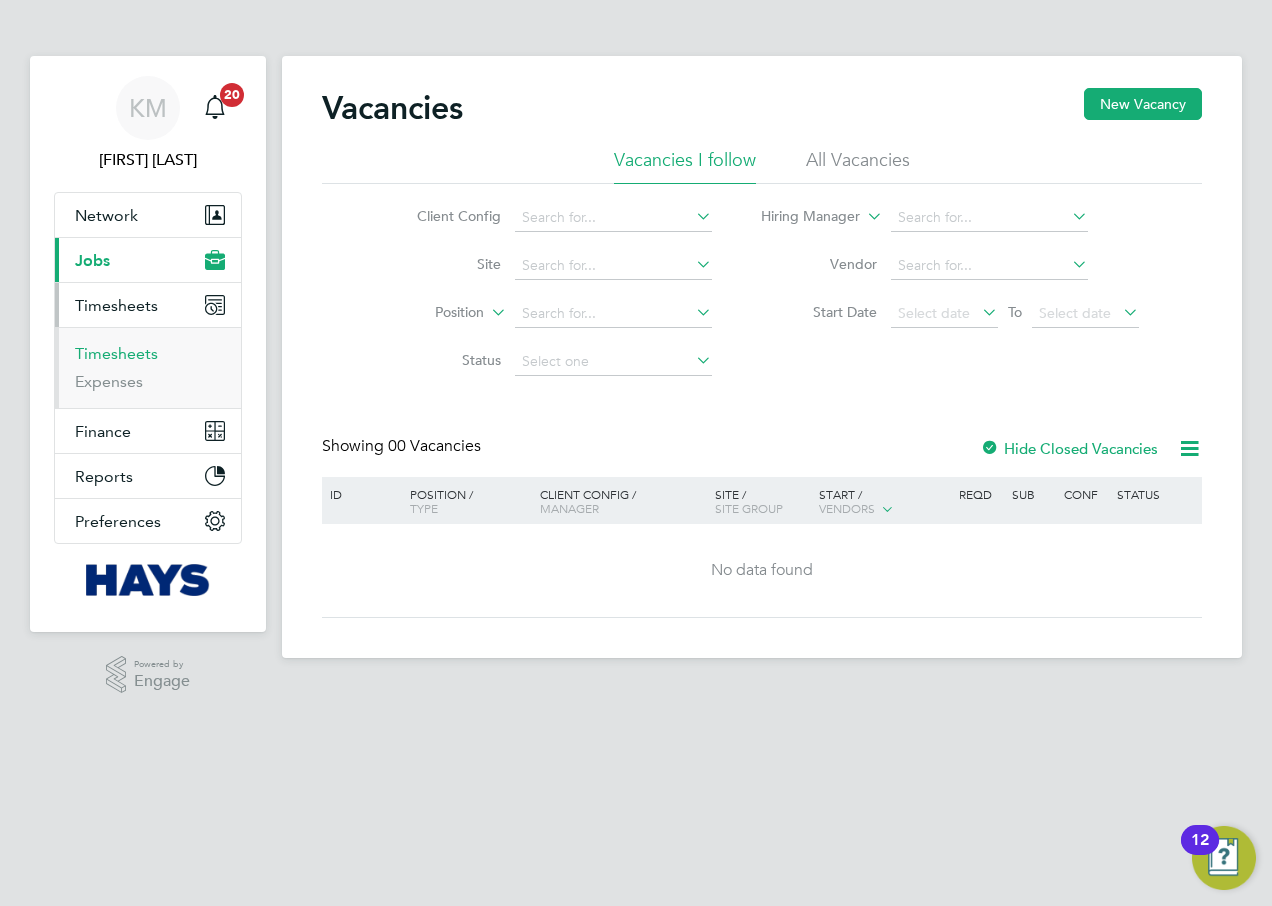 click on "Timesheets" at bounding box center [116, 353] 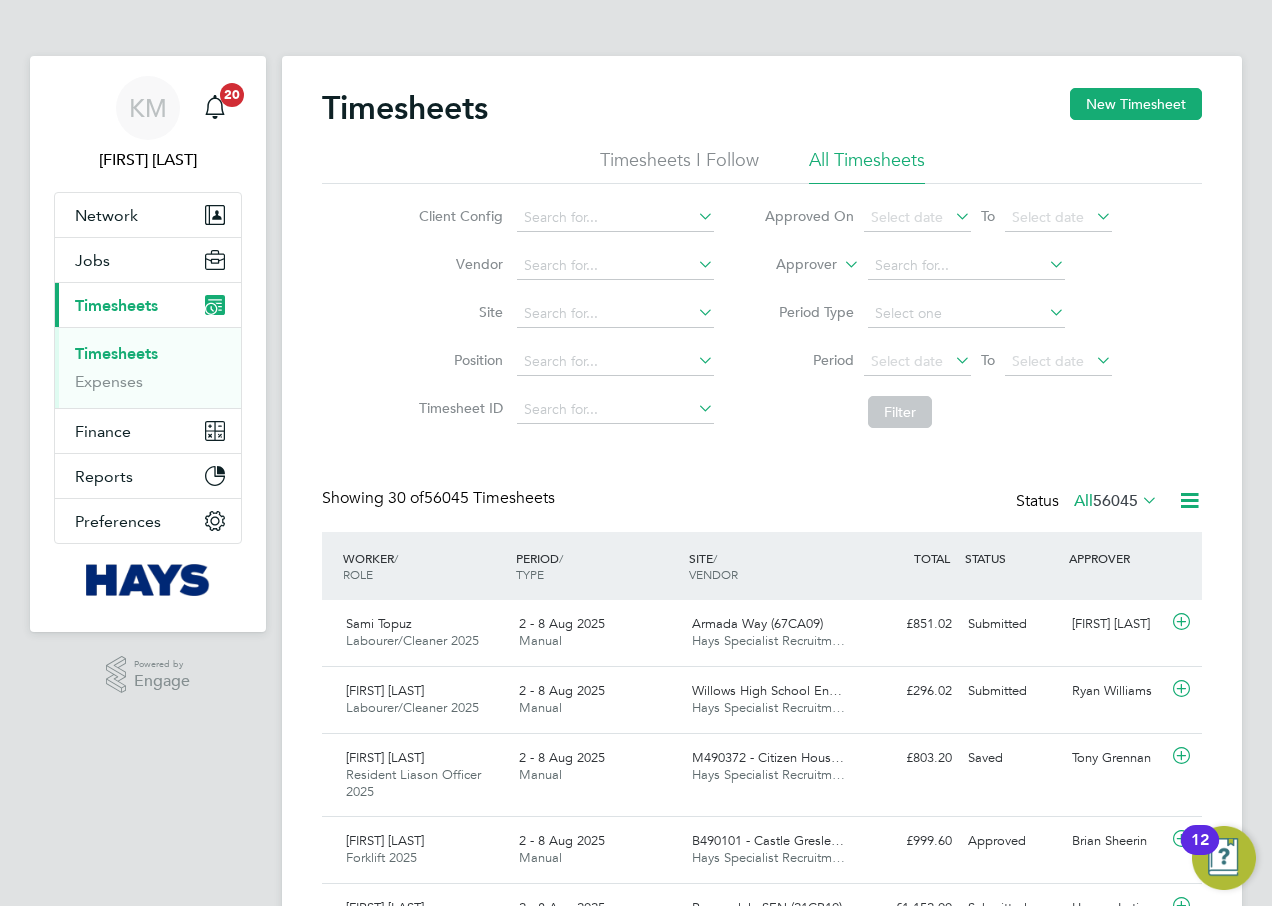 scroll, scrollTop: 10, scrollLeft: 10, axis: both 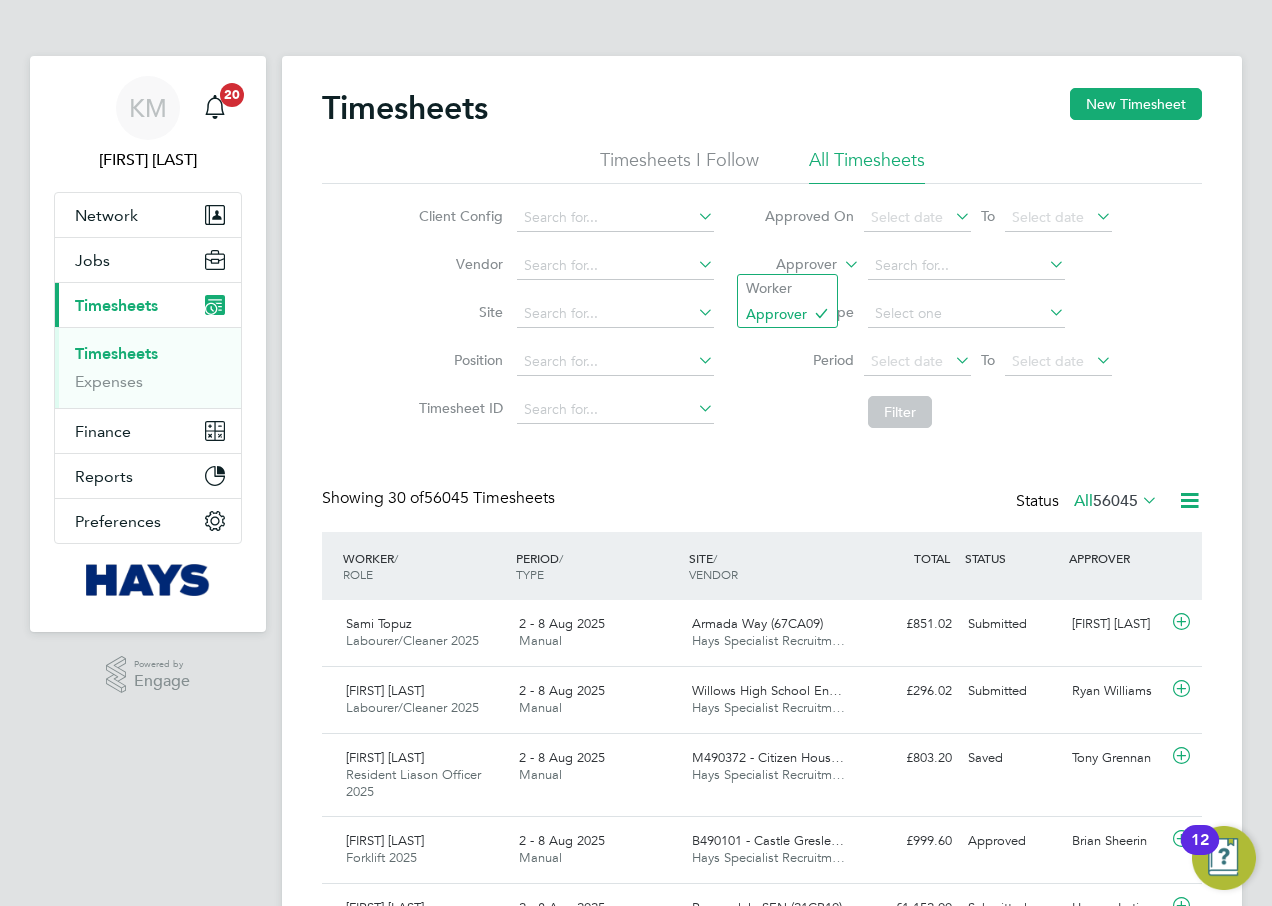 click 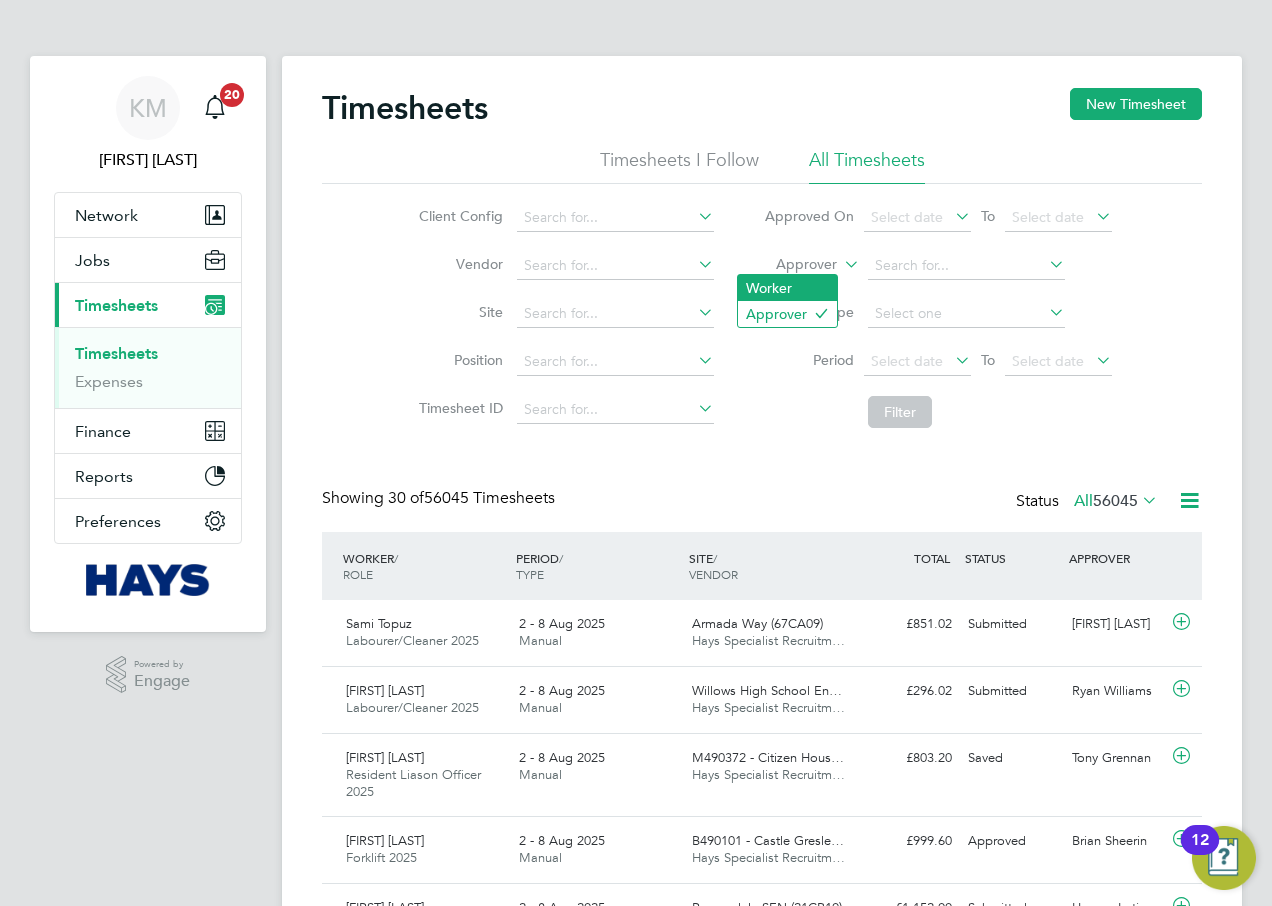 click on "Worker" 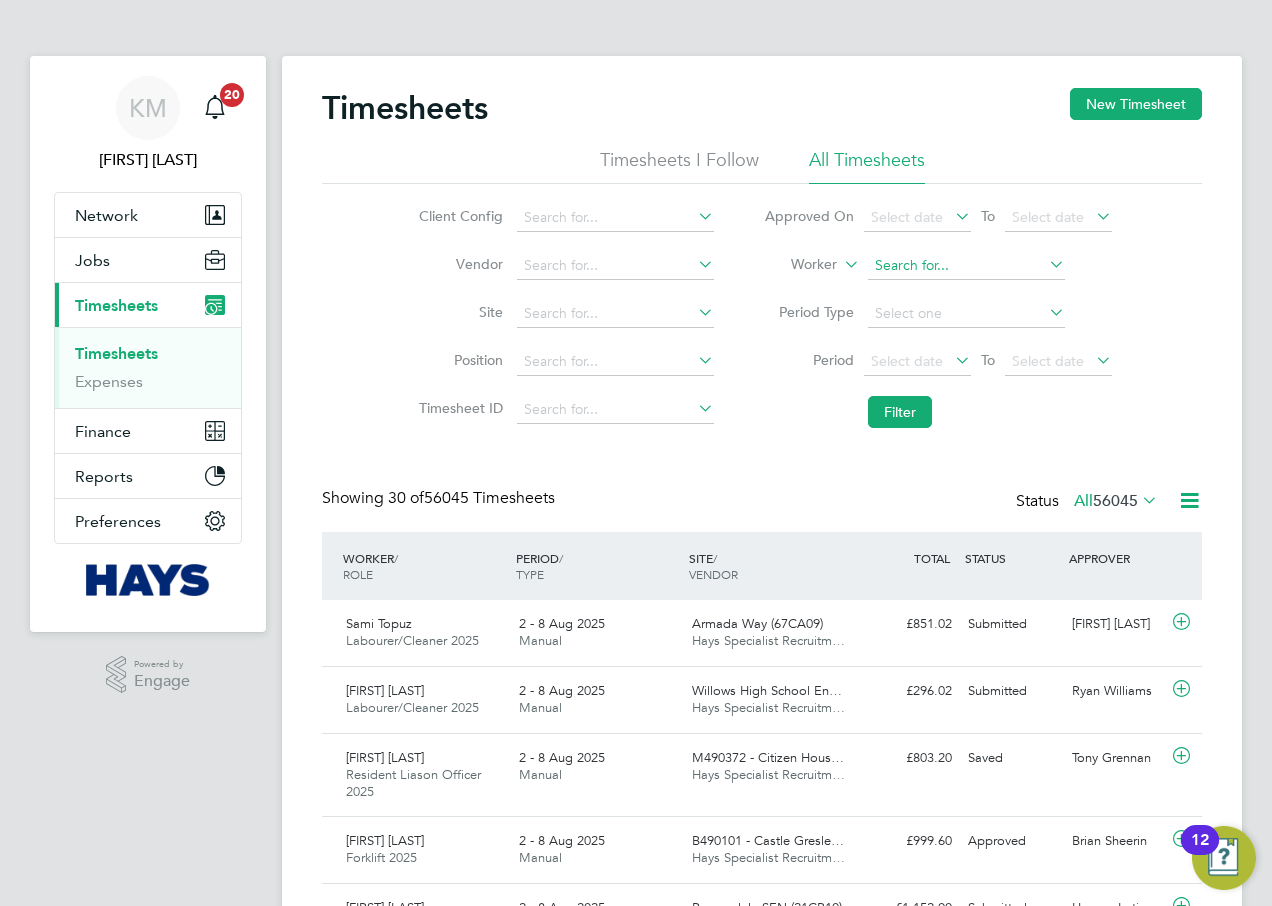click 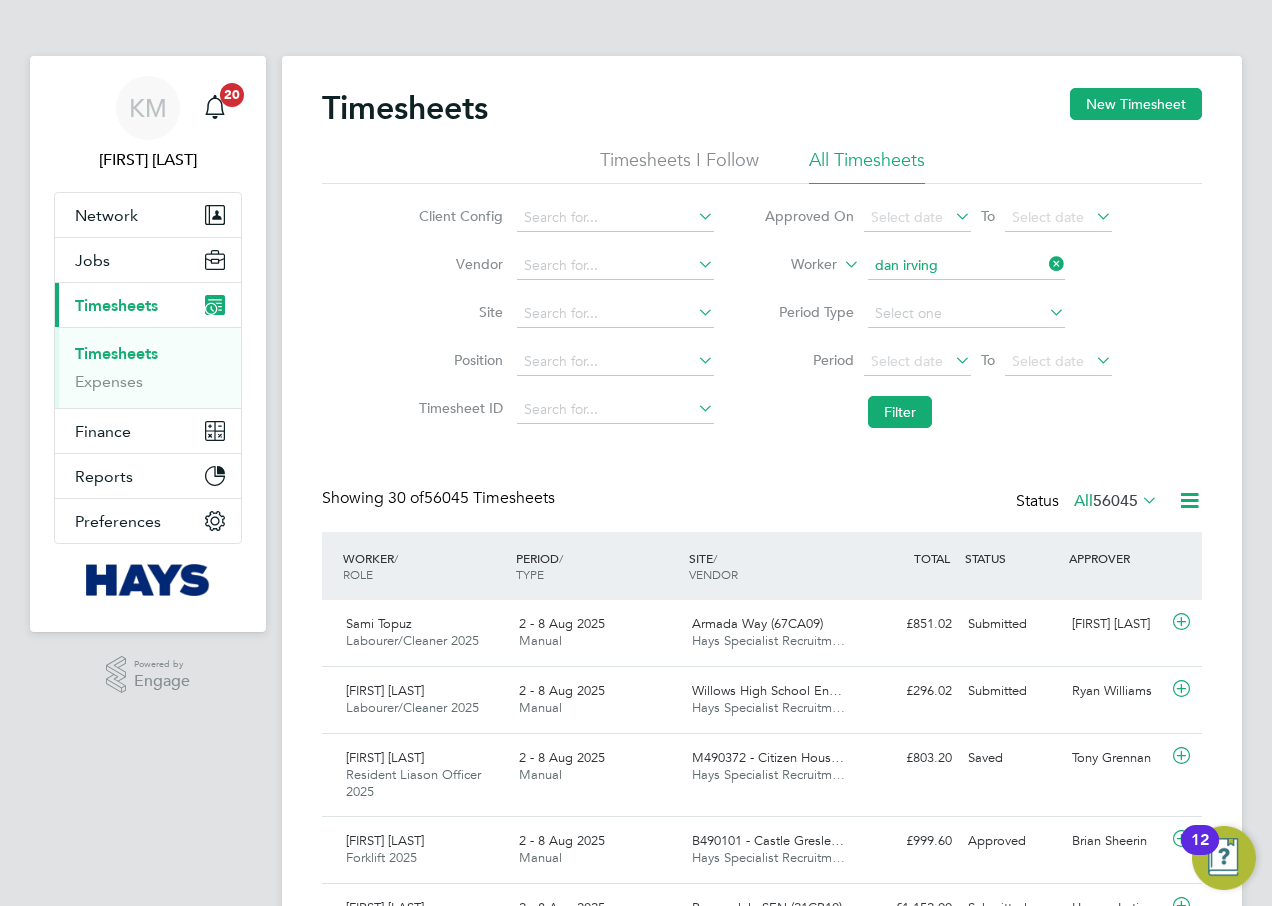 drag, startPoint x: 954, startPoint y: 280, endPoint x: 879, endPoint y: 340, distance: 96.04687 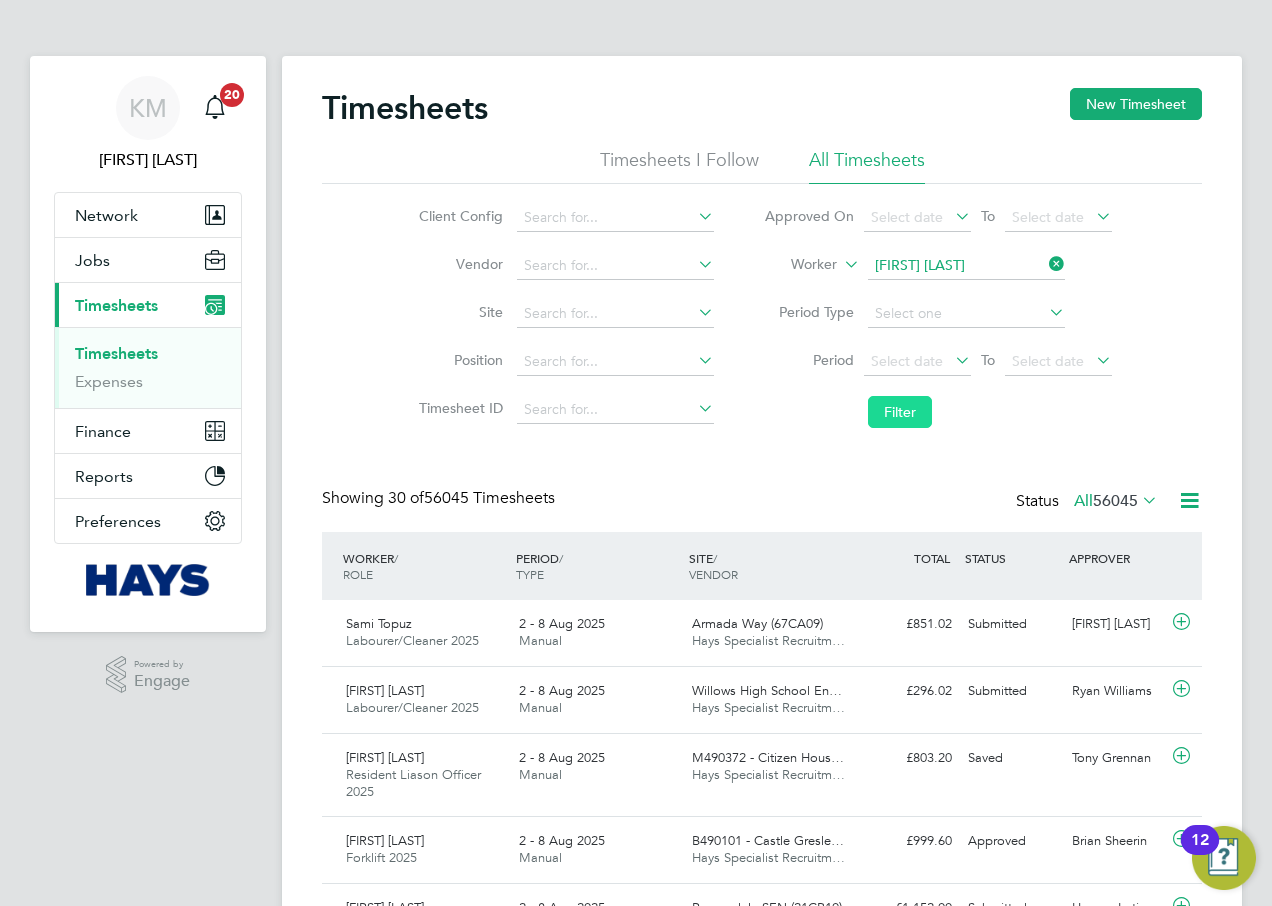 click on "Filter" 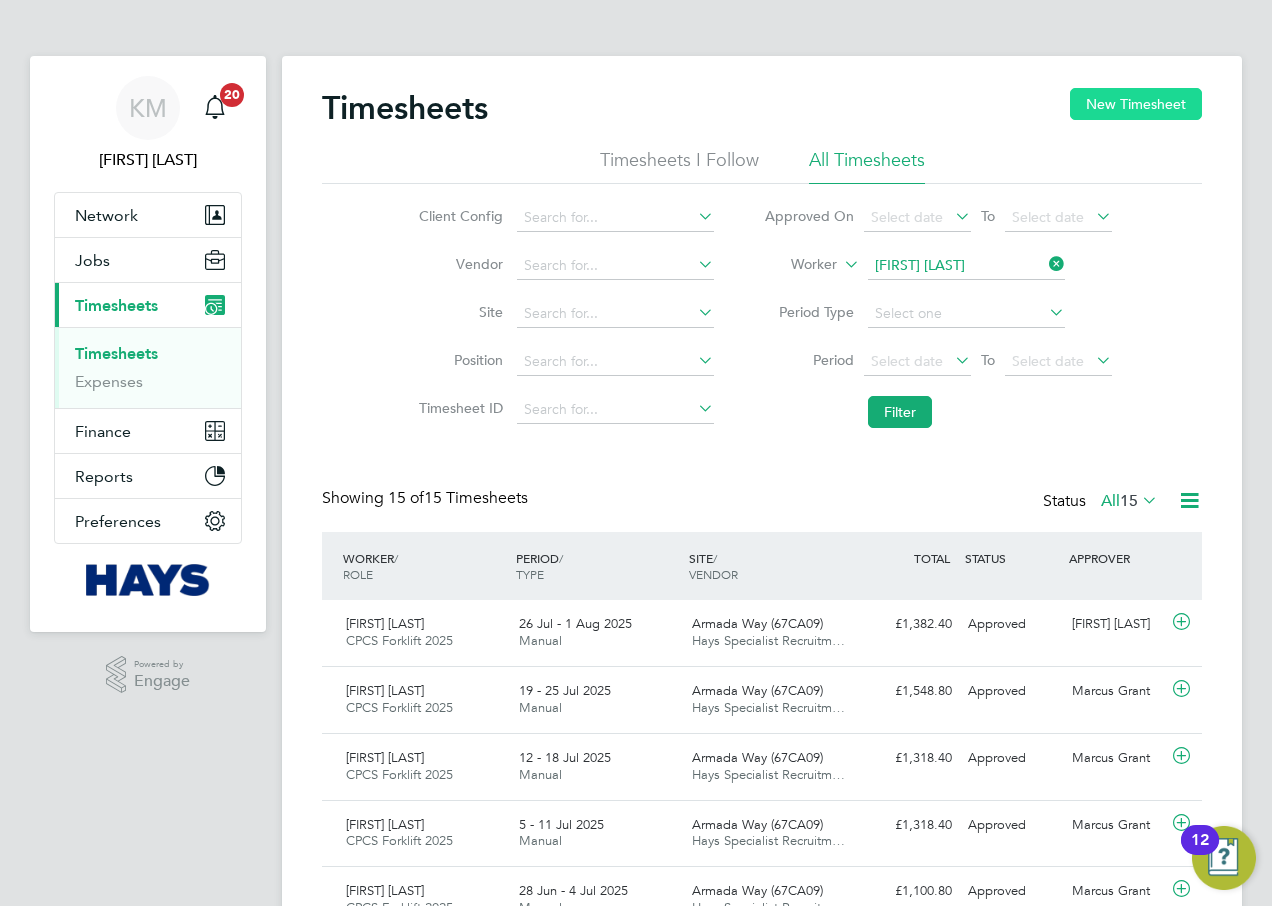 click on "New Timesheet" 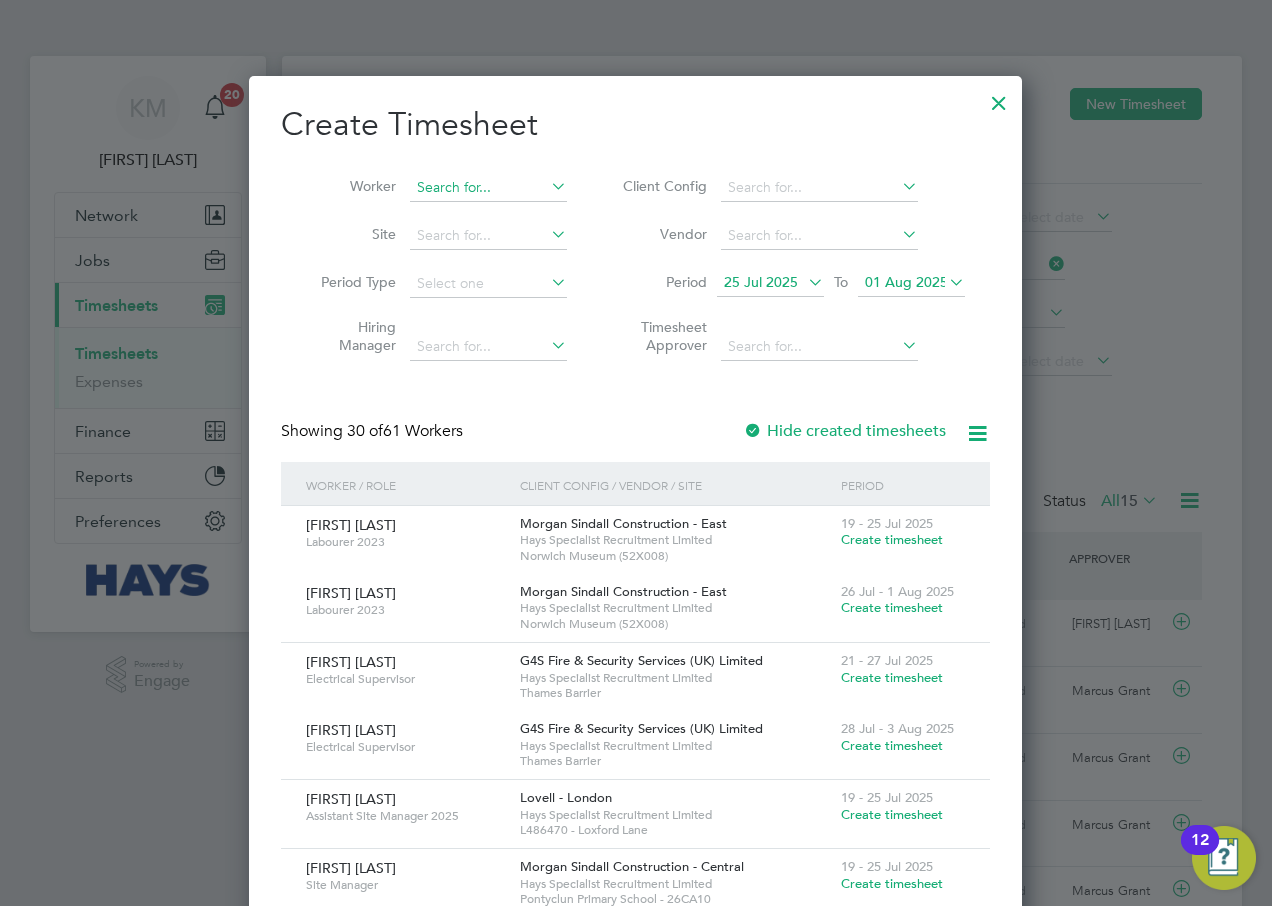 click at bounding box center [488, 188] 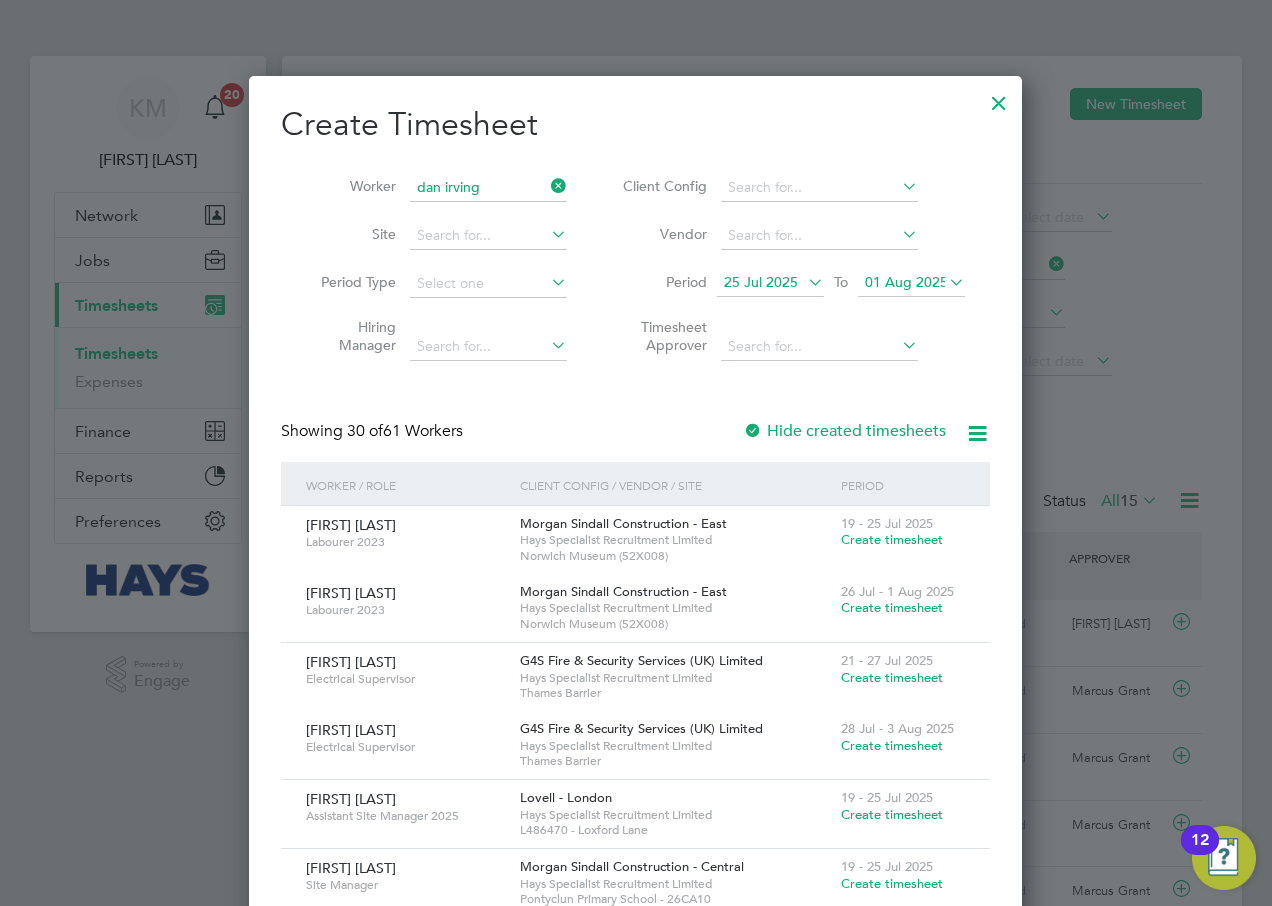 click on "Irving" 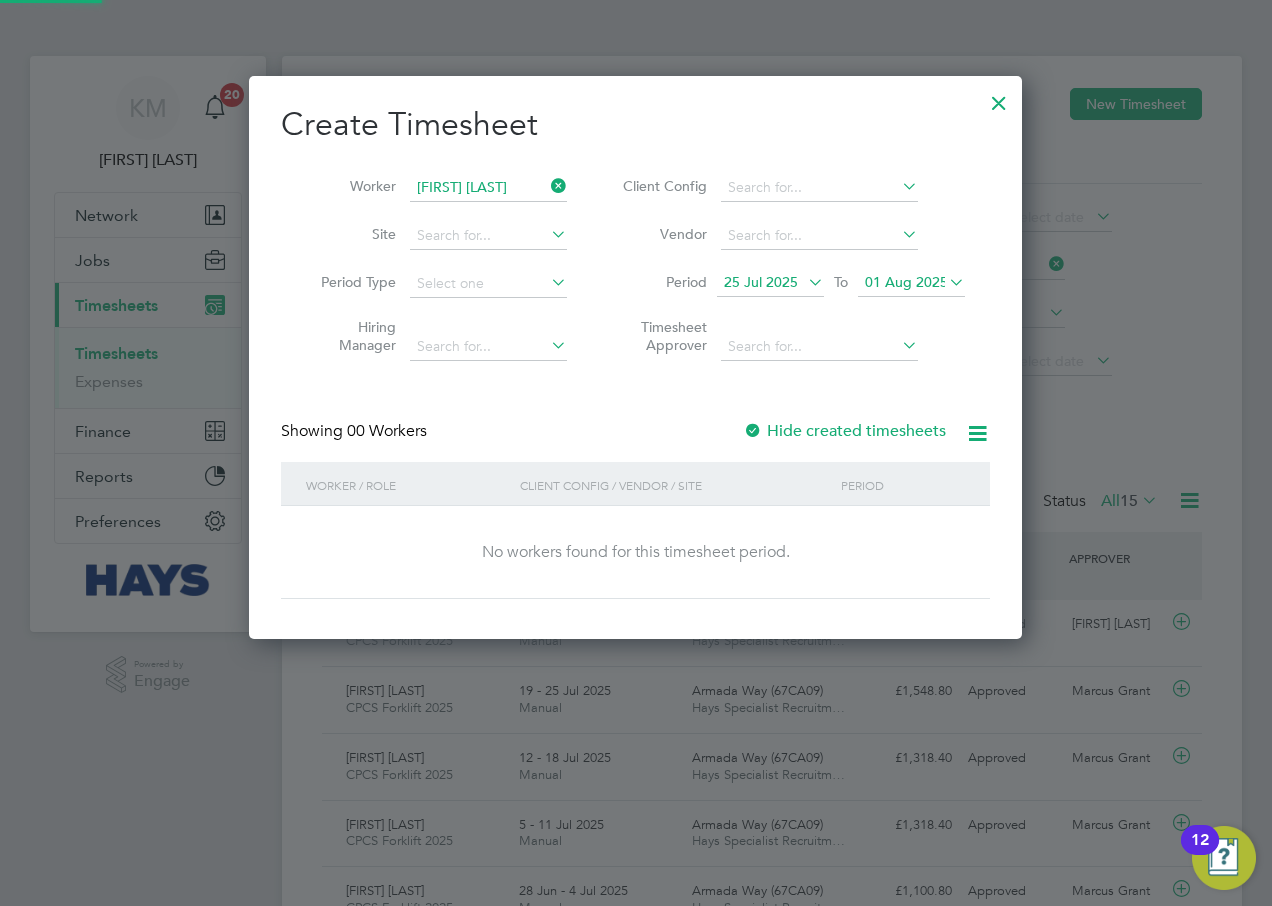 click at bounding box center [945, 282] 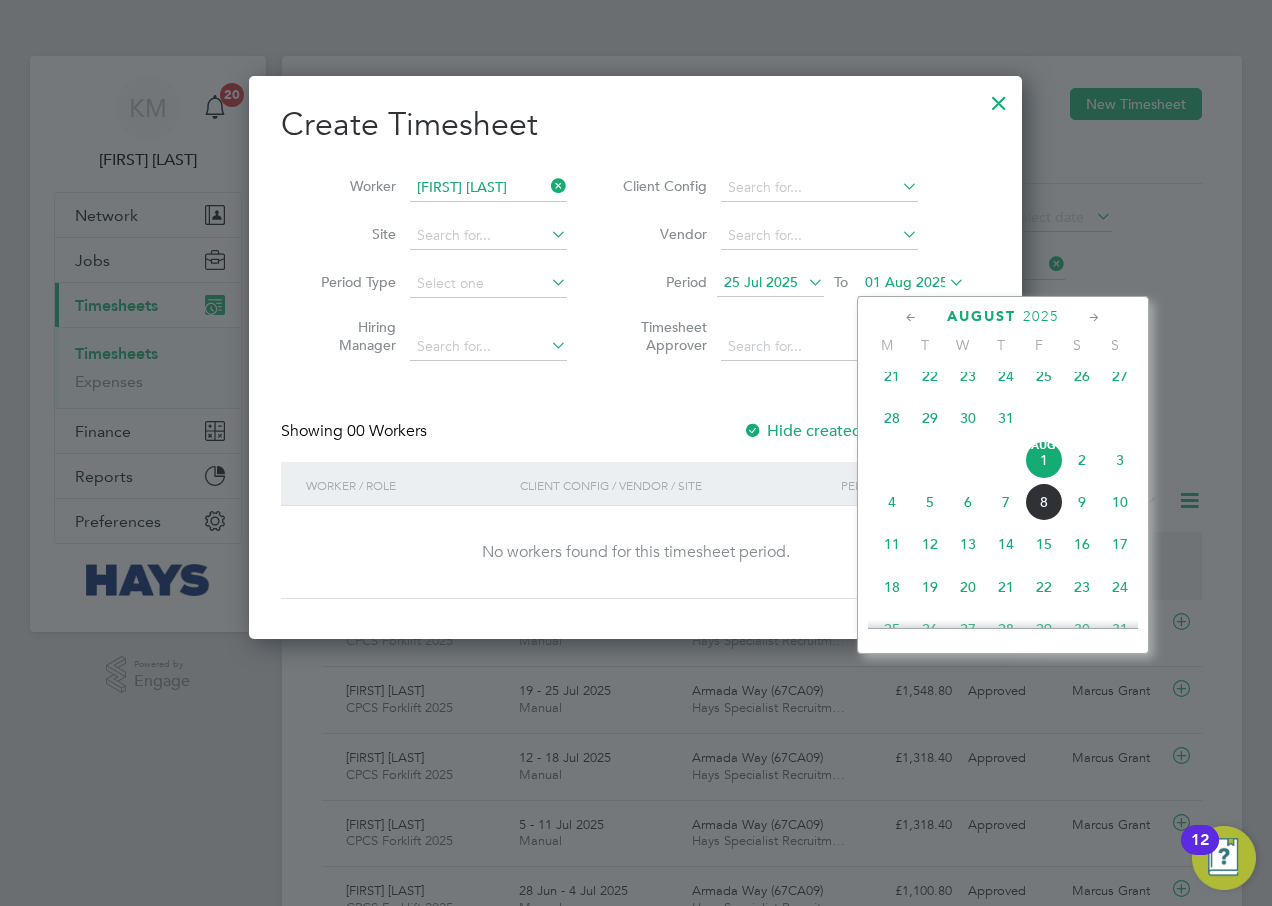 click on "8" 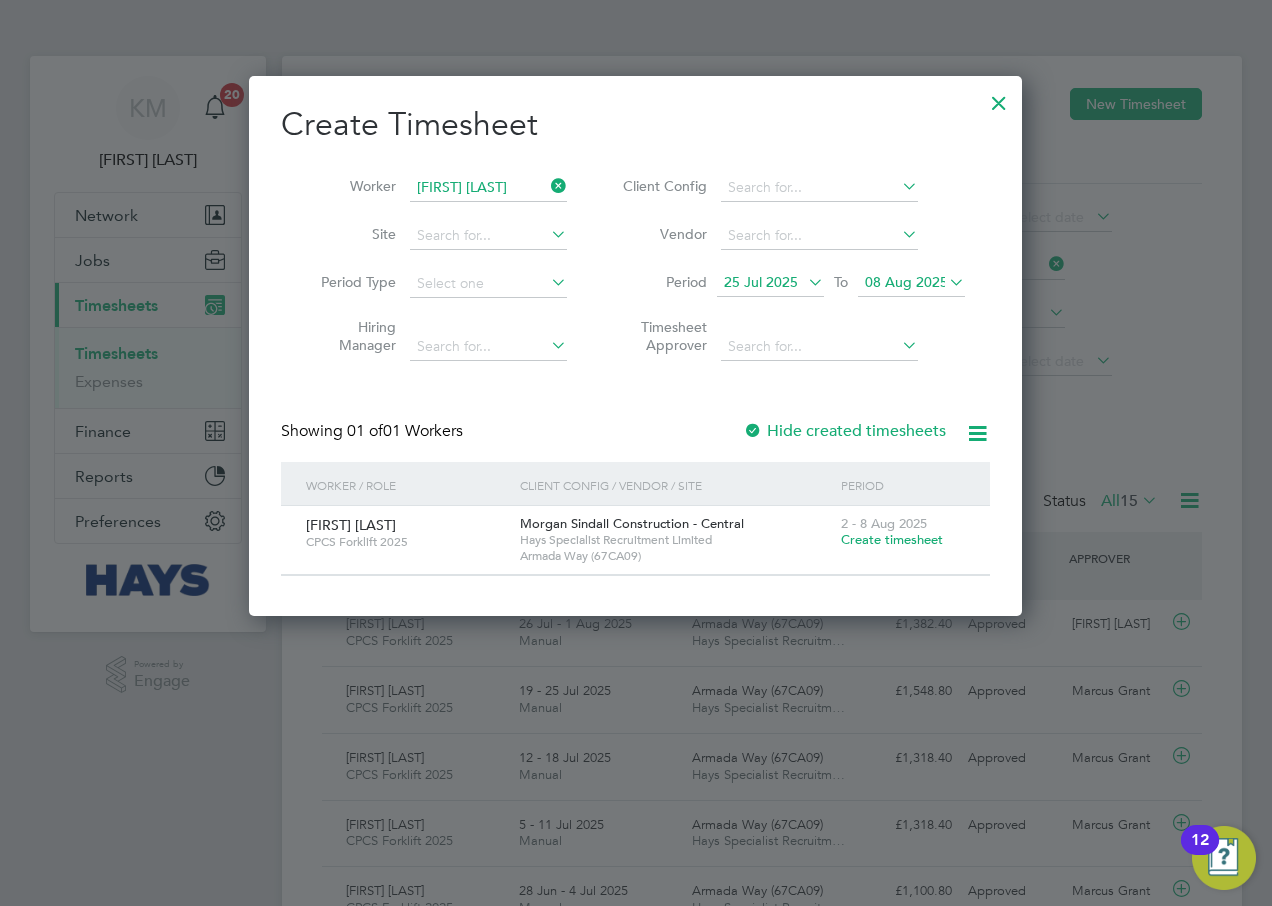 click on "Create timesheet" at bounding box center [892, 539] 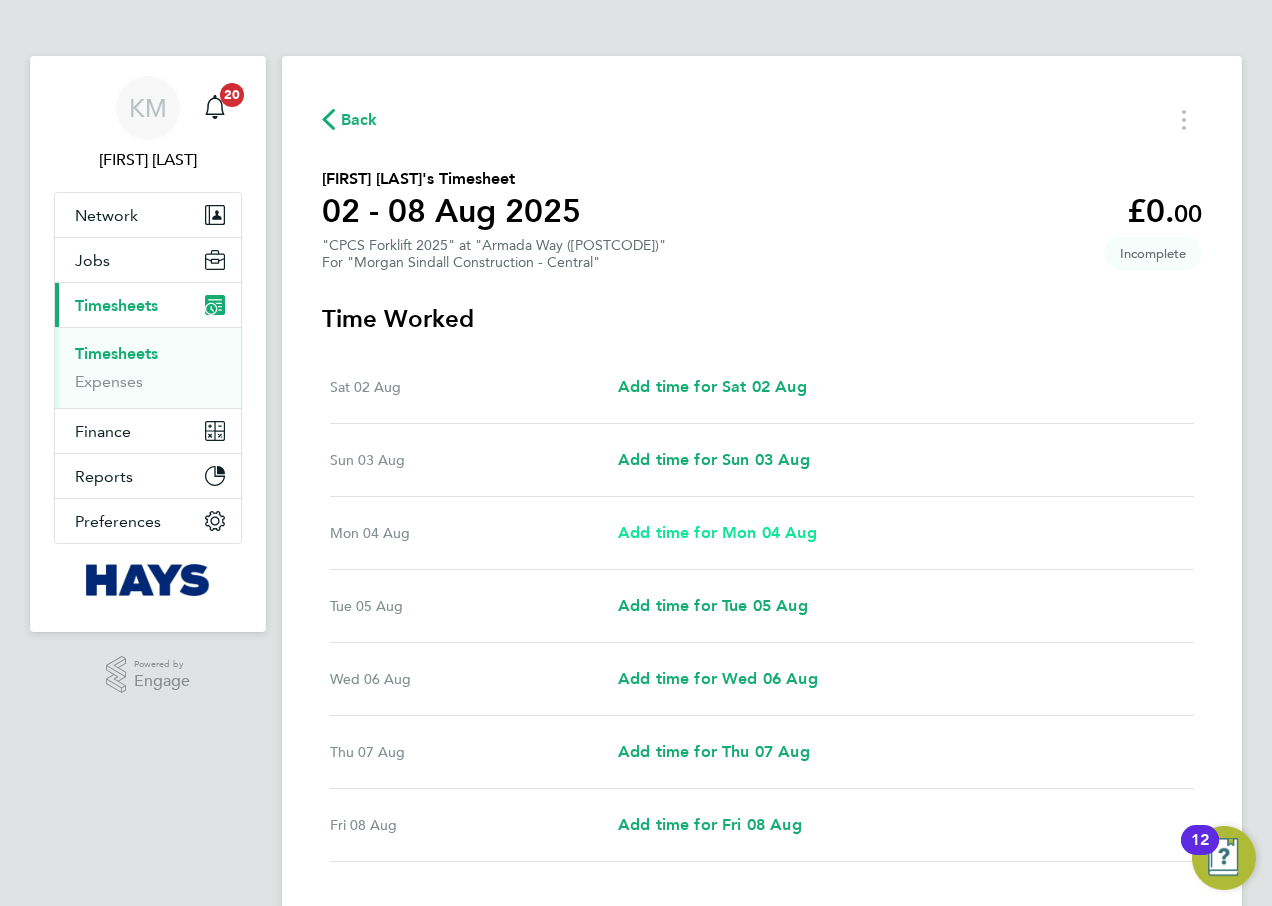 click on "Add time for Mon 04 Aug" at bounding box center [717, 532] 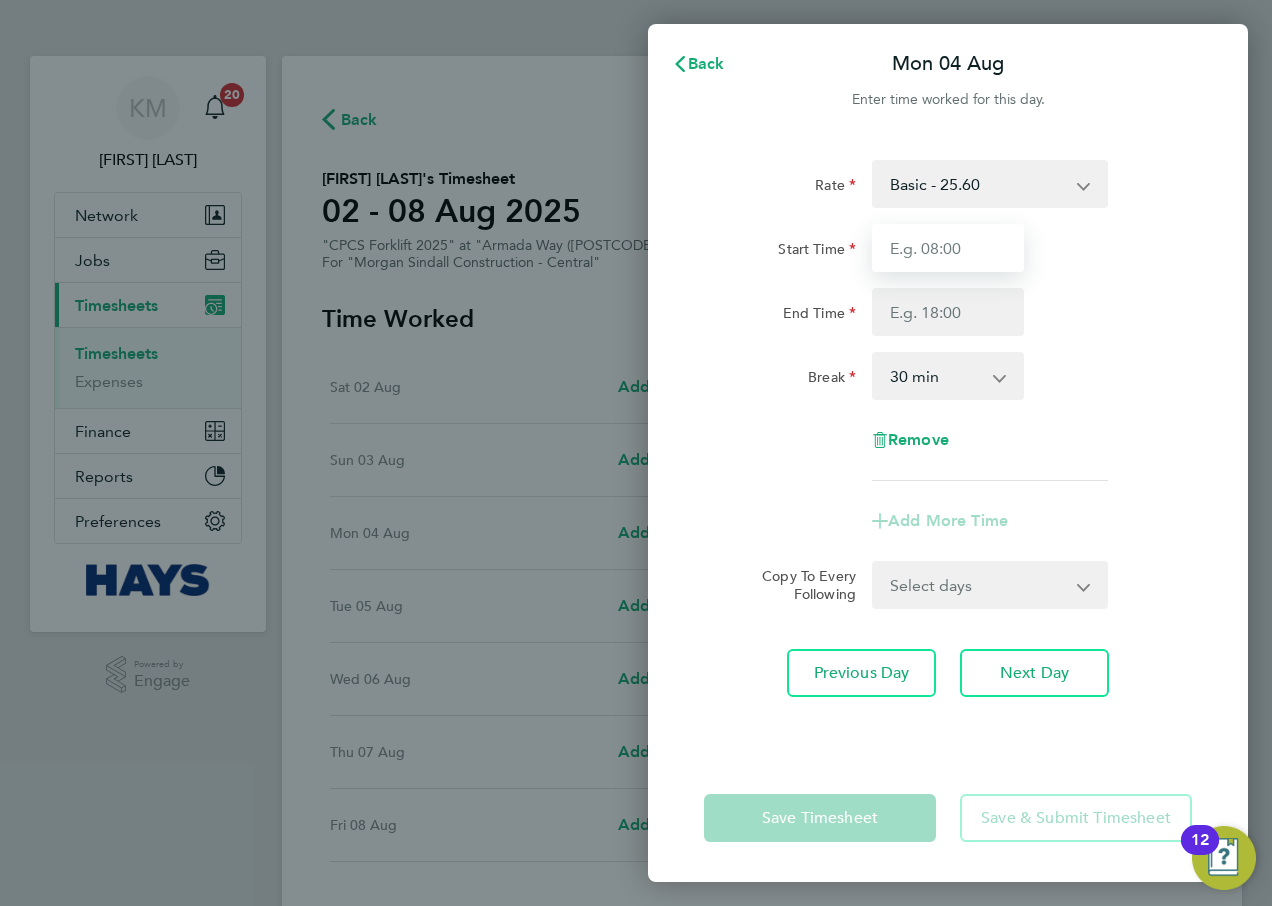 click on "Start Time" at bounding box center (948, 248) 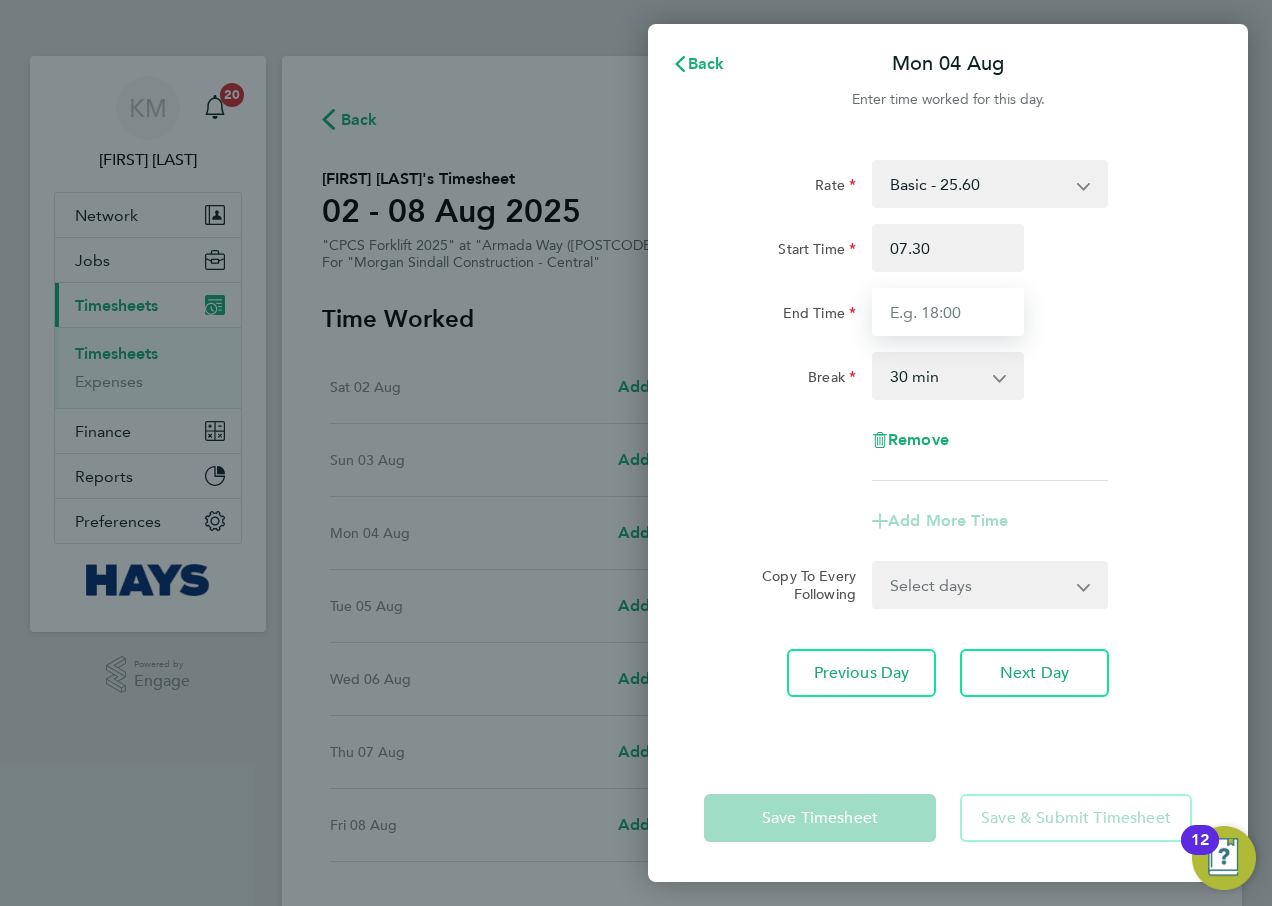 type on "07:30" 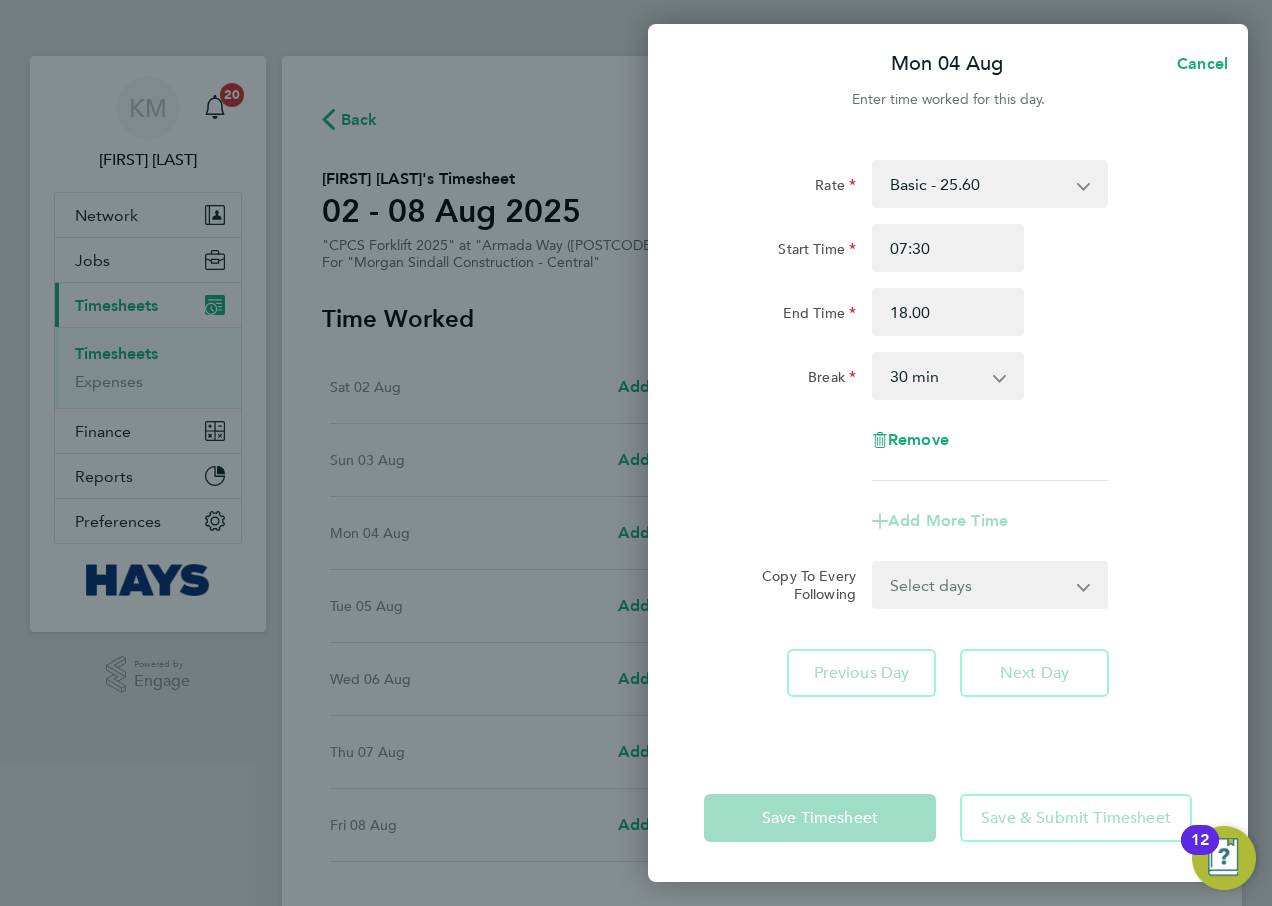 type on "18:00" 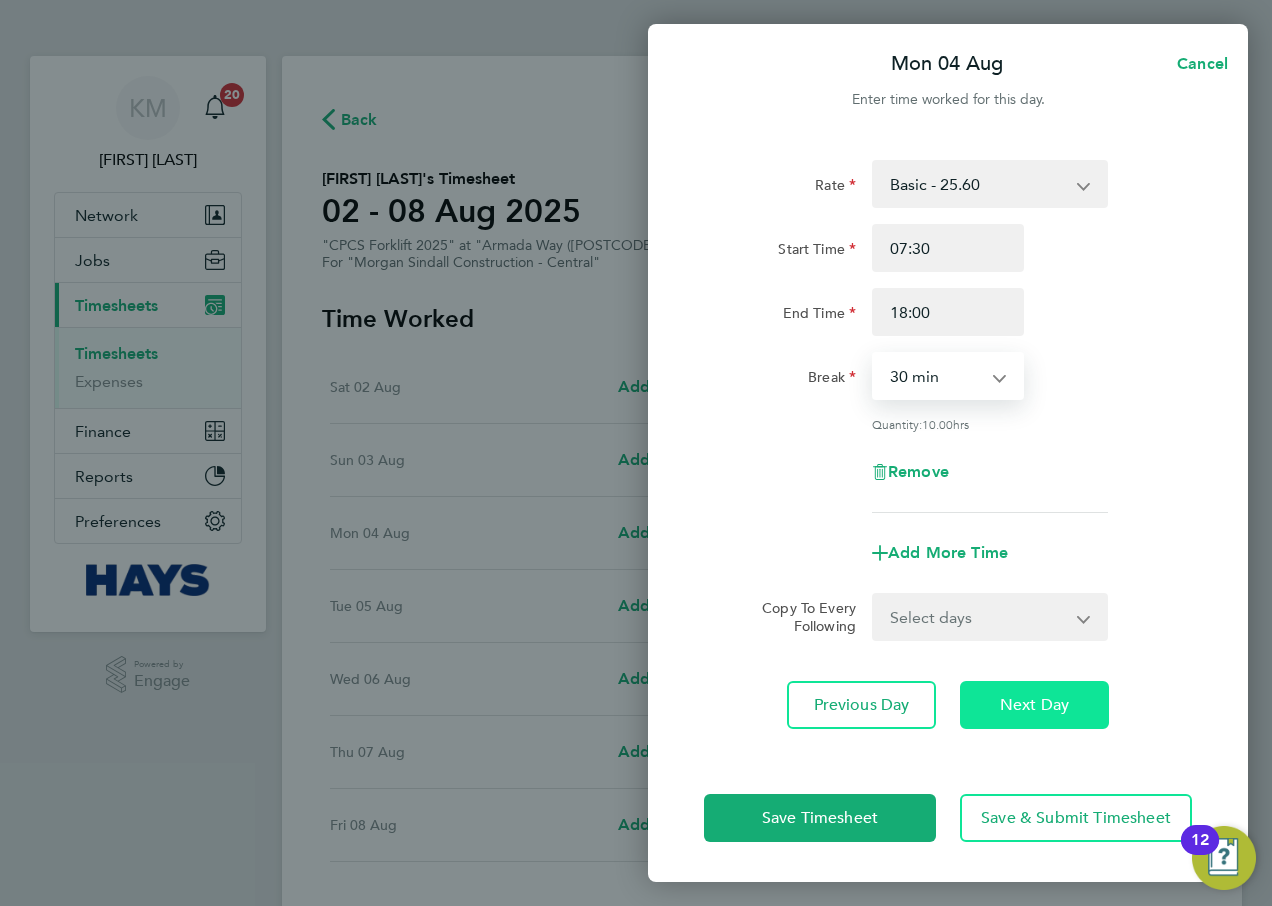 click on "Next Day" 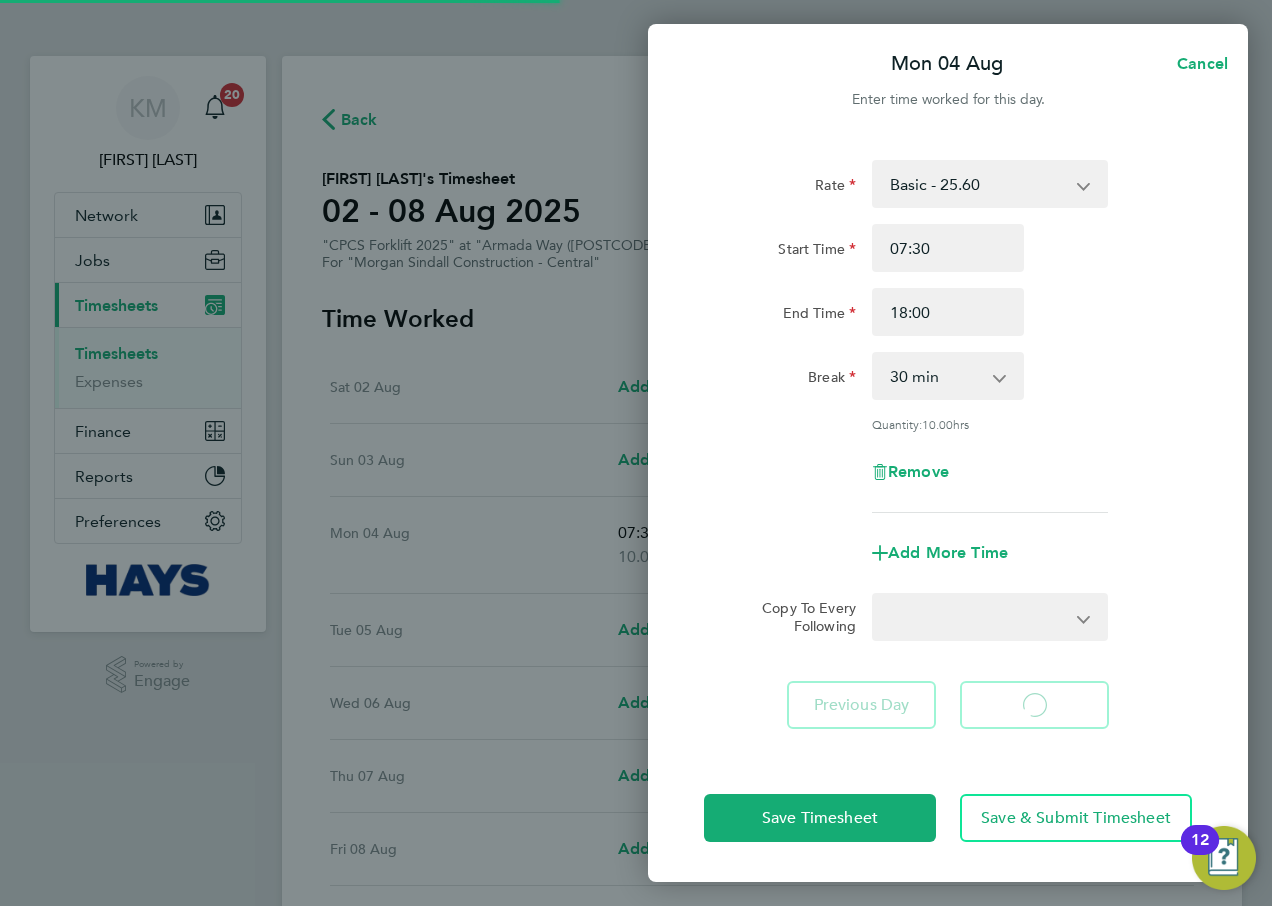 select on "30" 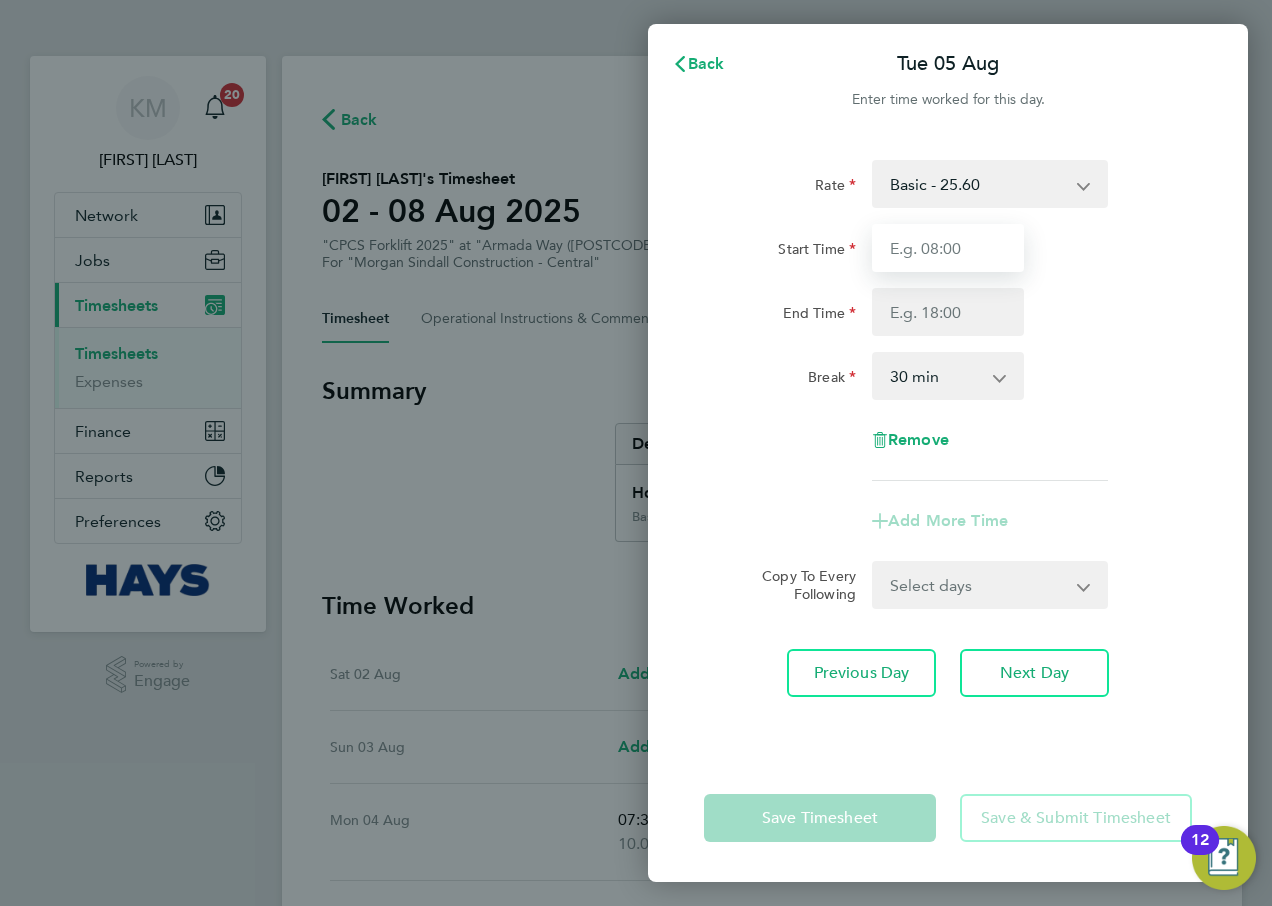 click on "Start Time" at bounding box center [948, 248] 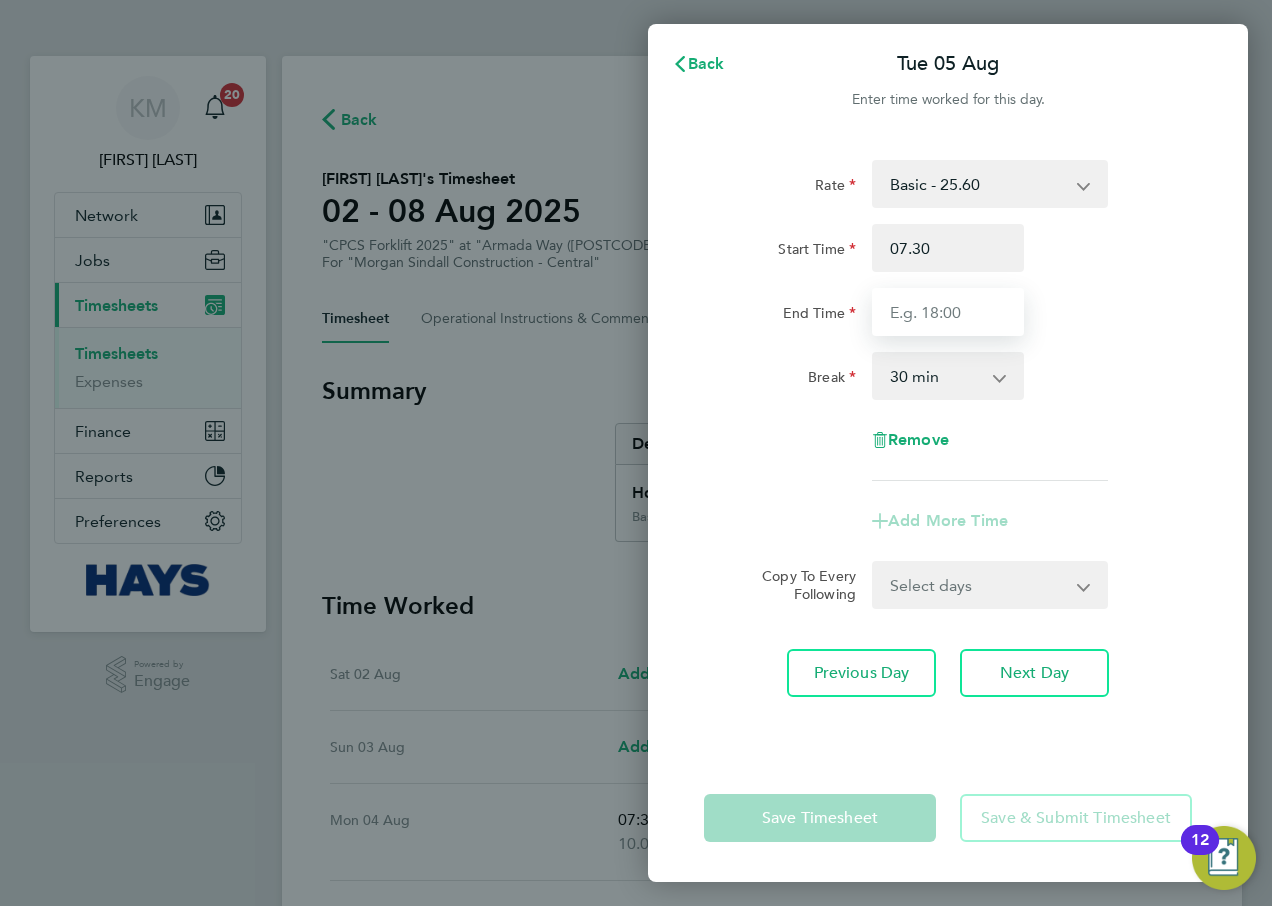 type on "07:30" 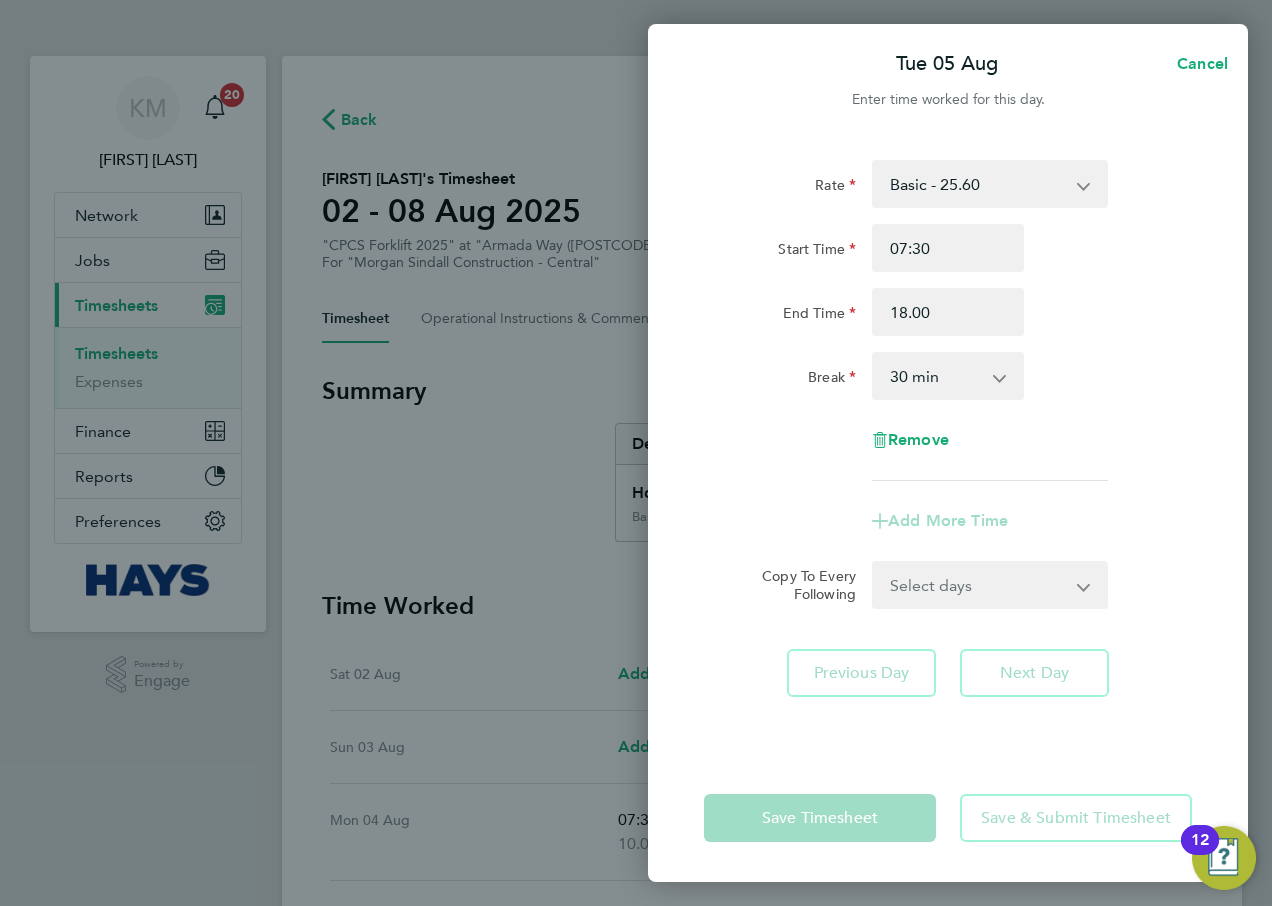 type on "18:00" 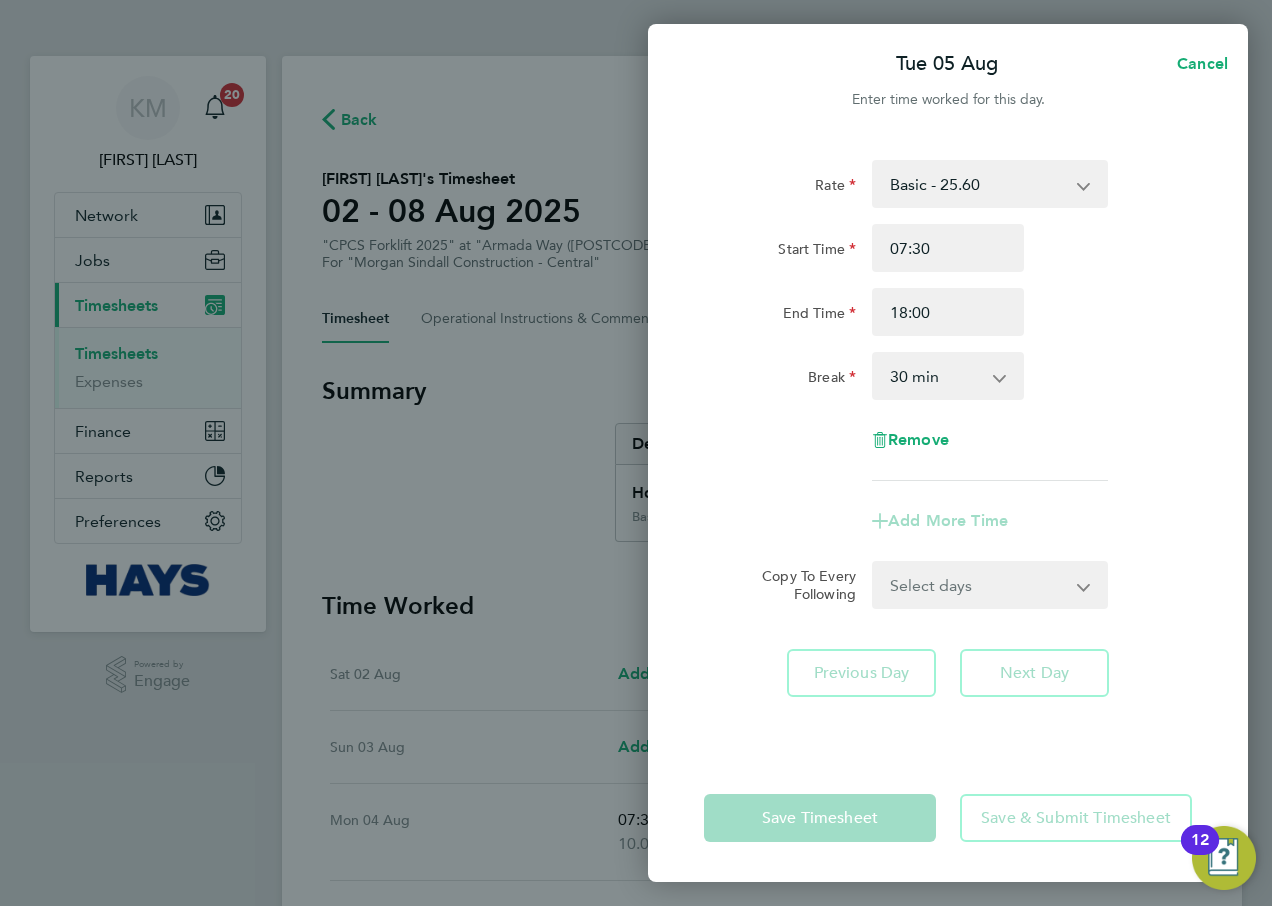 click on "0 min   15 min   30 min   45 min   60 min   75 min   90 min" at bounding box center [936, 376] 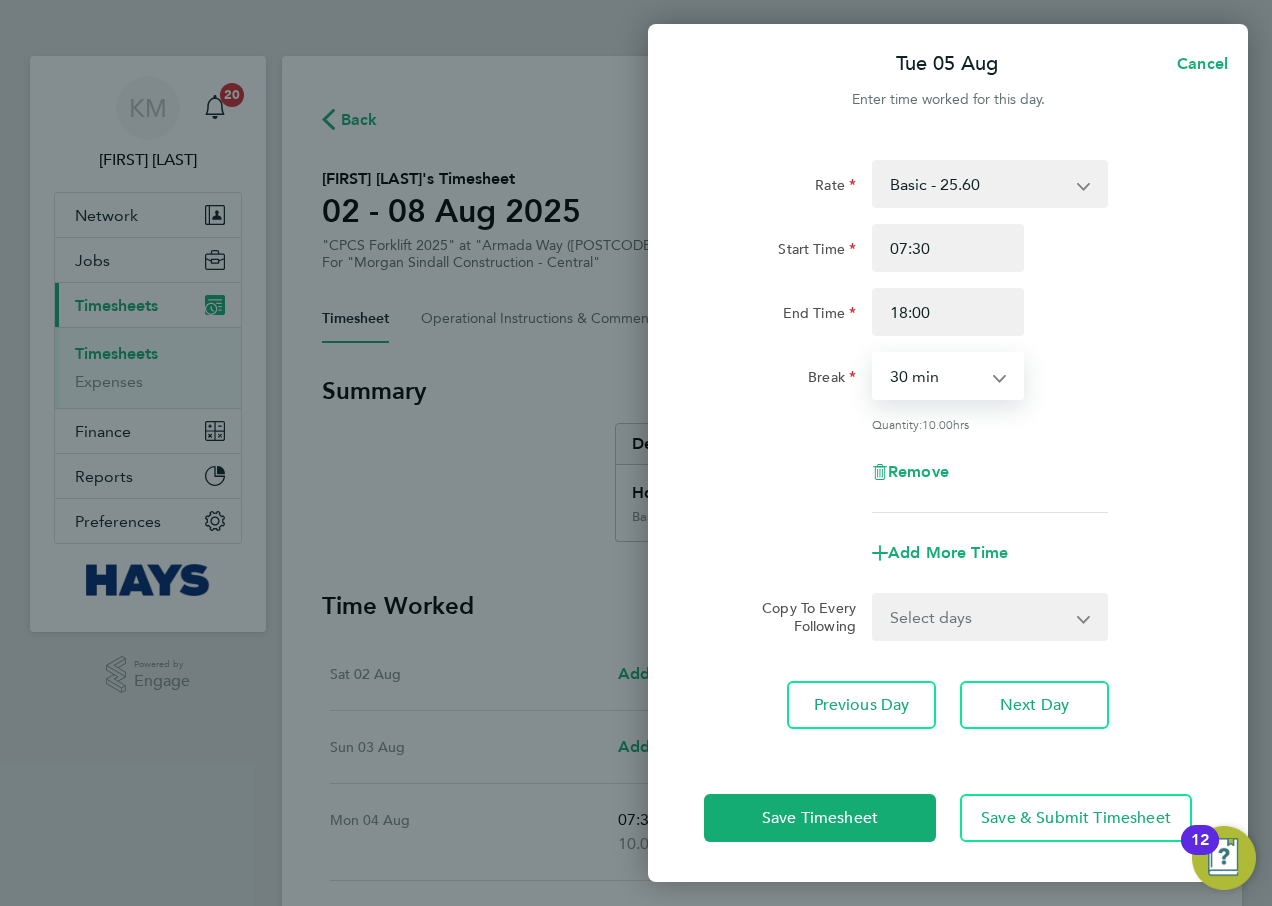 click on "0 min   15 min   30 min   45 min   60 min   75 min   90 min" at bounding box center (936, 376) 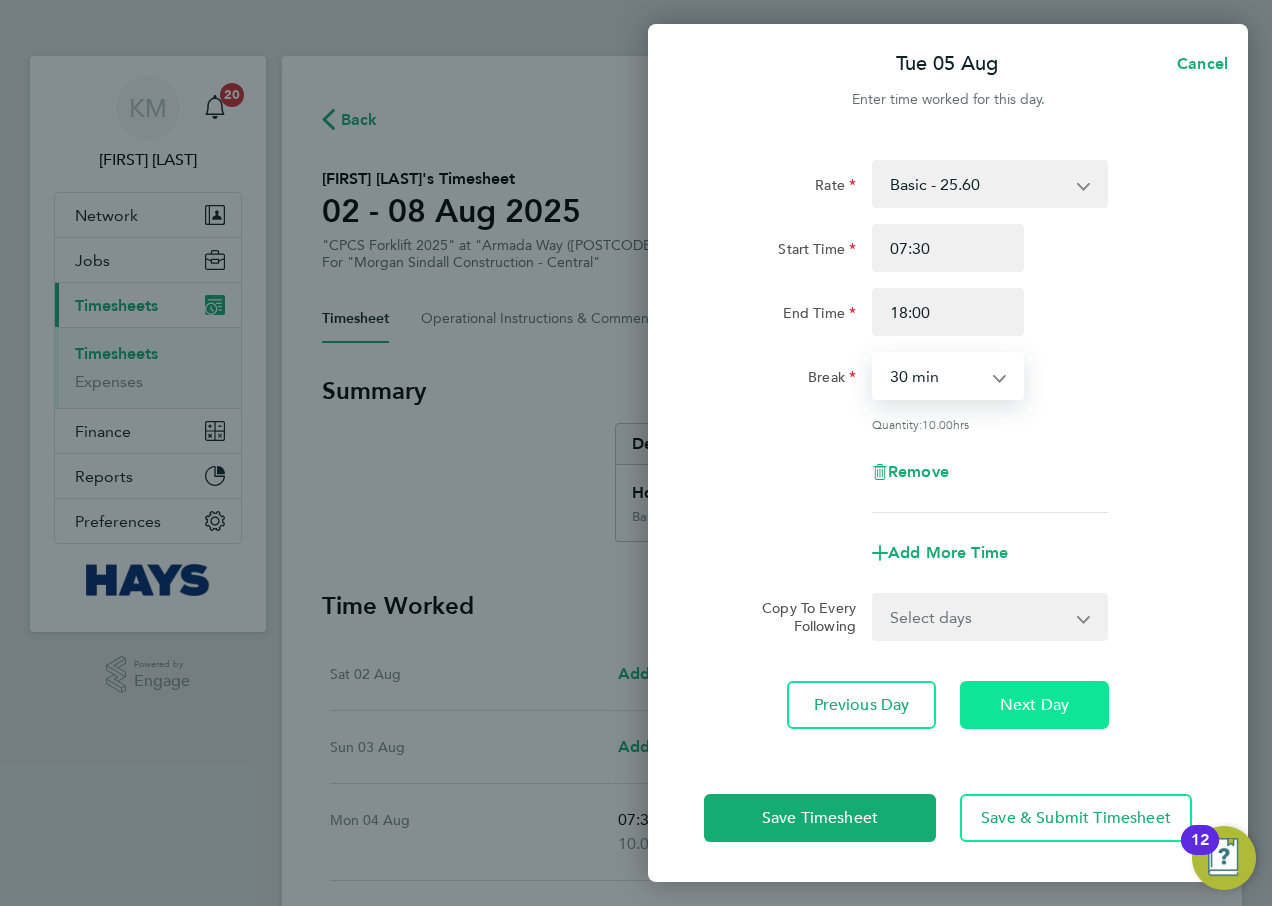 click on "Next Day" 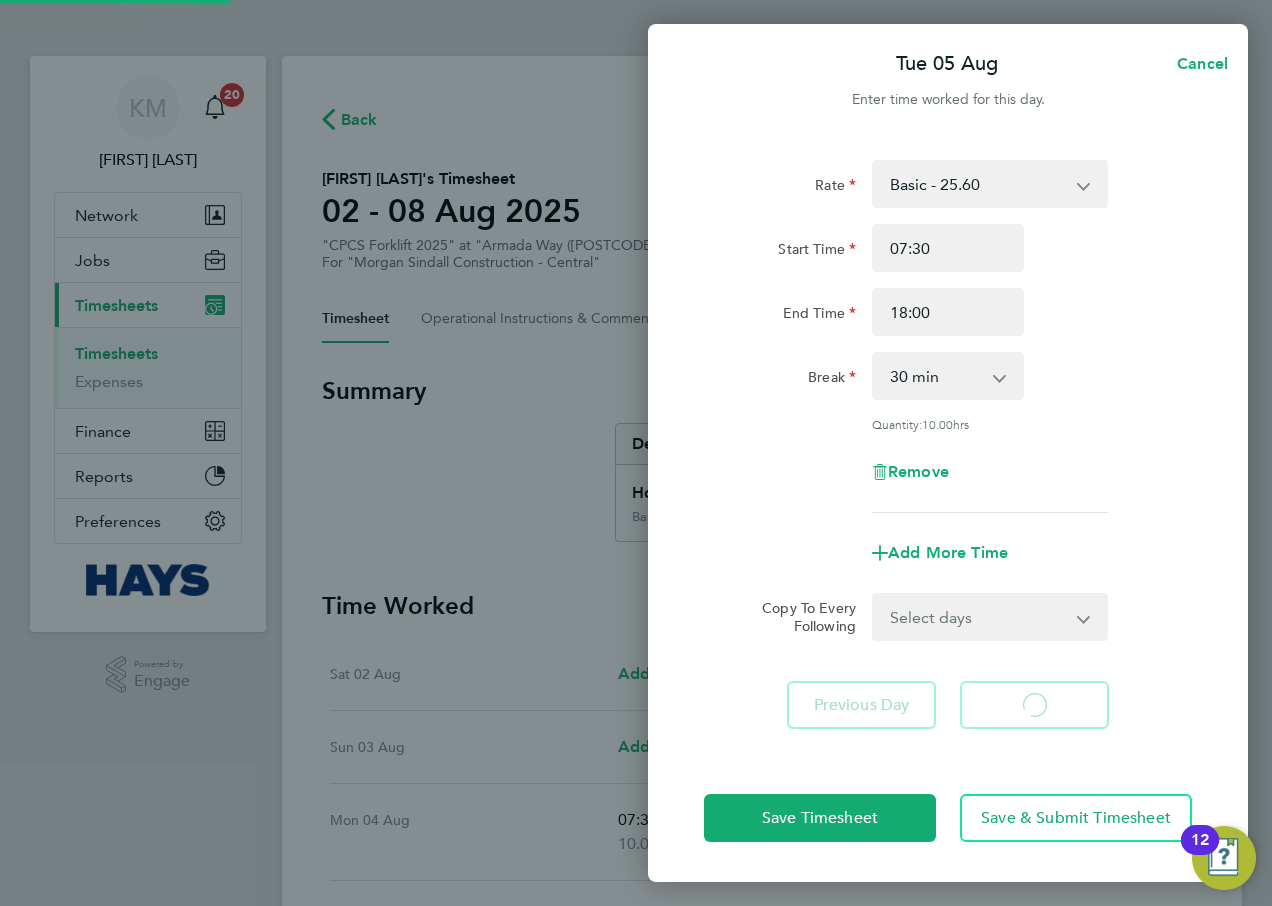 select on "30" 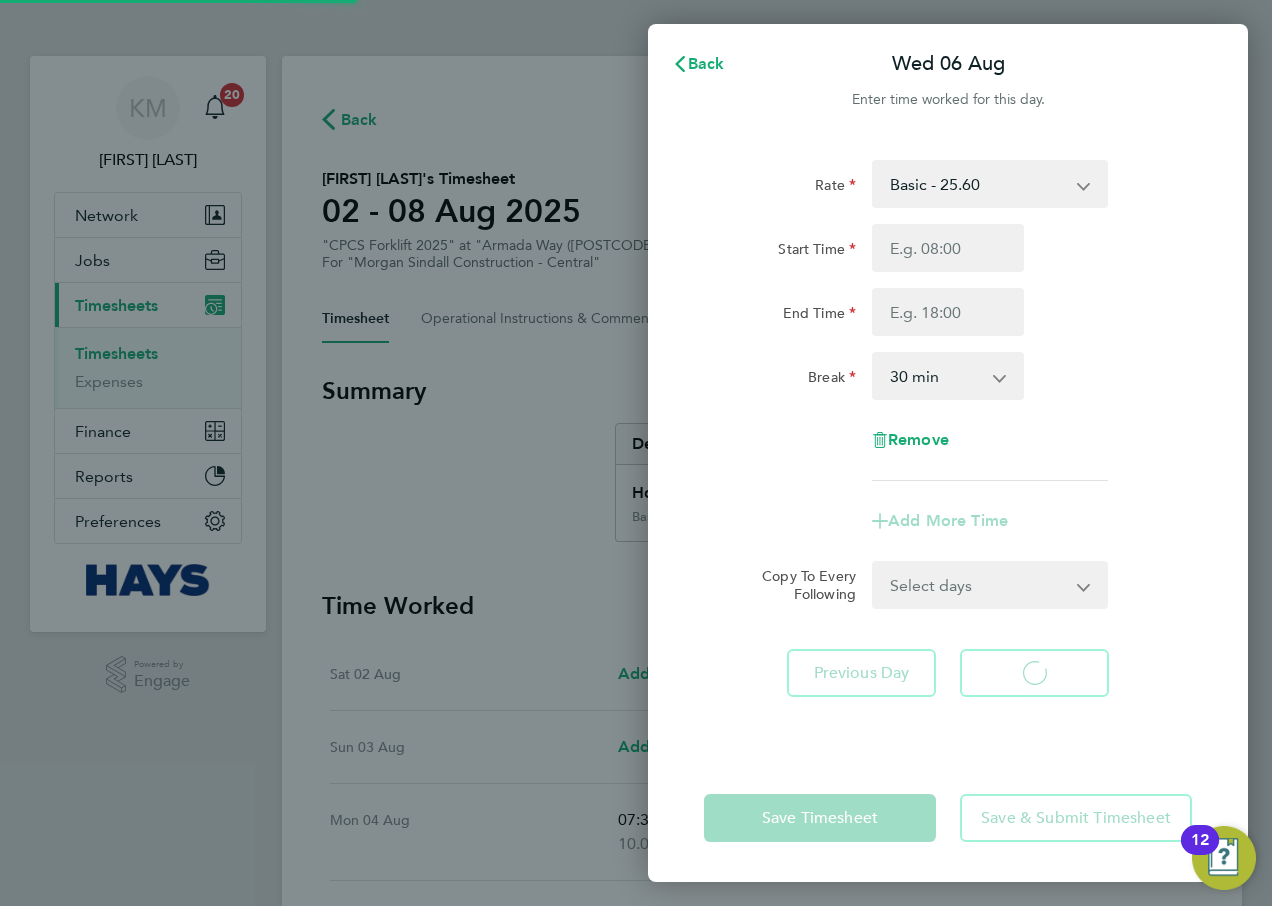 select on "30" 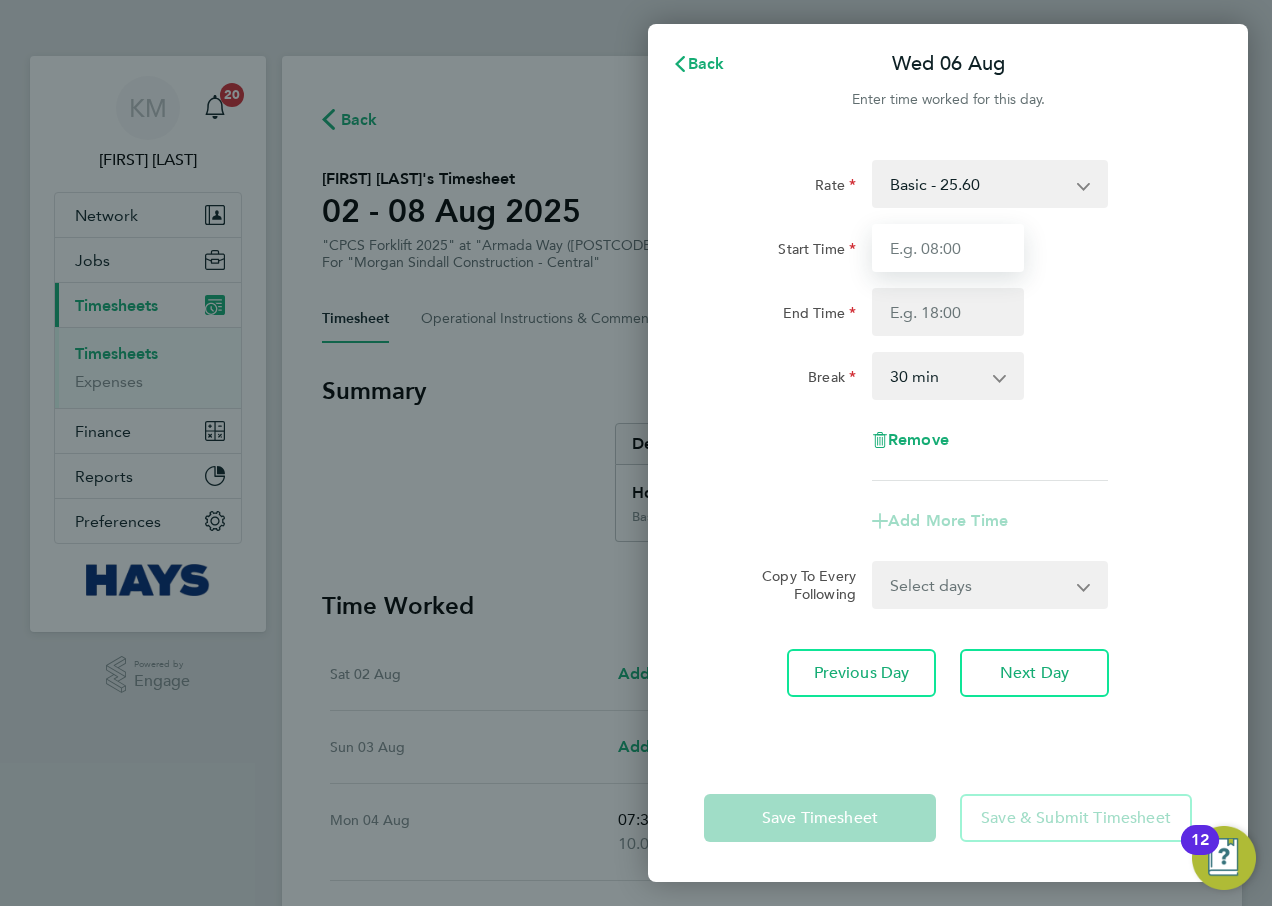 click on "Start Time" at bounding box center [948, 248] 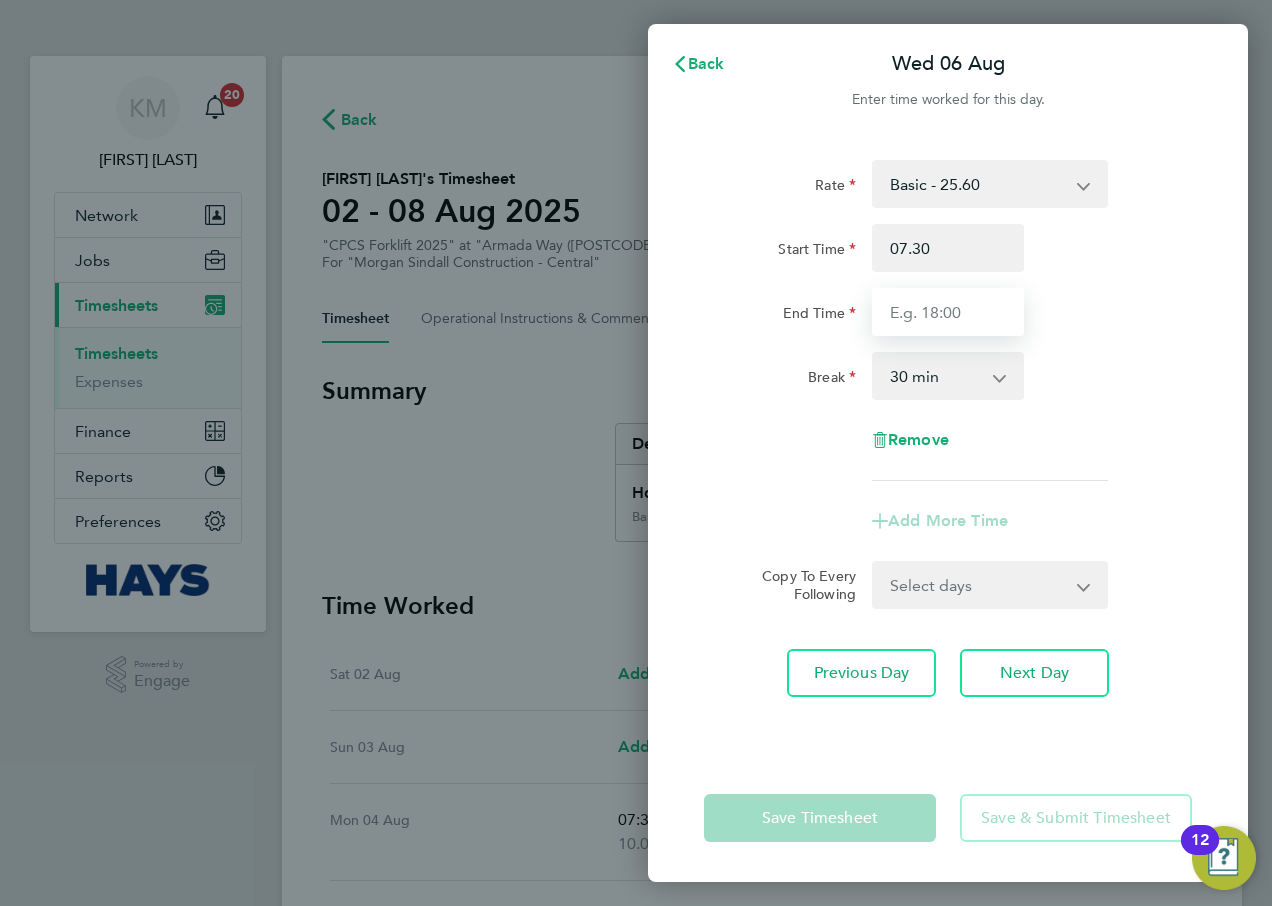 type on "07:30" 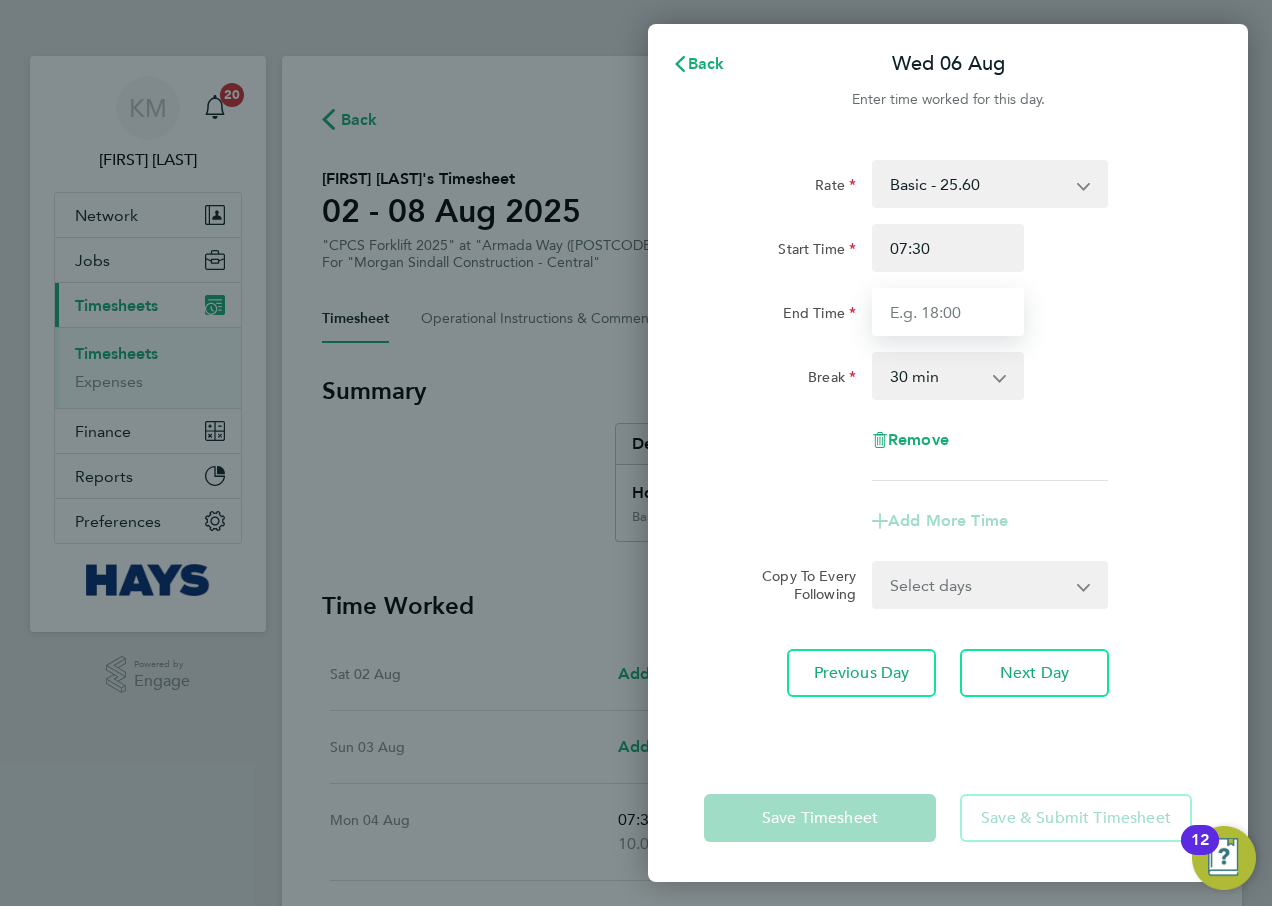 click on "End Time" at bounding box center (948, 312) 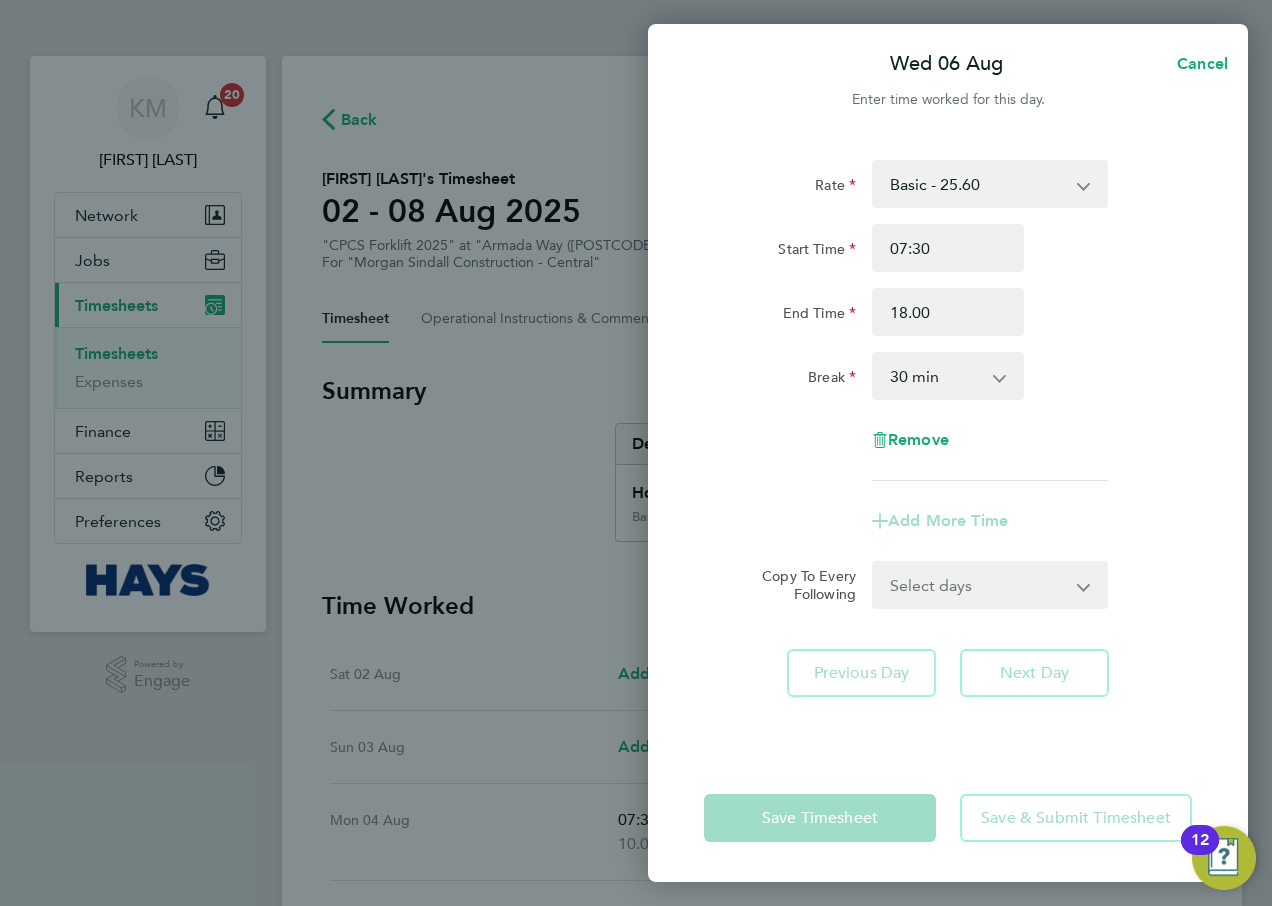 type on "18:00" 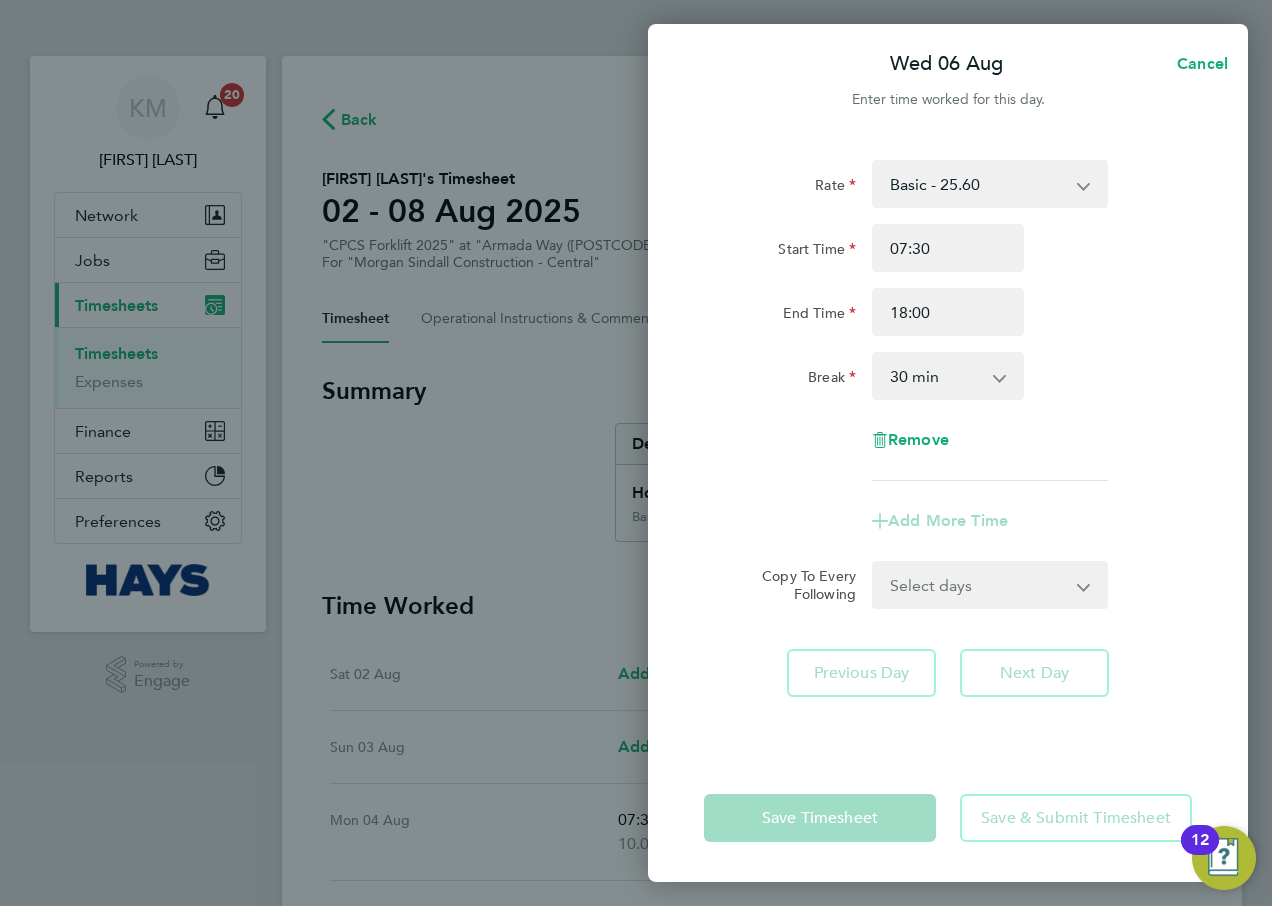 click on "0 min   15 min   30 min   45 min   60 min   75 min   90 min" at bounding box center (936, 376) 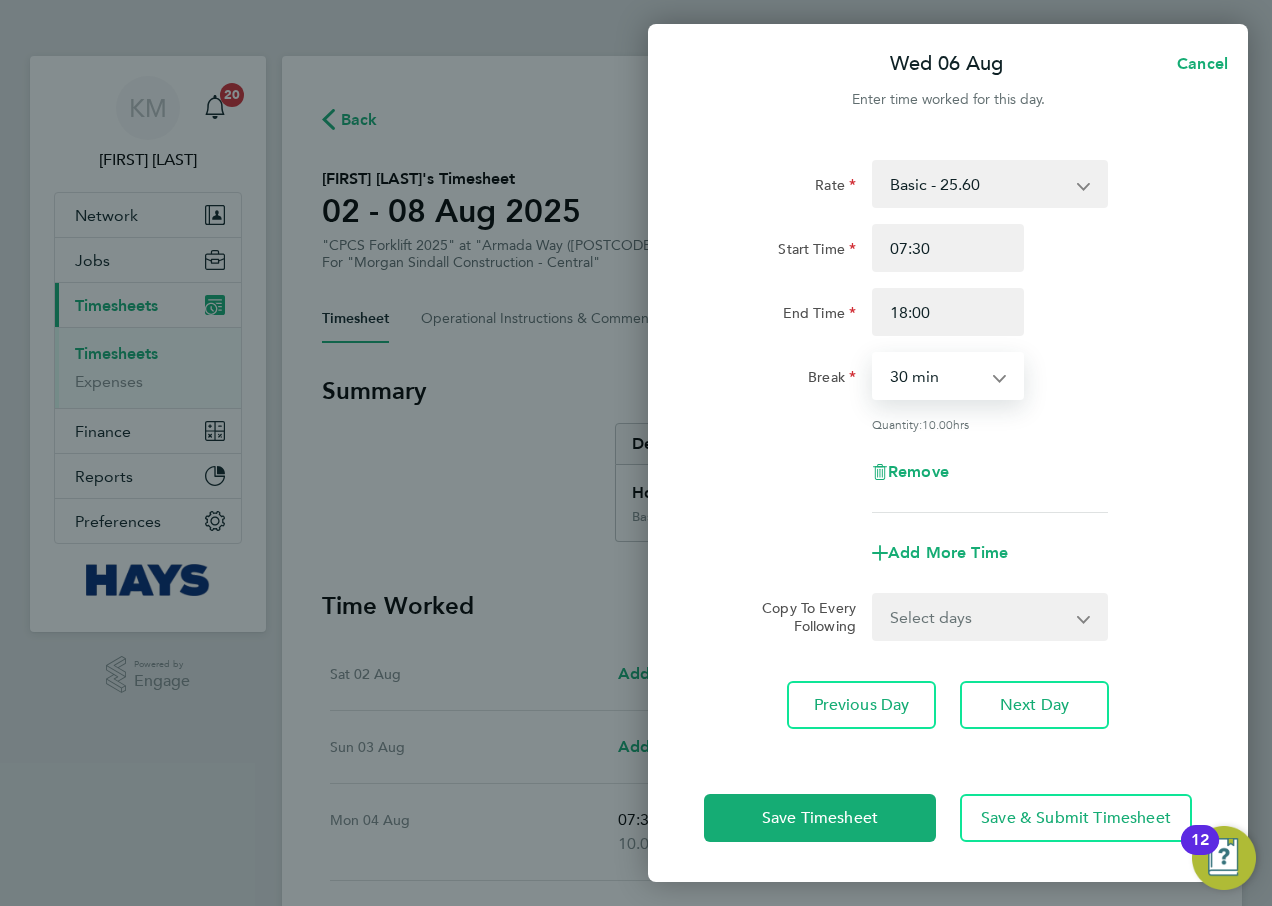 click on "0 min   15 min   30 min   45 min   60 min   75 min   90 min" at bounding box center (936, 376) 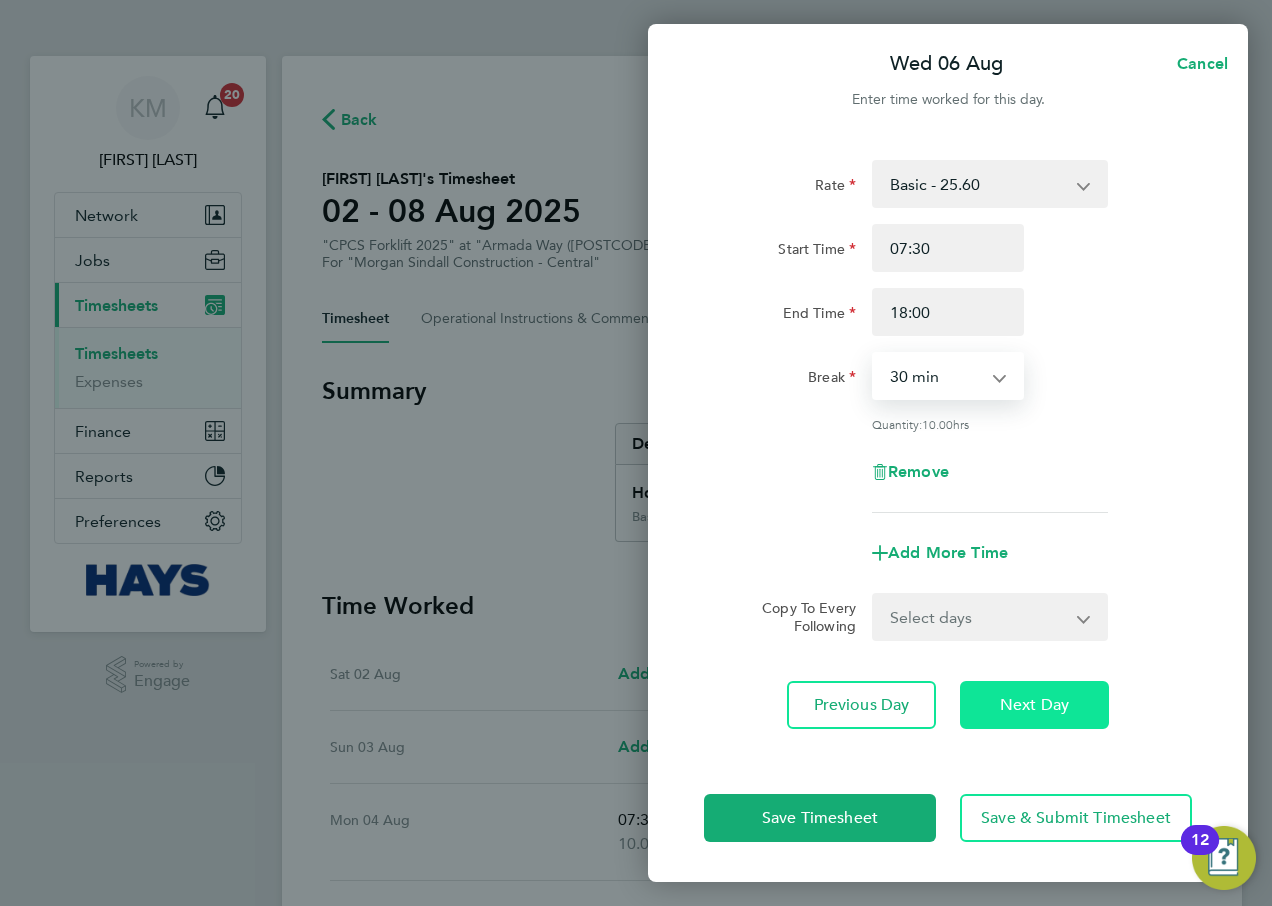 click on "Next Day" 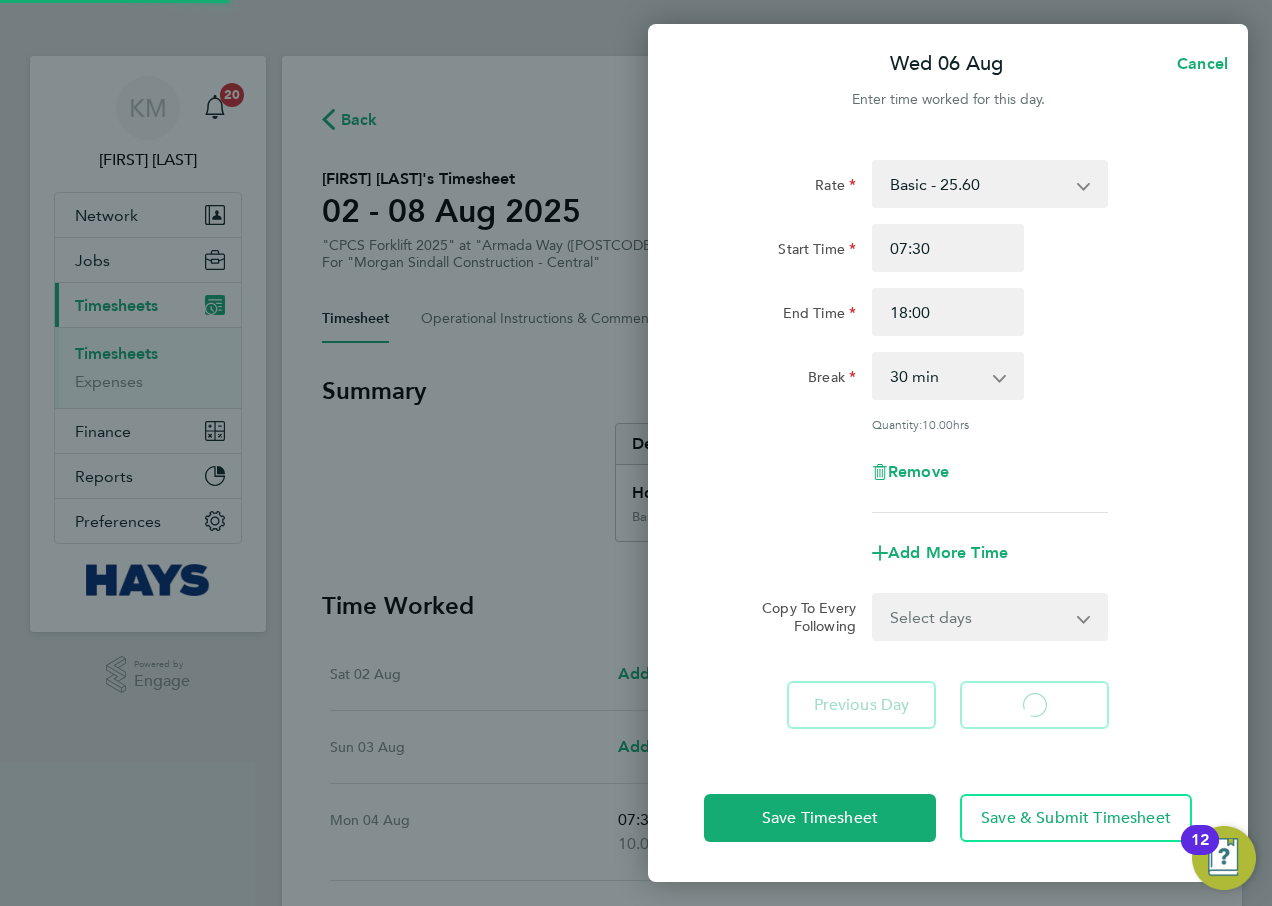 select on "30" 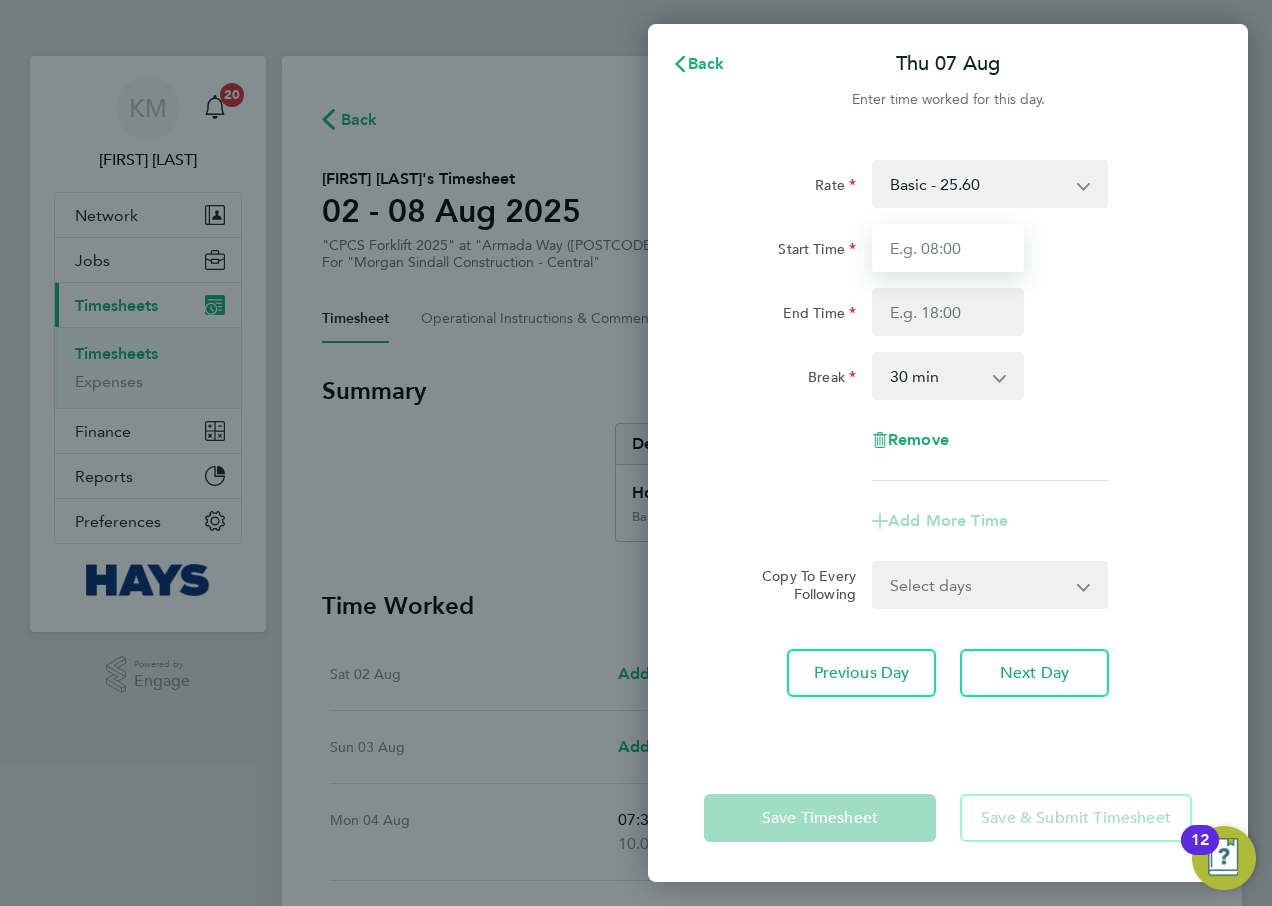 click on "Start Time" at bounding box center [948, 248] 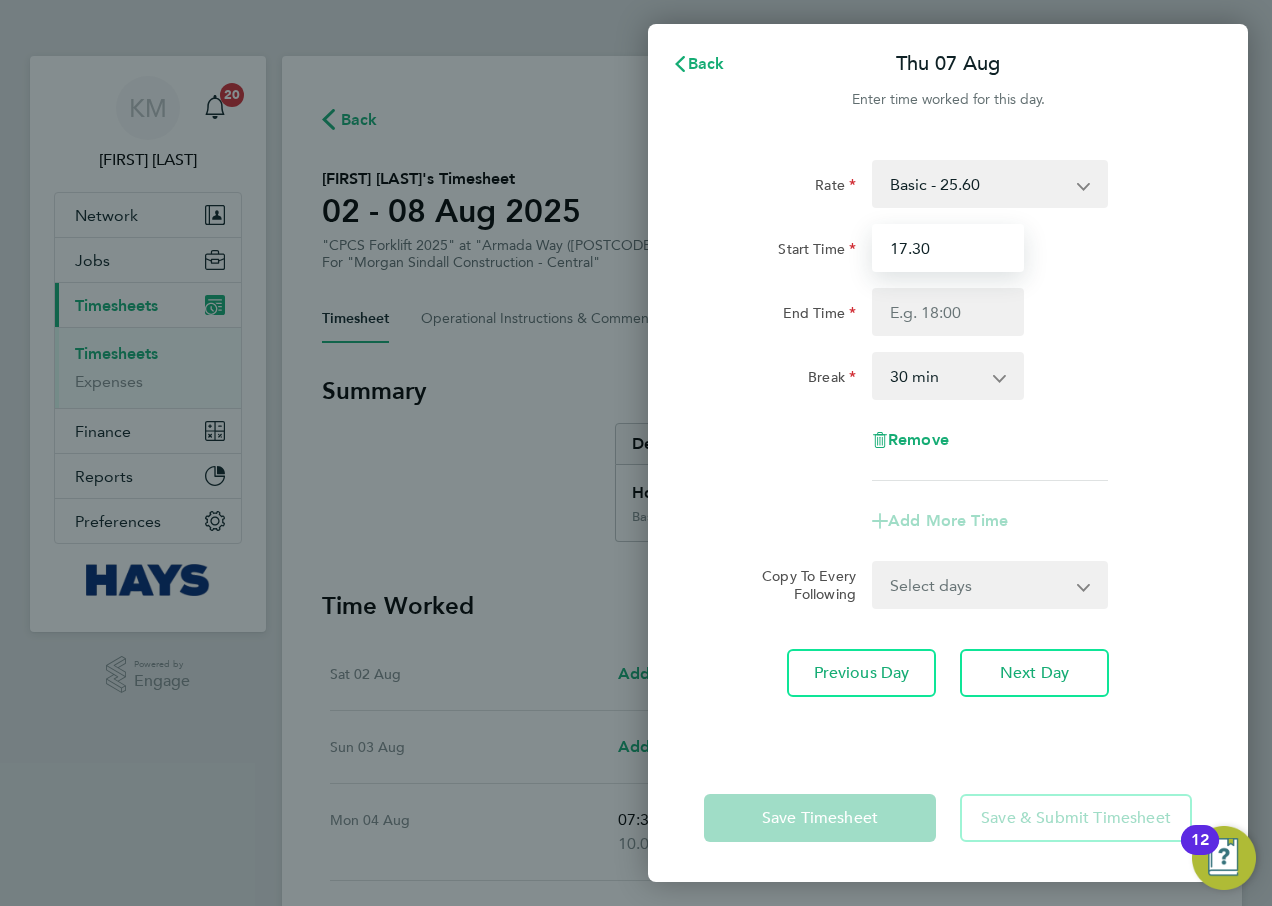 drag, startPoint x: 953, startPoint y: 252, endPoint x: 621, endPoint y: 246, distance: 332.0542 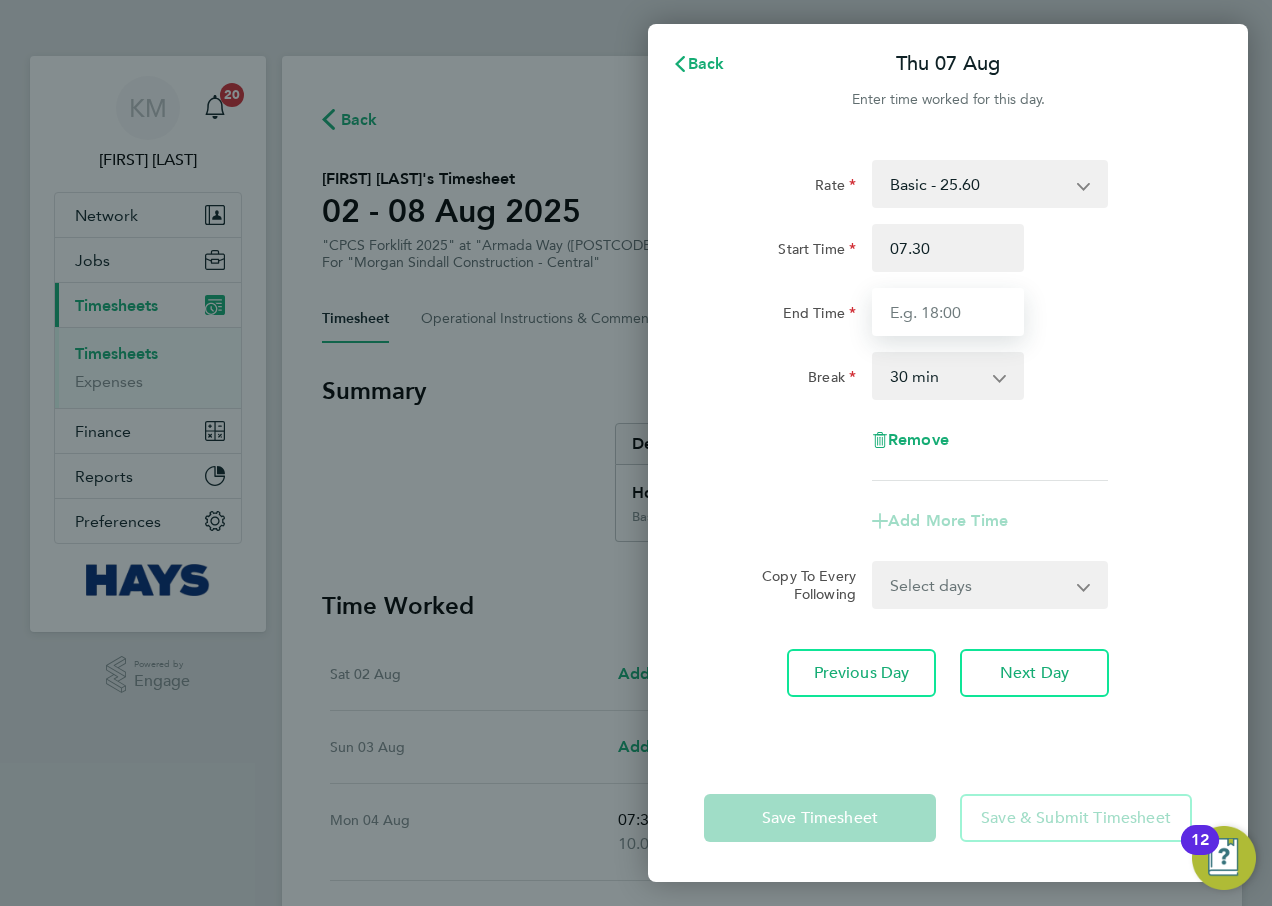 type on "07:30" 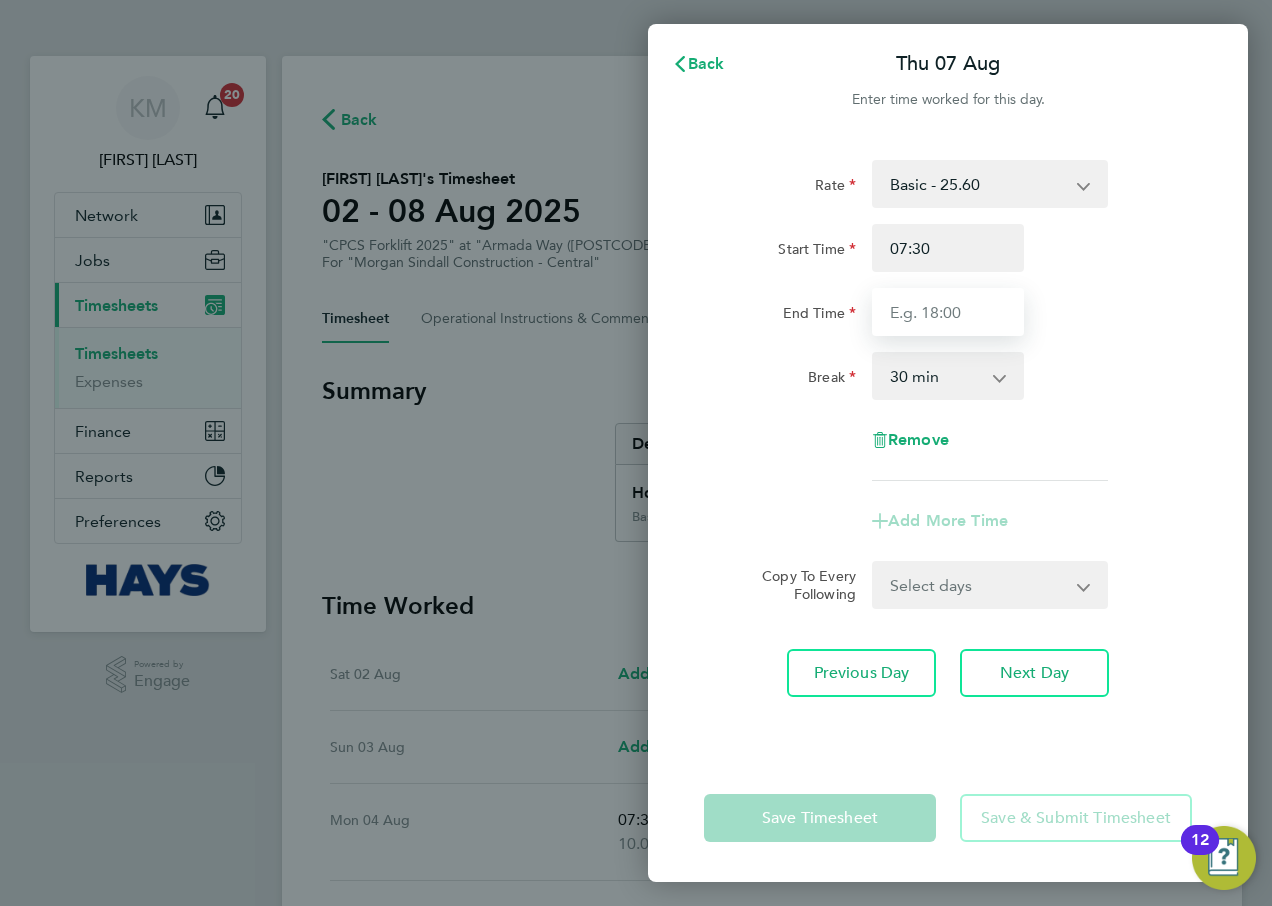 click on "End Time" at bounding box center (948, 312) 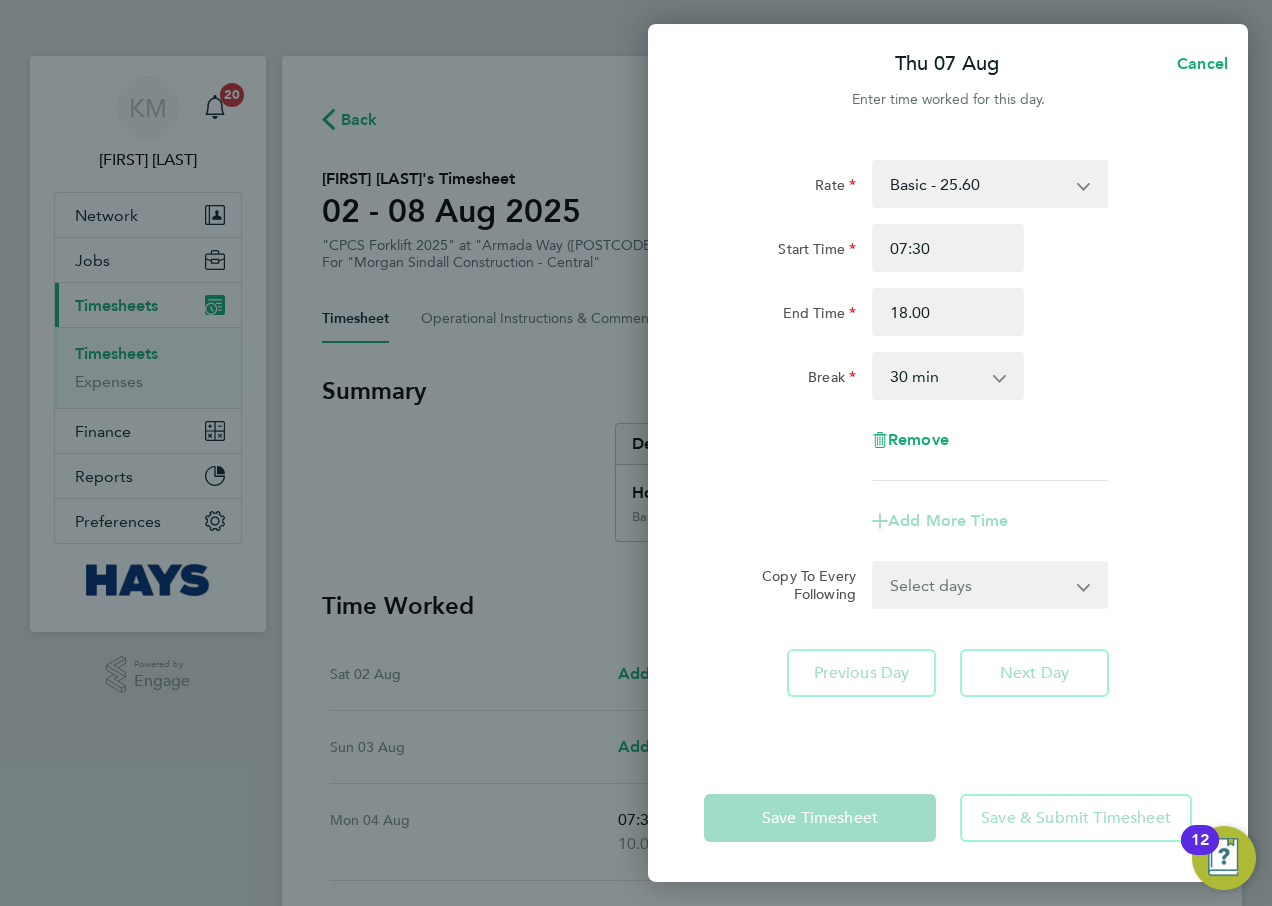 type on "18:00" 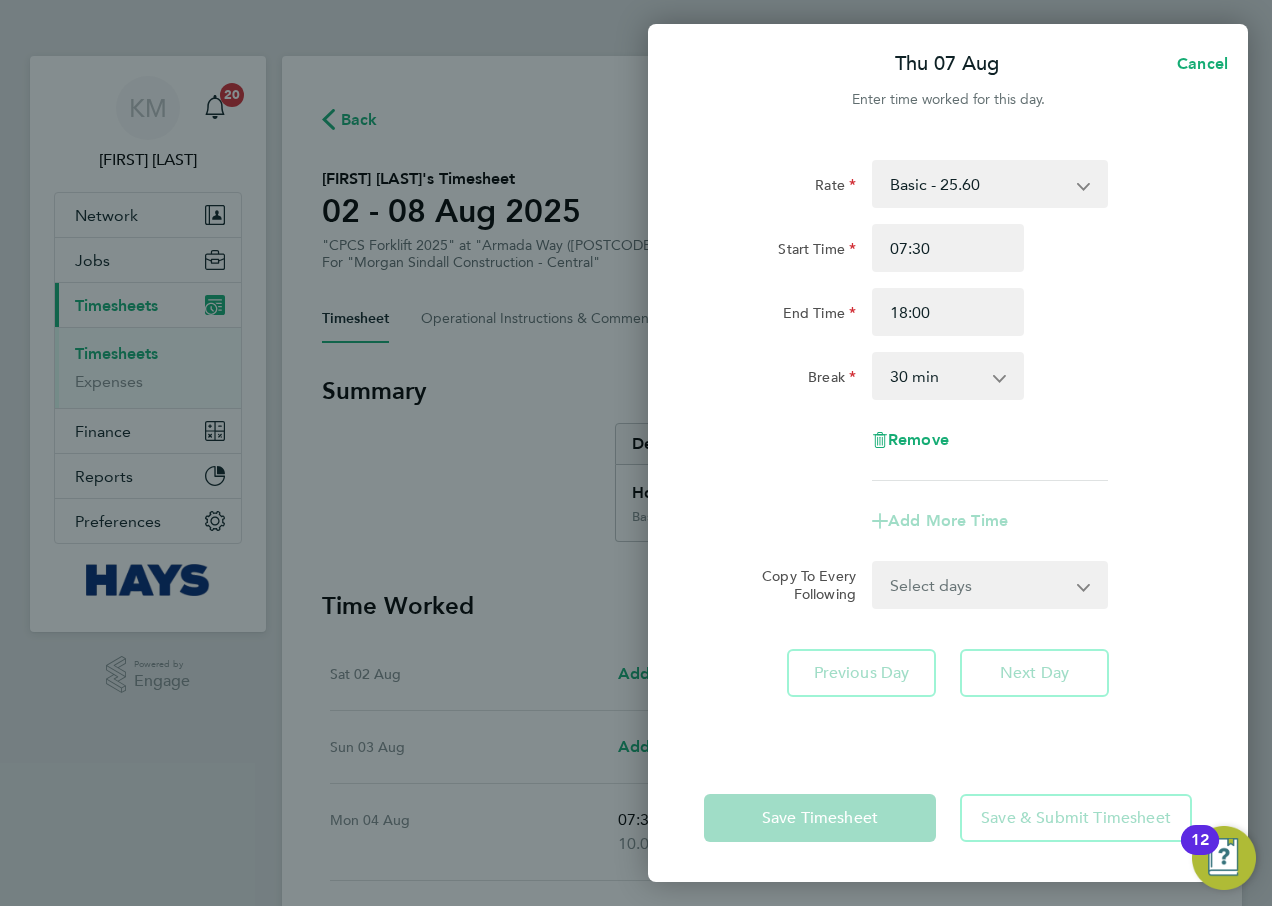 click on "0 min   15 min   30 min   45 min   60 min   75 min   90 min" at bounding box center [936, 376] 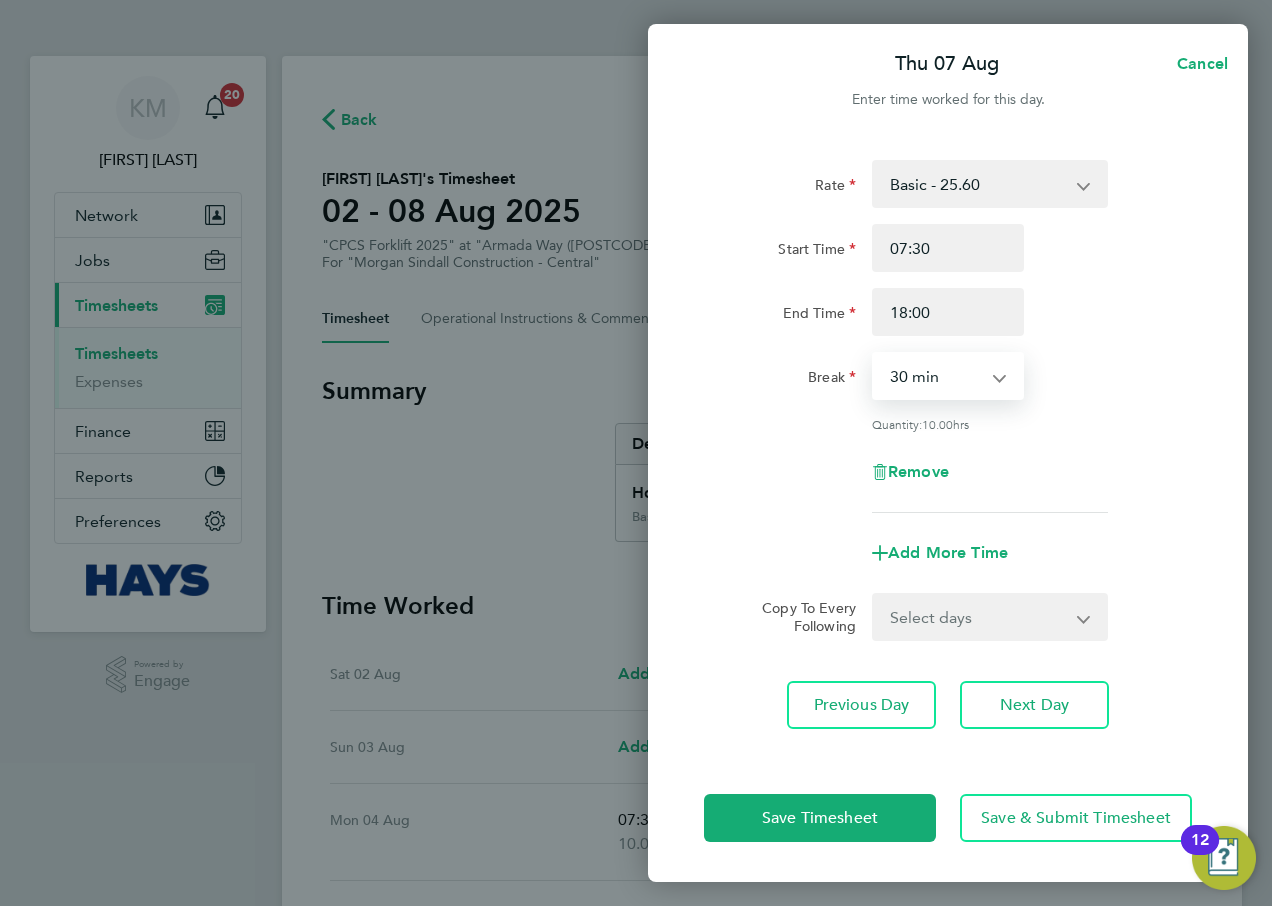 click on "0 min   15 min   30 min   45 min   60 min   75 min   90 min" at bounding box center [936, 376] 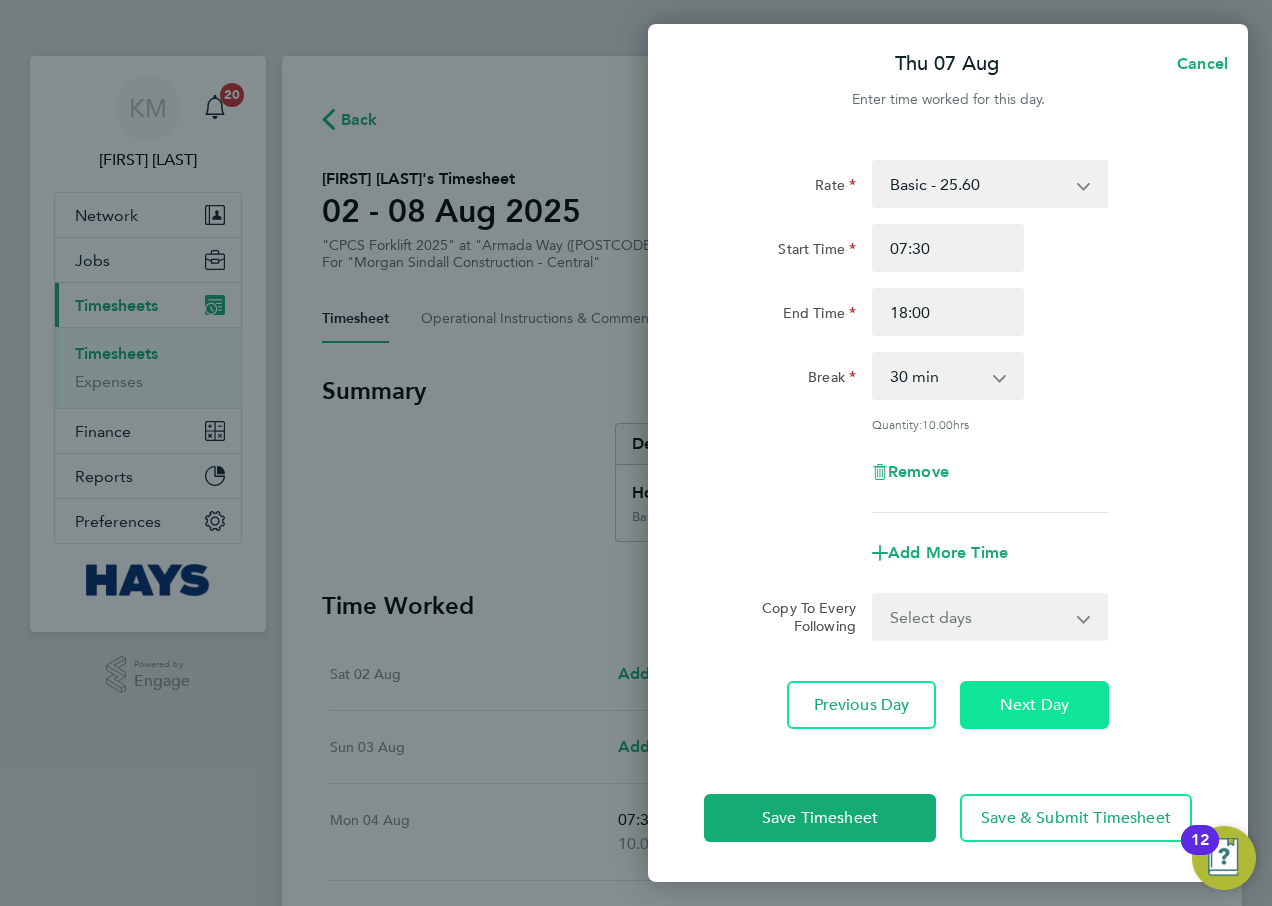 click on "Next Day" 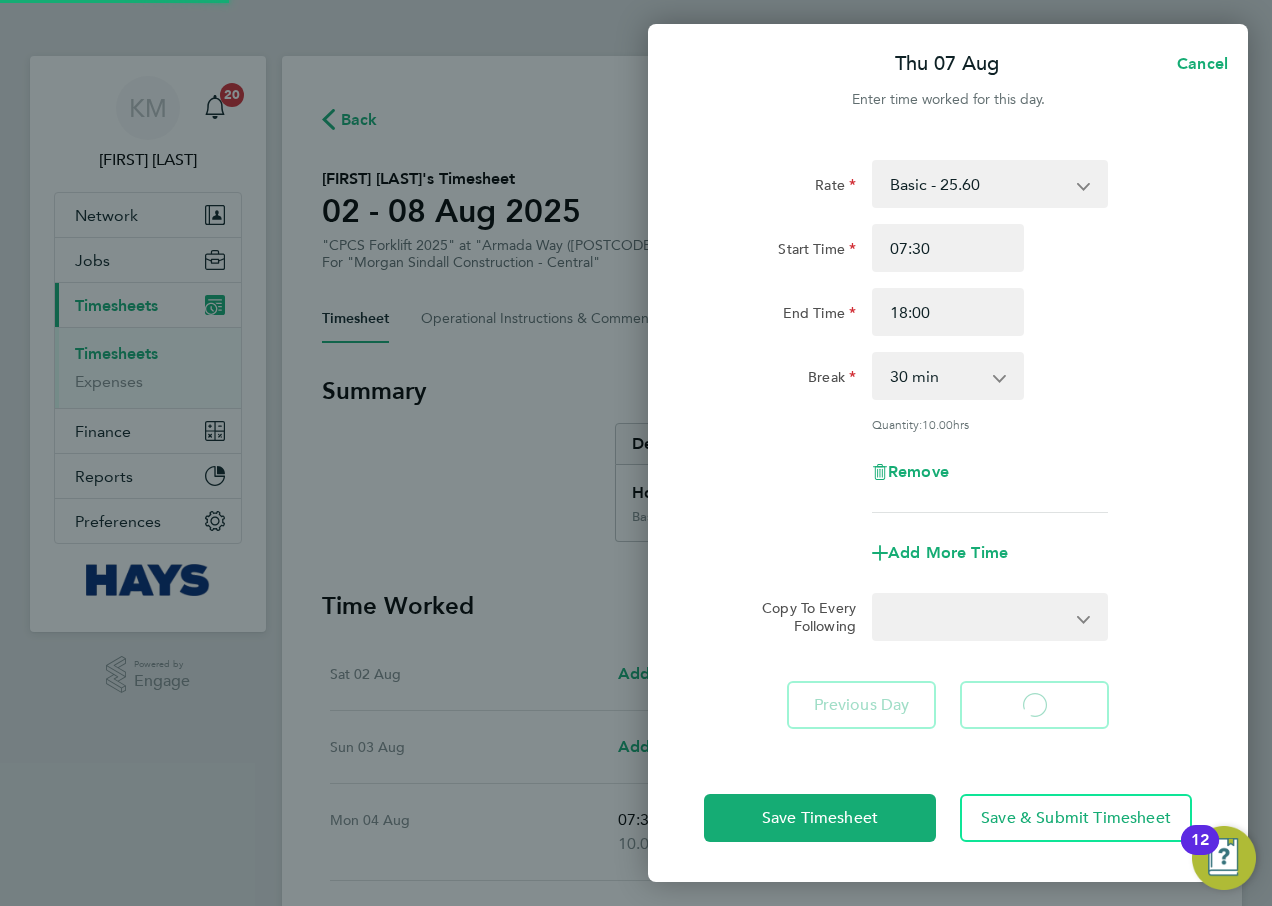 select on "30" 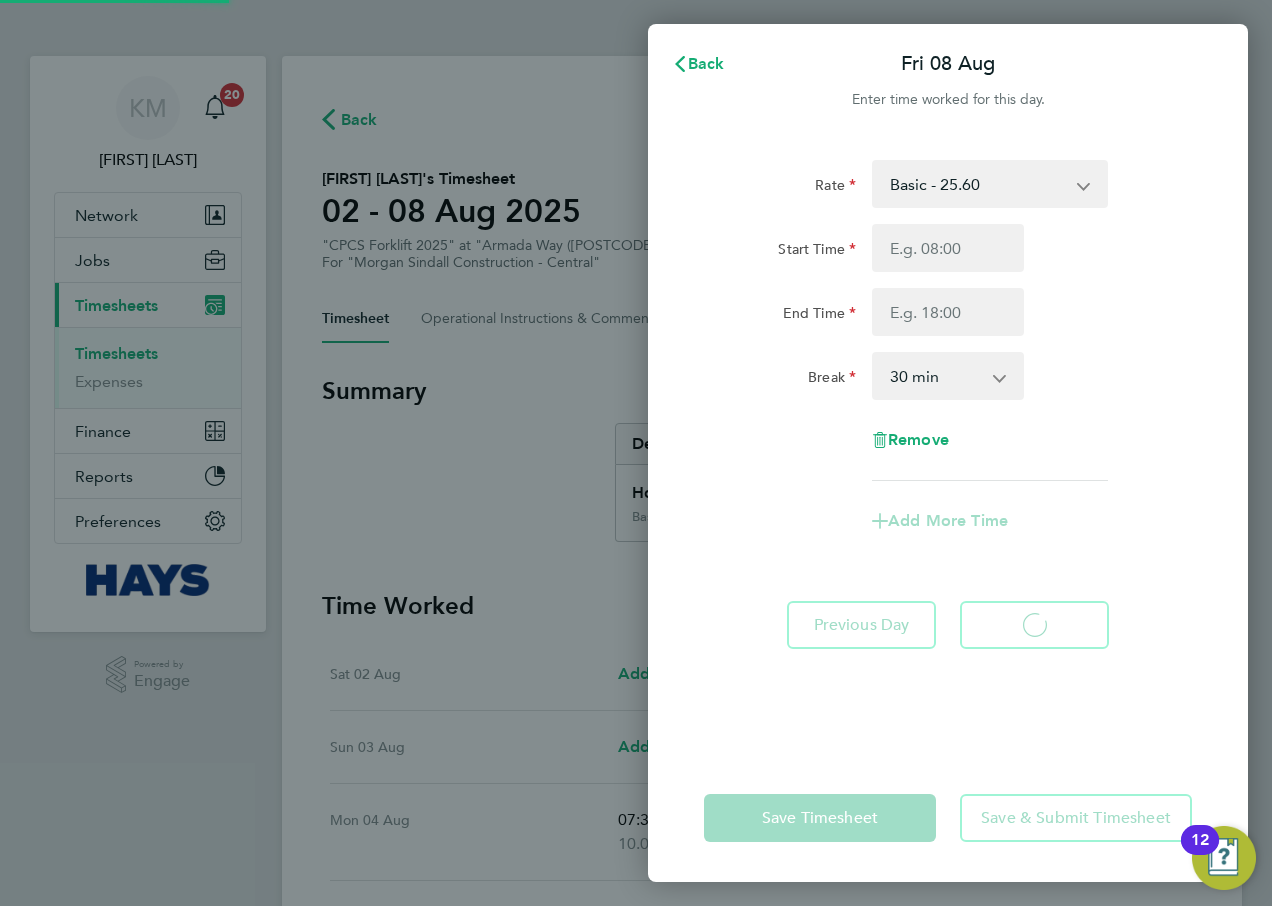 select on "30" 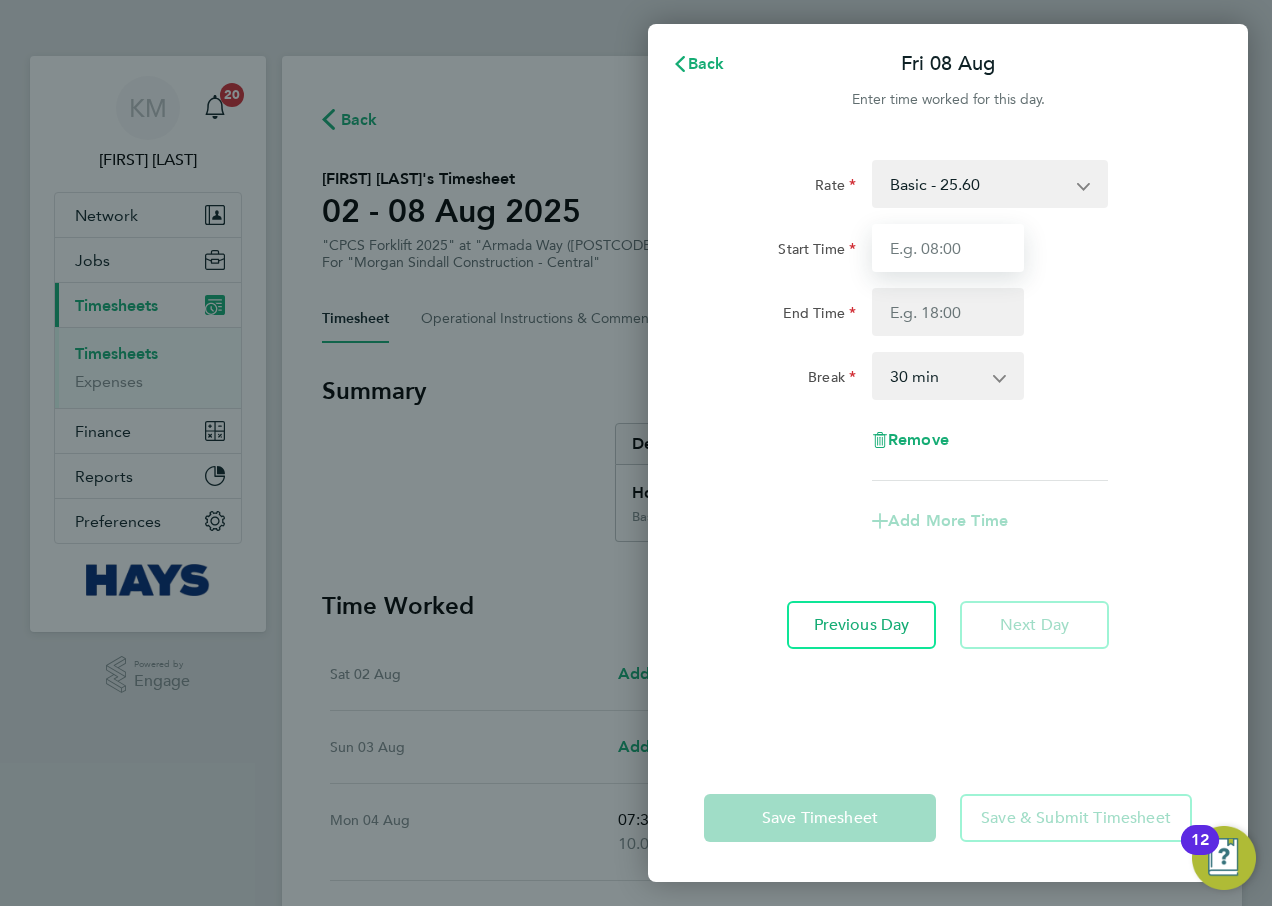 click on "Start Time" at bounding box center (948, 248) 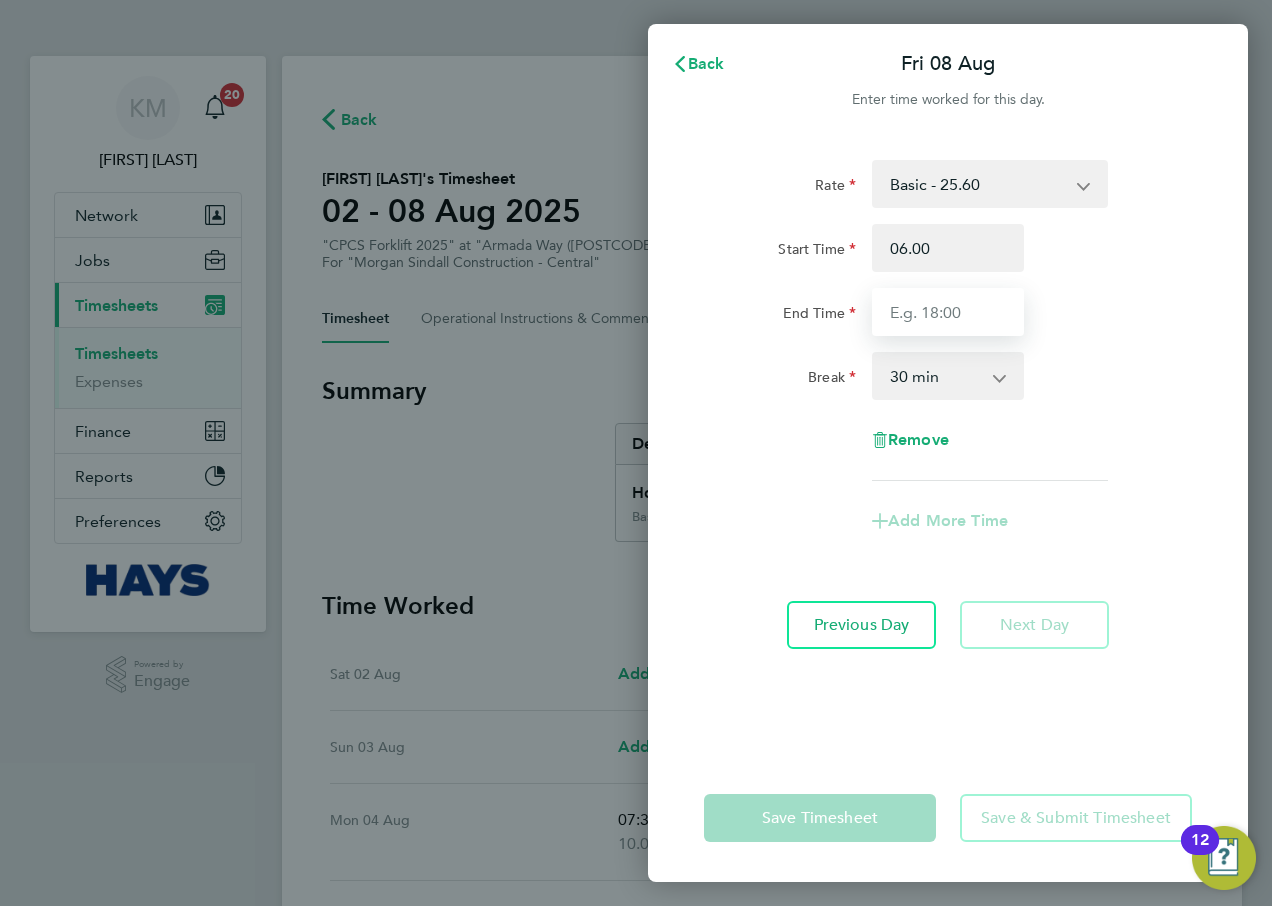 type on "06:00" 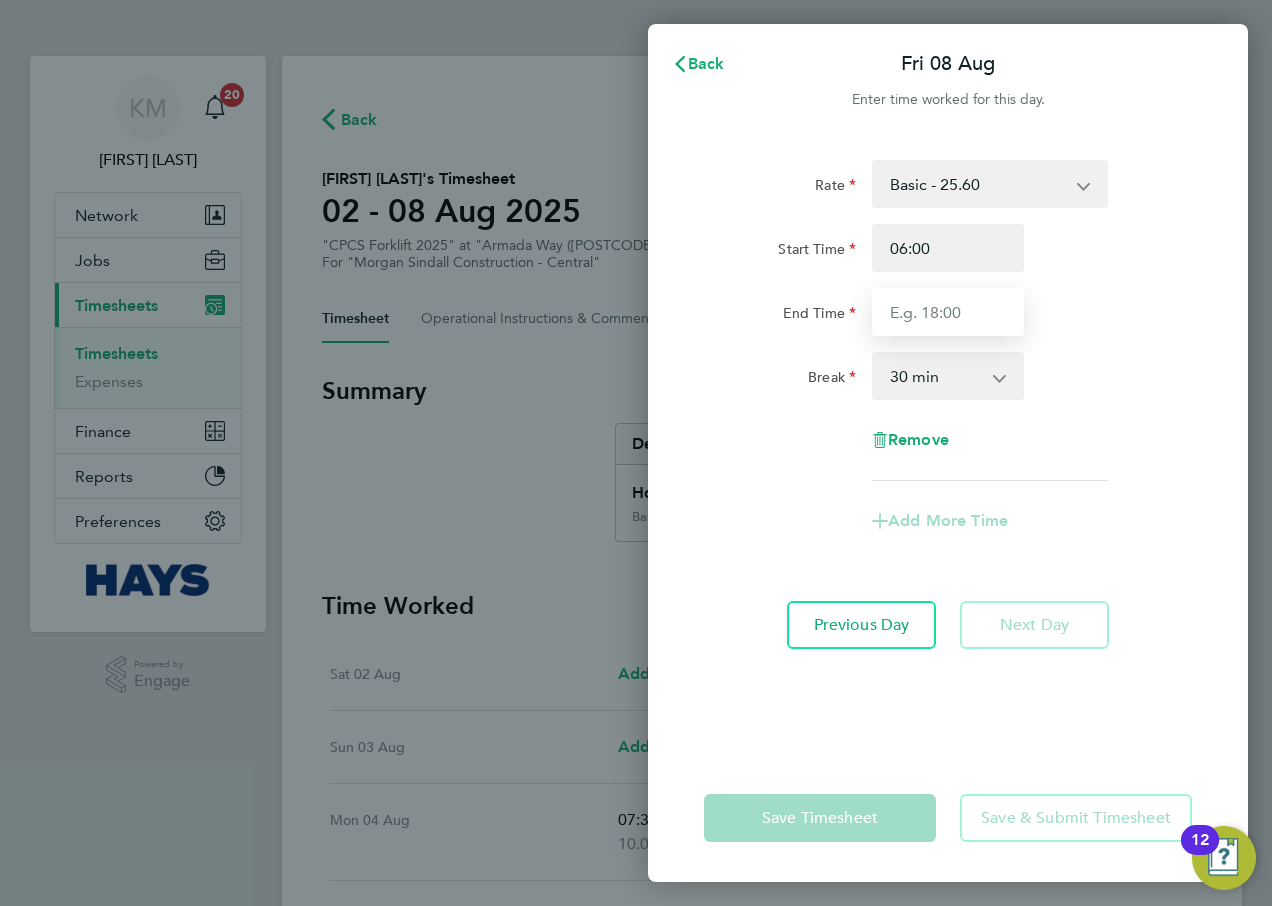click on "End Time" at bounding box center (948, 312) 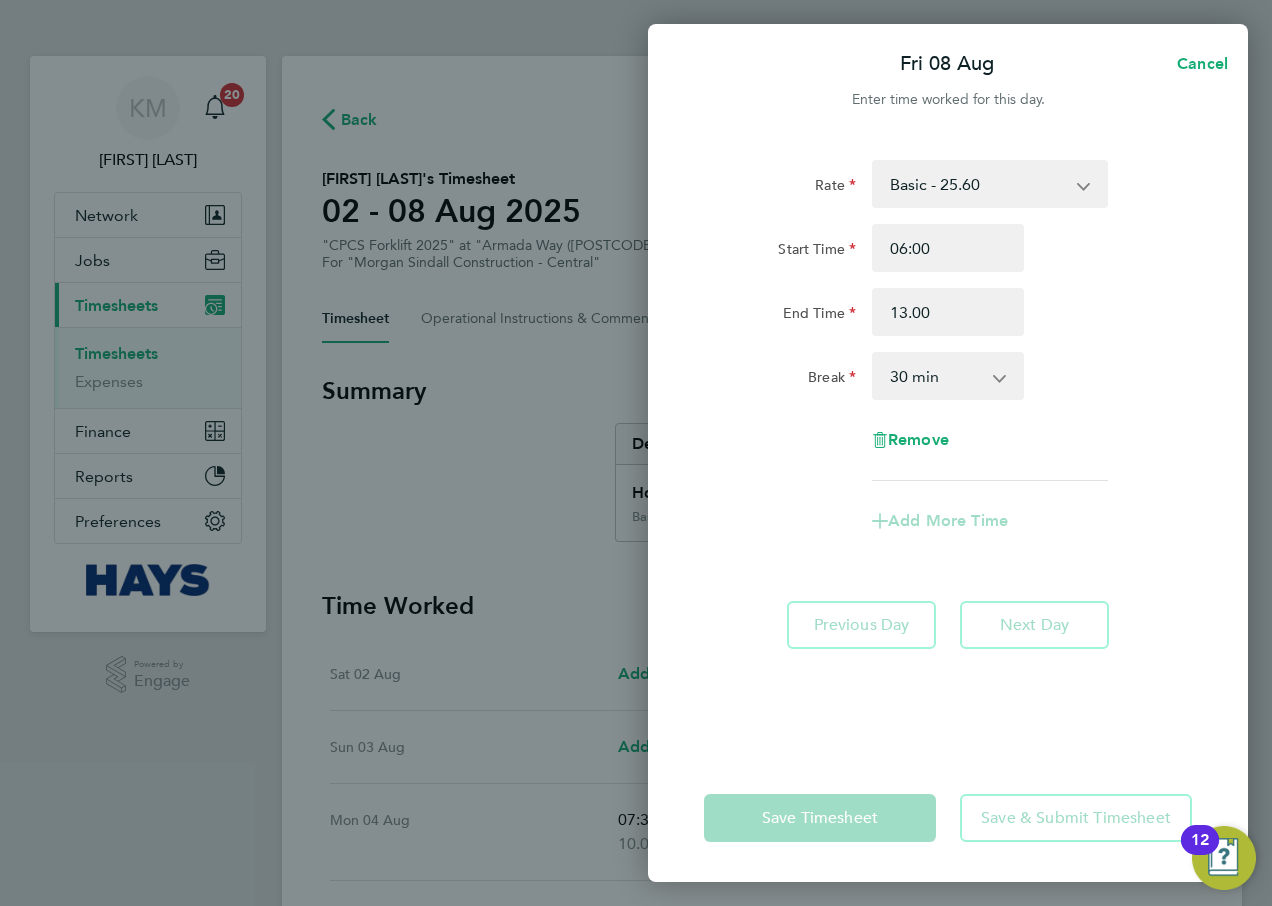 type on "13:00" 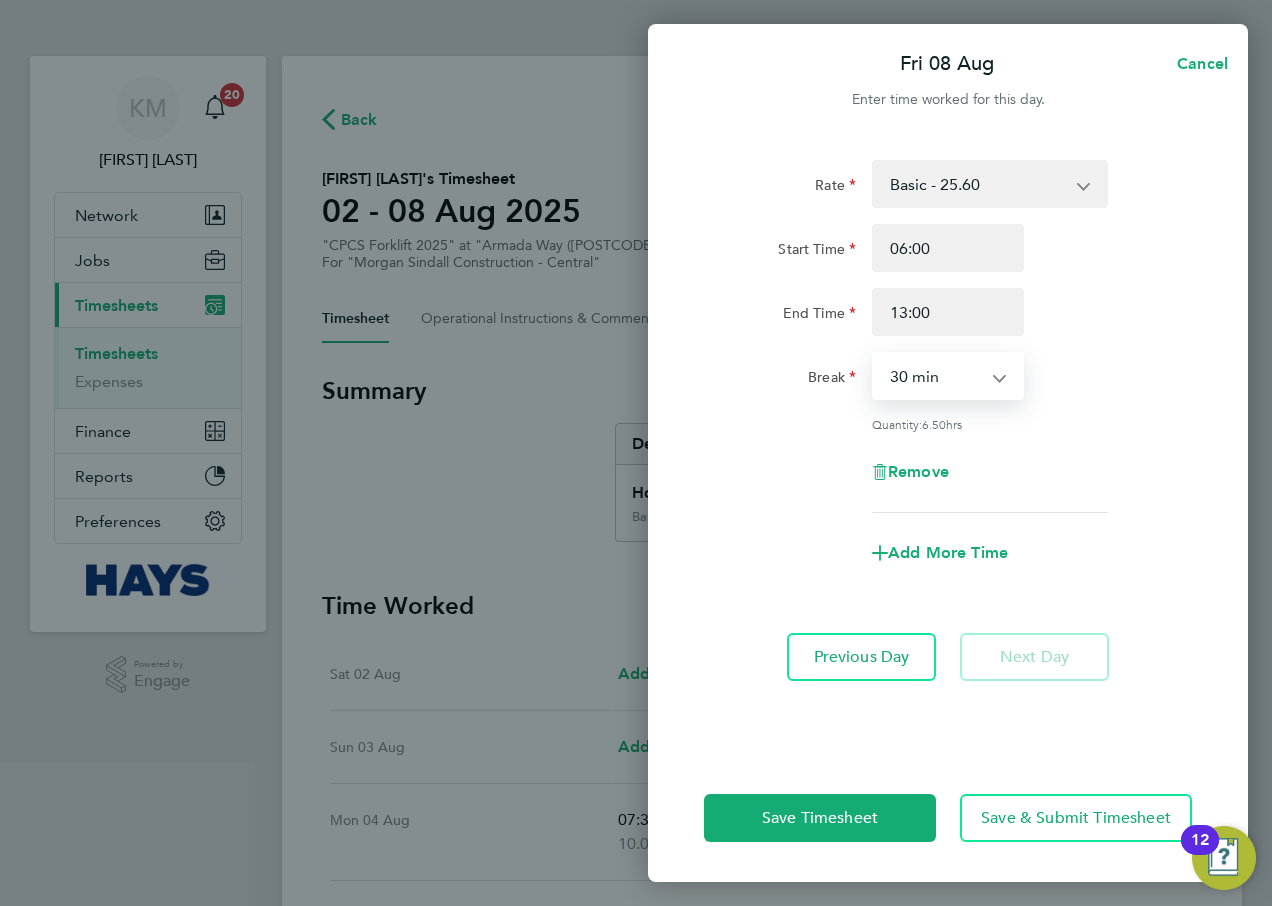 click on "0 min   15 min   30 min   45 min   60 min   75 min   90 min" at bounding box center (936, 376) 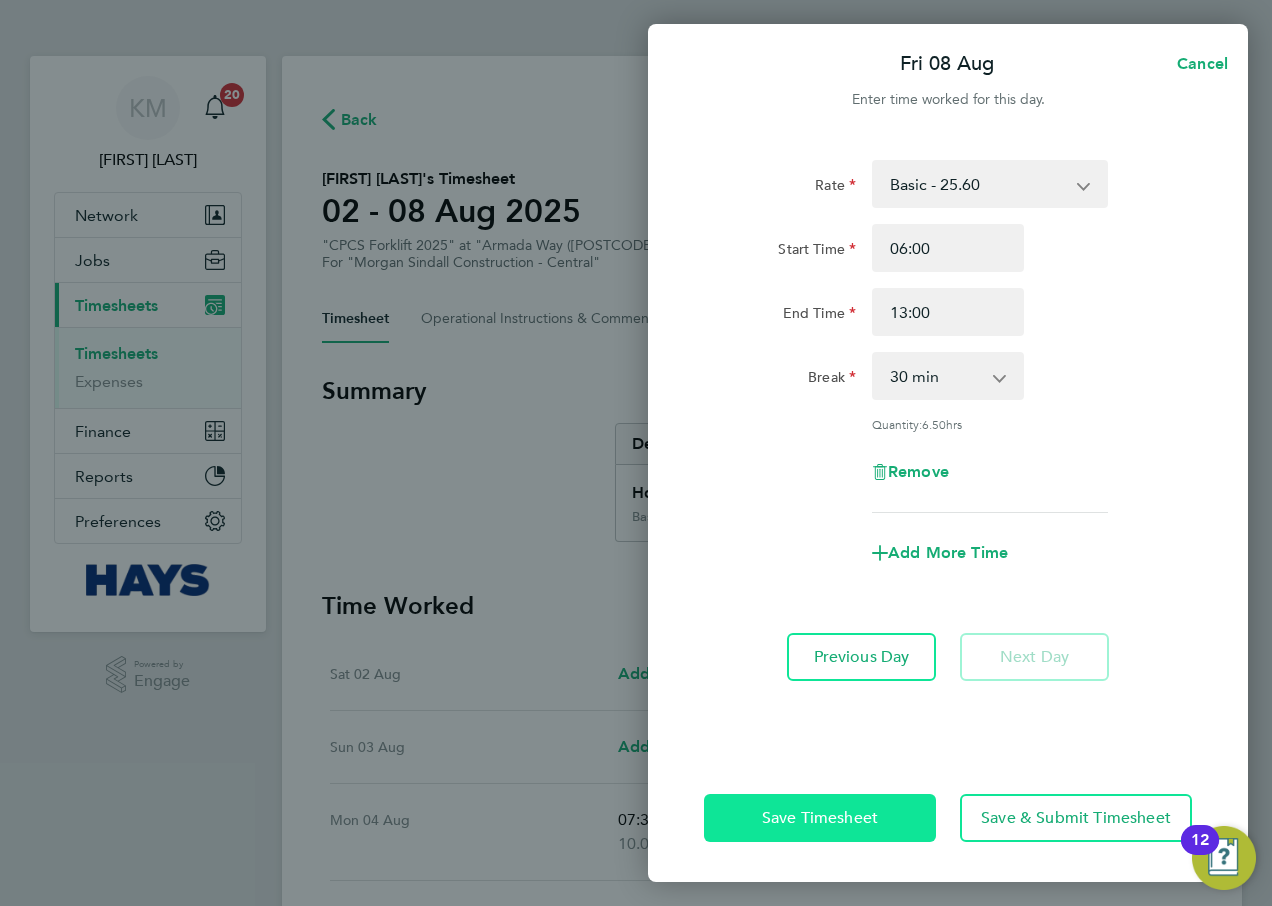 click on "Save Timesheet" 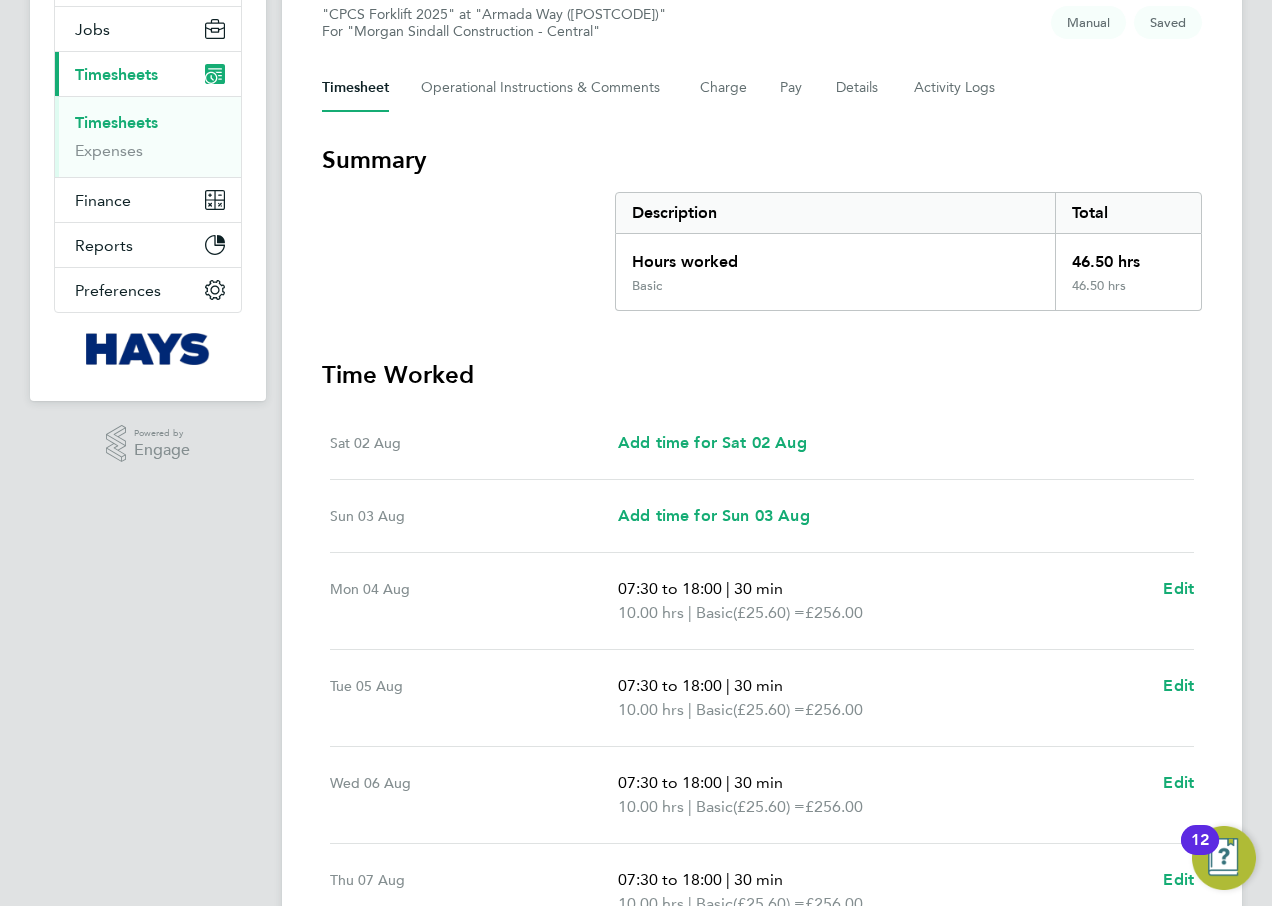 scroll, scrollTop: 39, scrollLeft: 0, axis: vertical 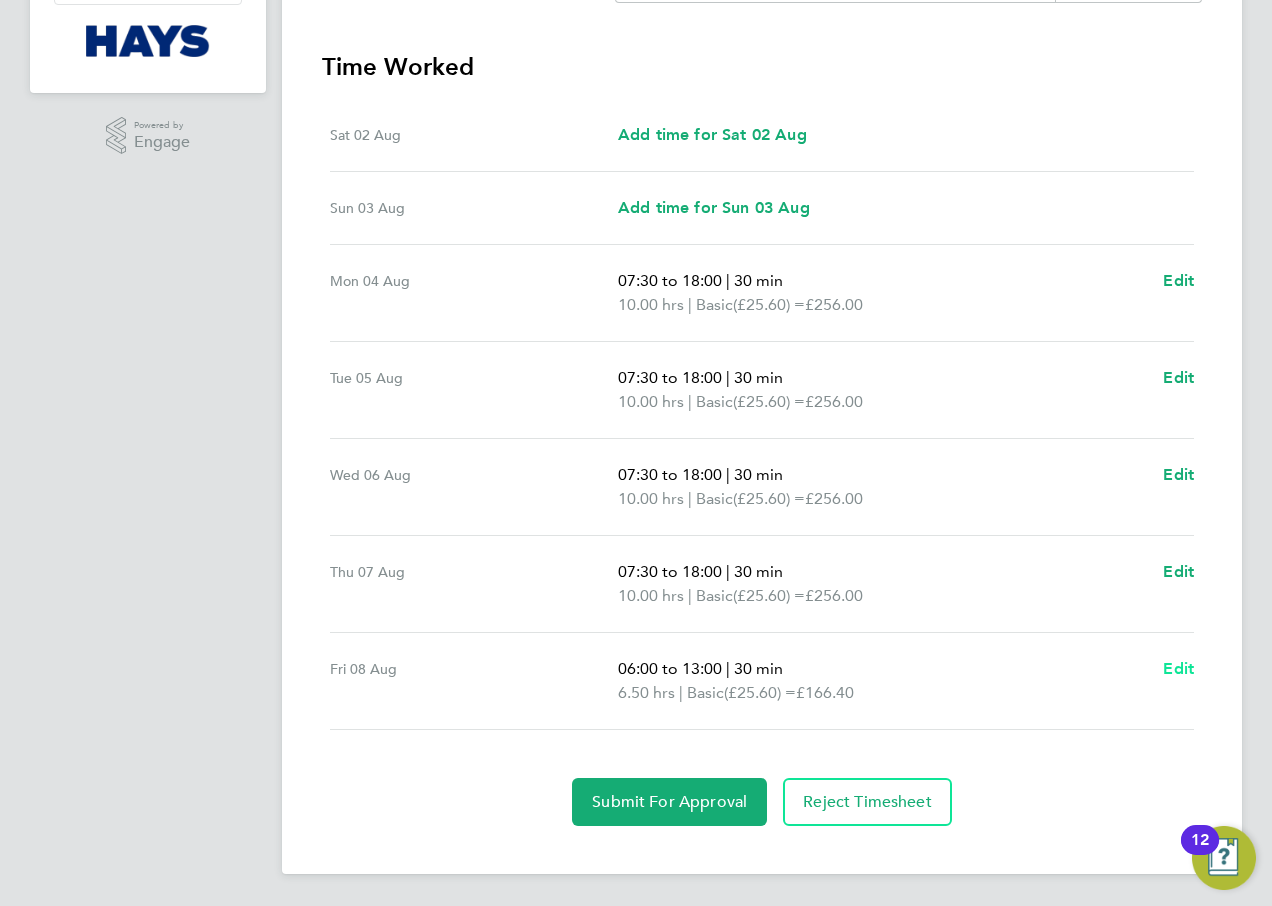click on "Edit" at bounding box center [1178, 668] 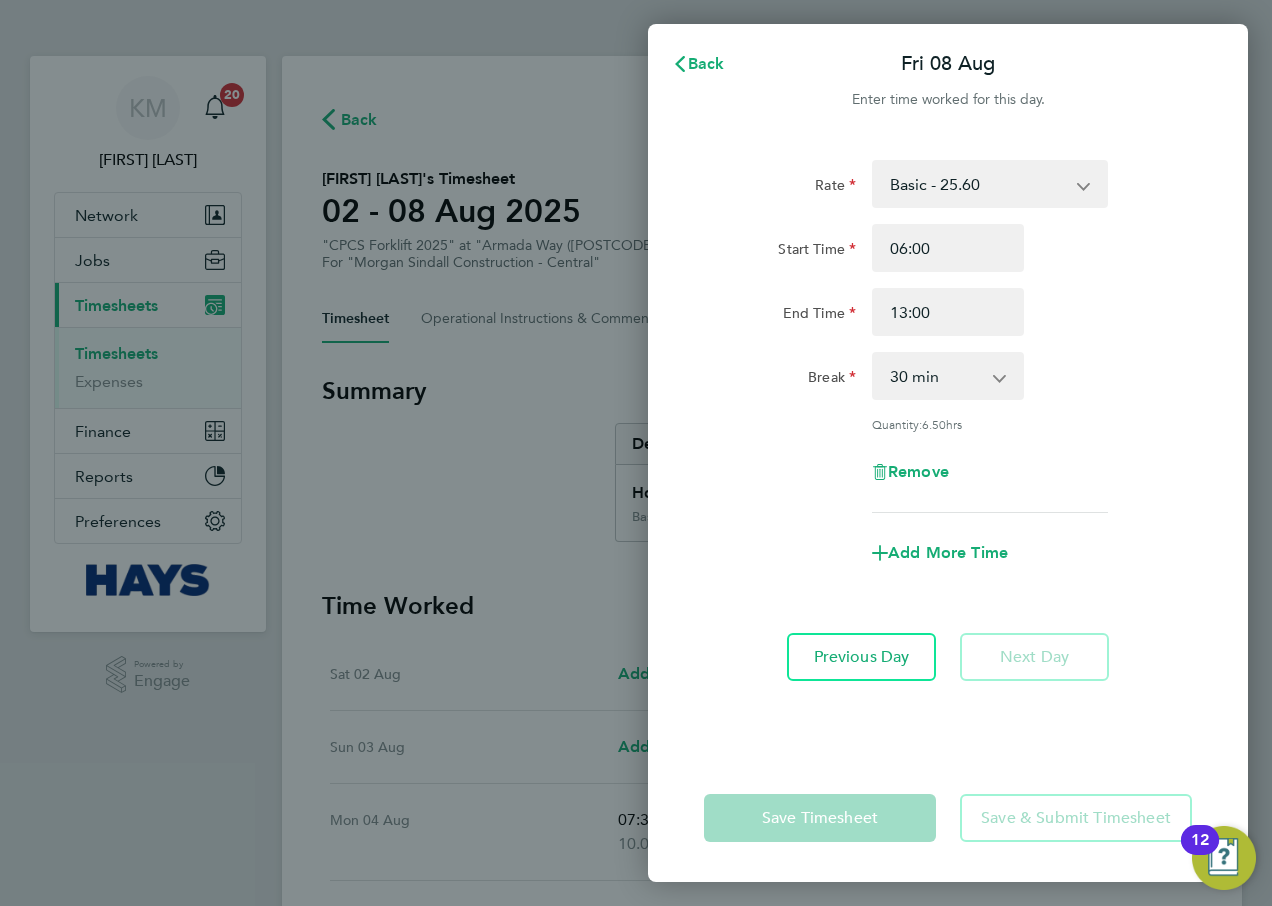 scroll, scrollTop: 0, scrollLeft: 0, axis: both 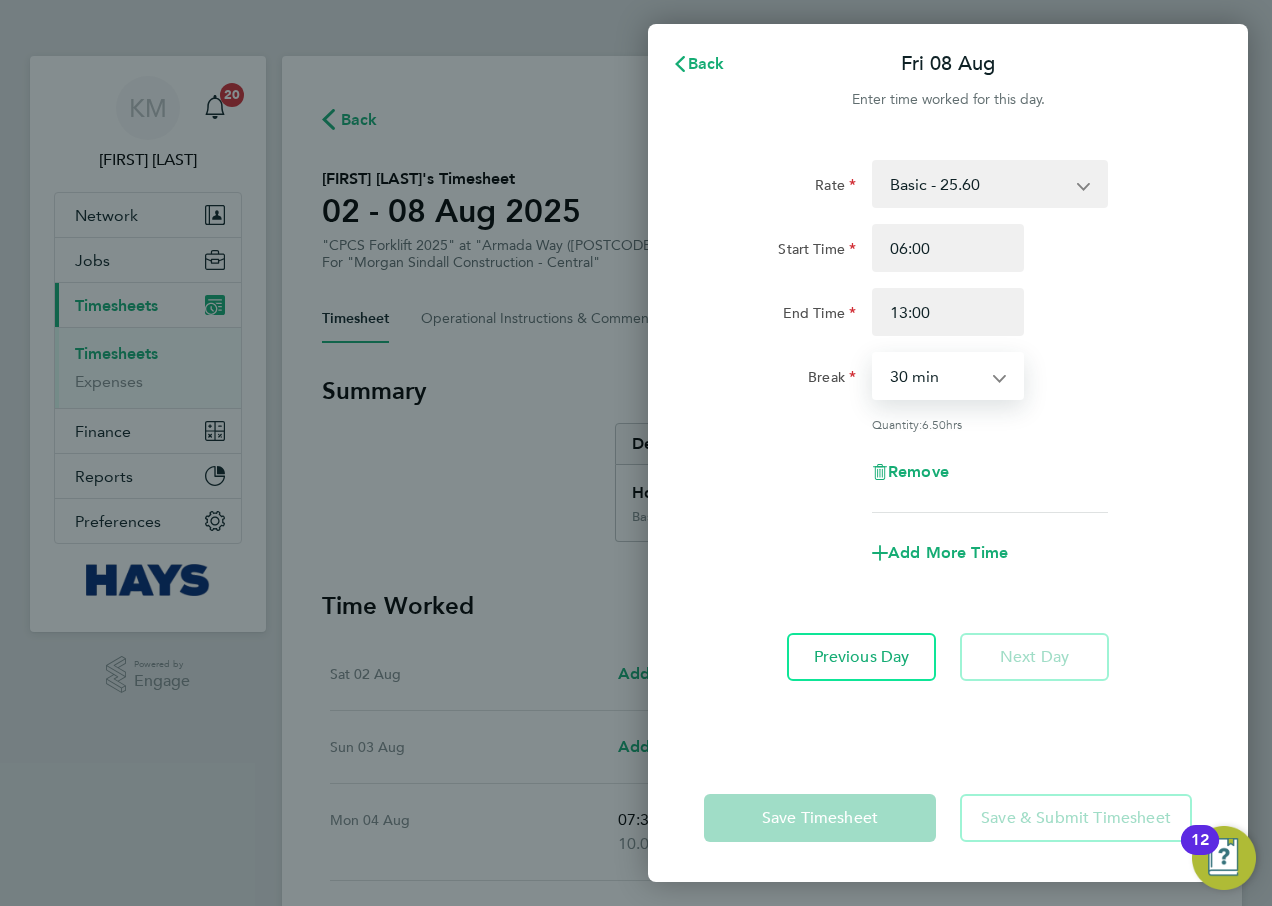 click on "0 min   15 min   30 min   45 min   60 min   75 min   90 min" at bounding box center [936, 376] 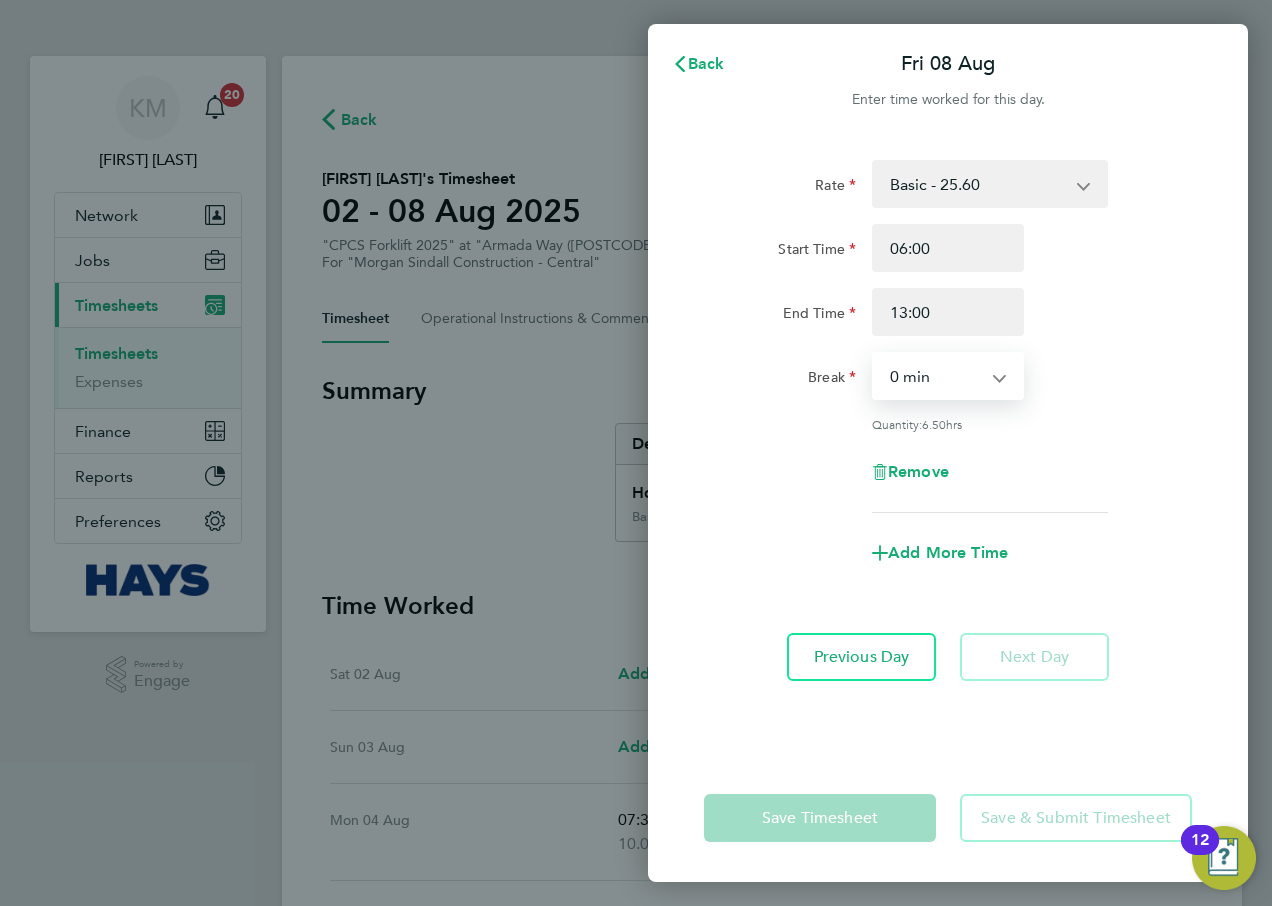 click on "0 min   15 min   30 min   45 min   60 min   75 min   90 min" at bounding box center (936, 376) 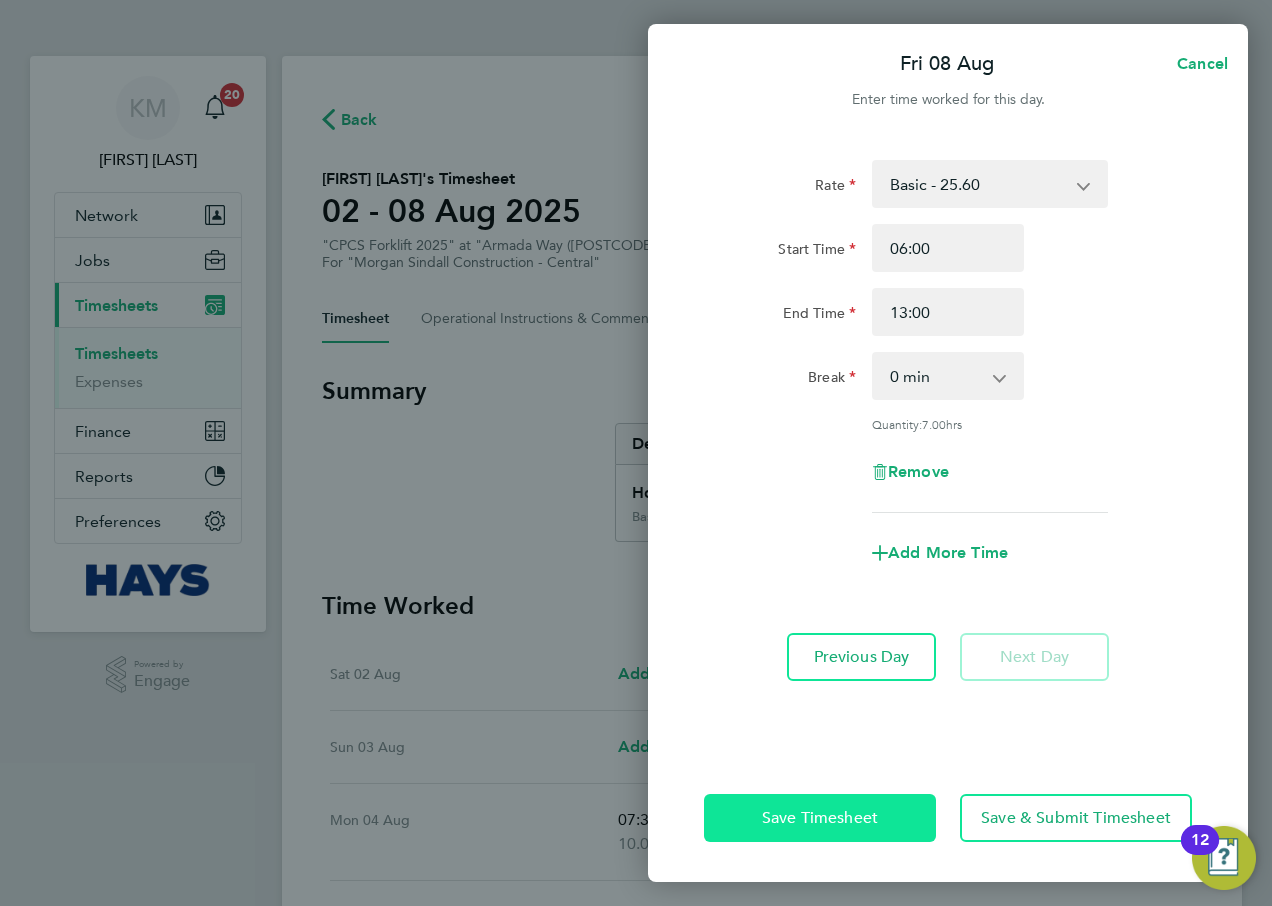 click on "Save Timesheet" 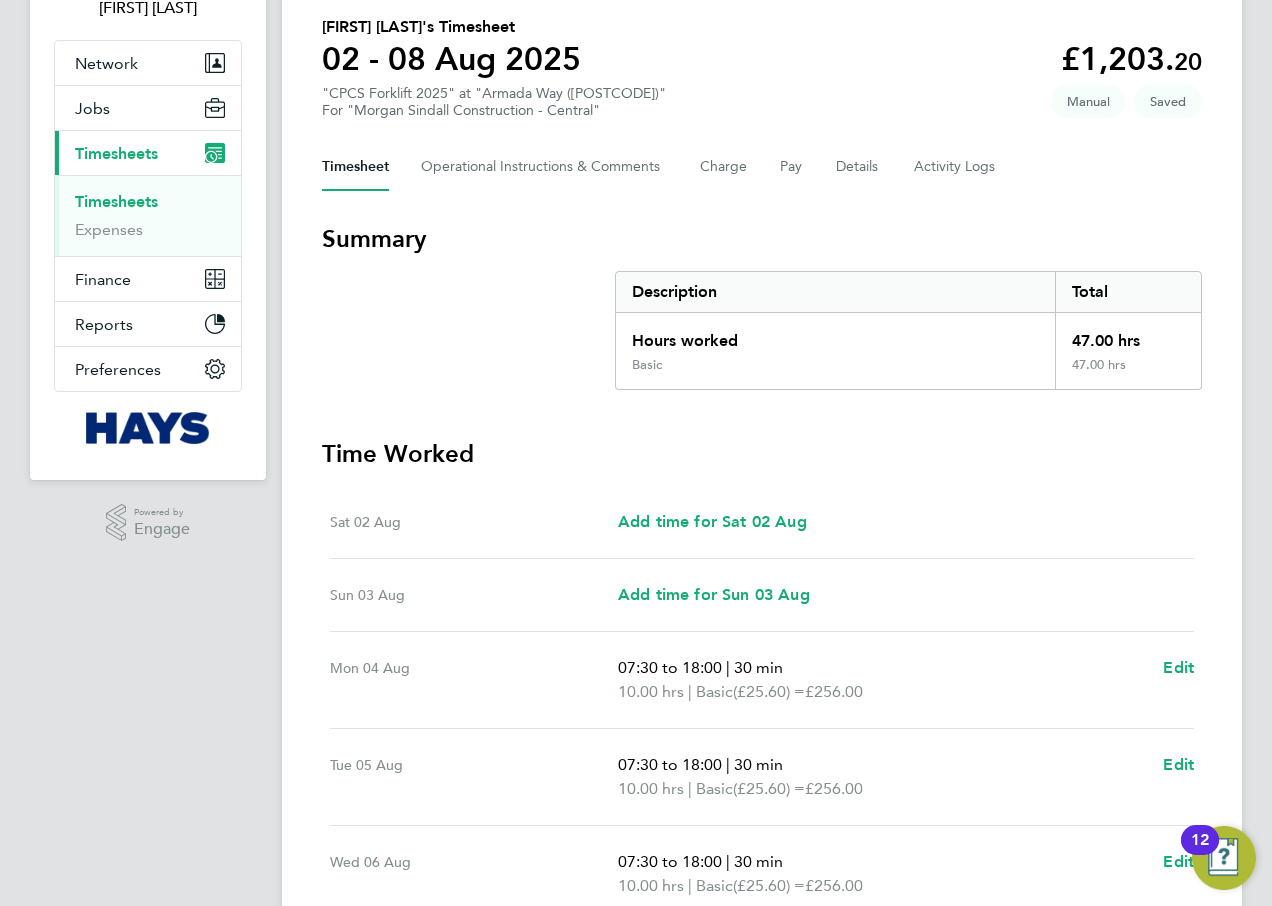 scroll, scrollTop: 400, scrollLeft: 0, axis: vertical 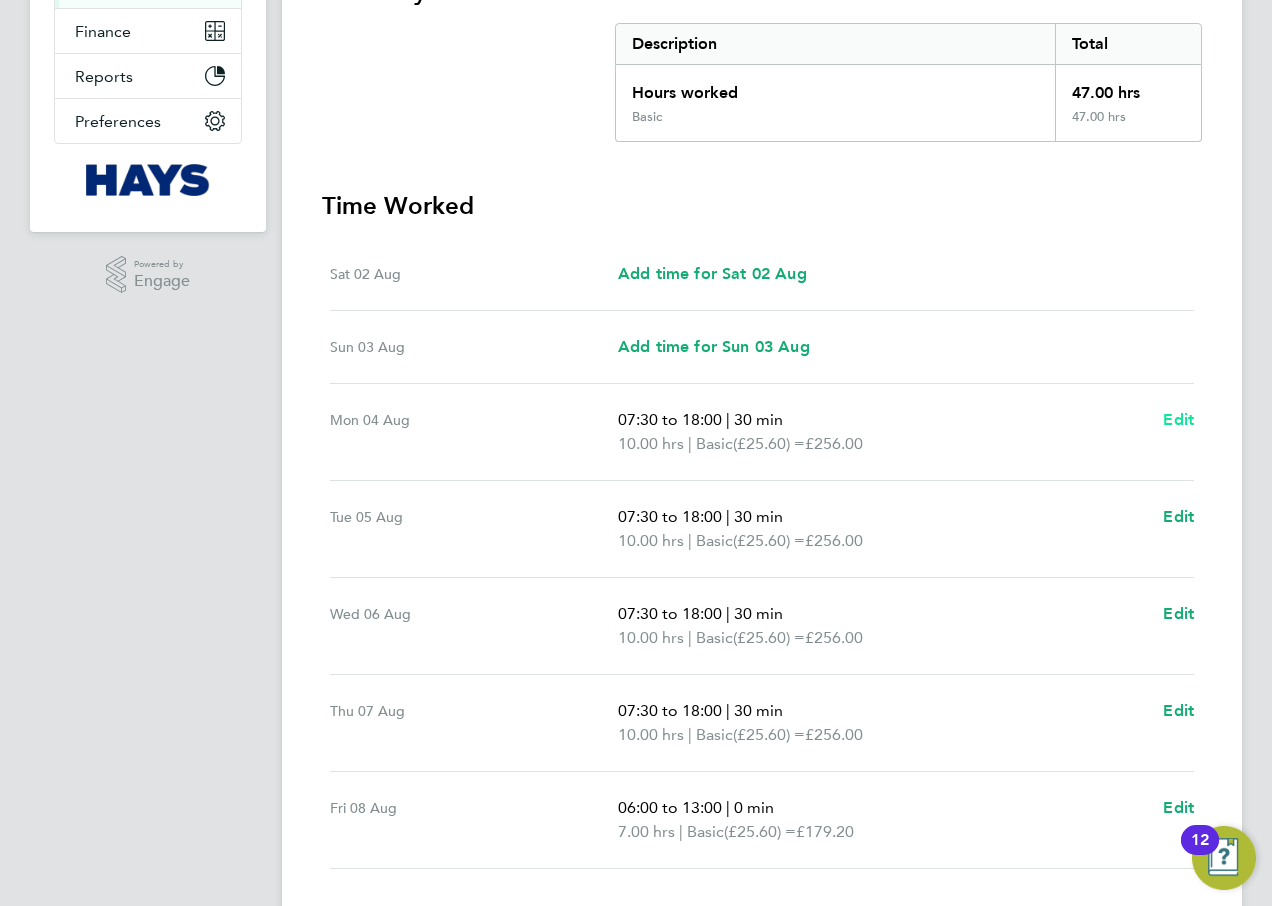 click on "Edit" at bounding box center [1178, 419] 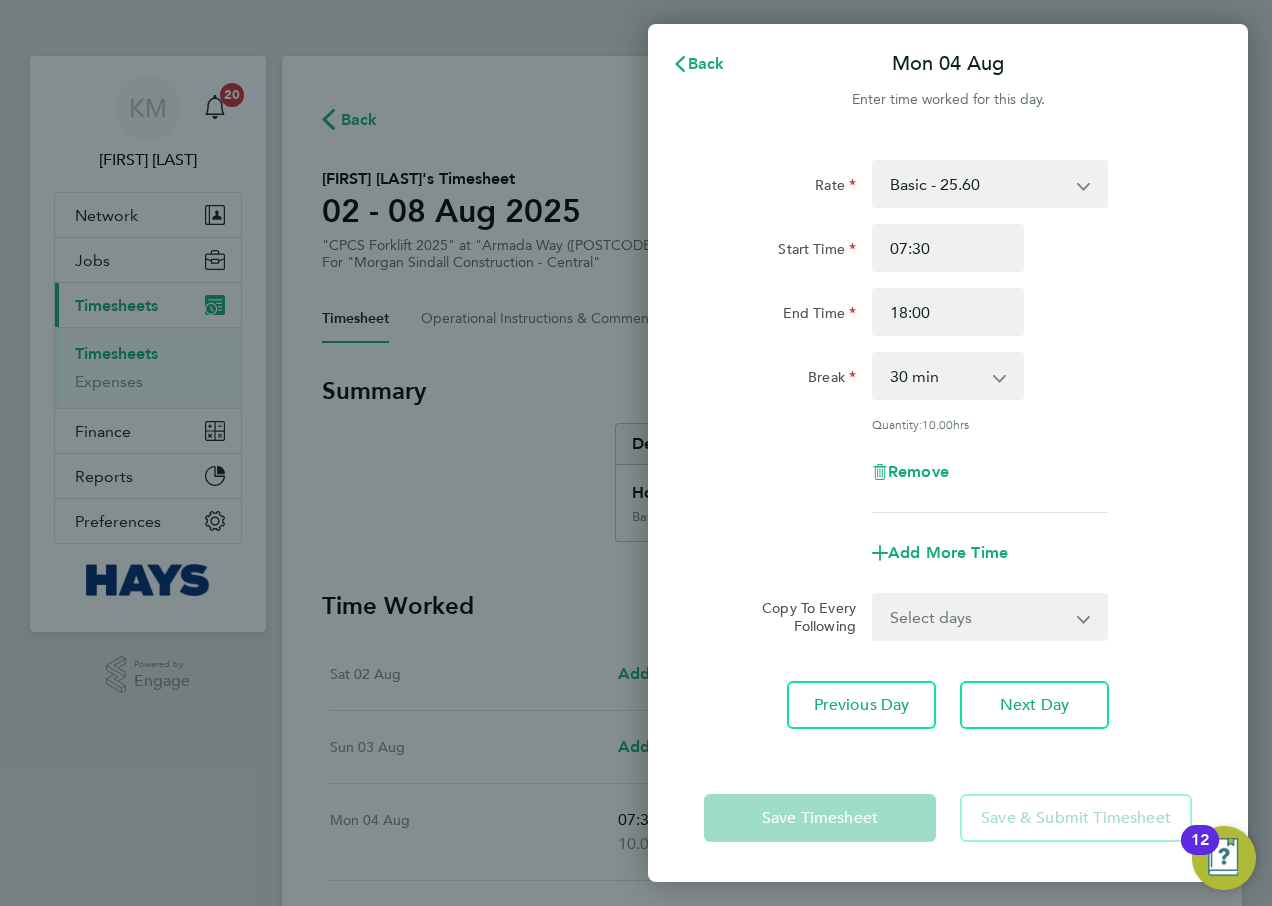 scroll, scrollTop: 0, scrollLeft: 0, axis: both 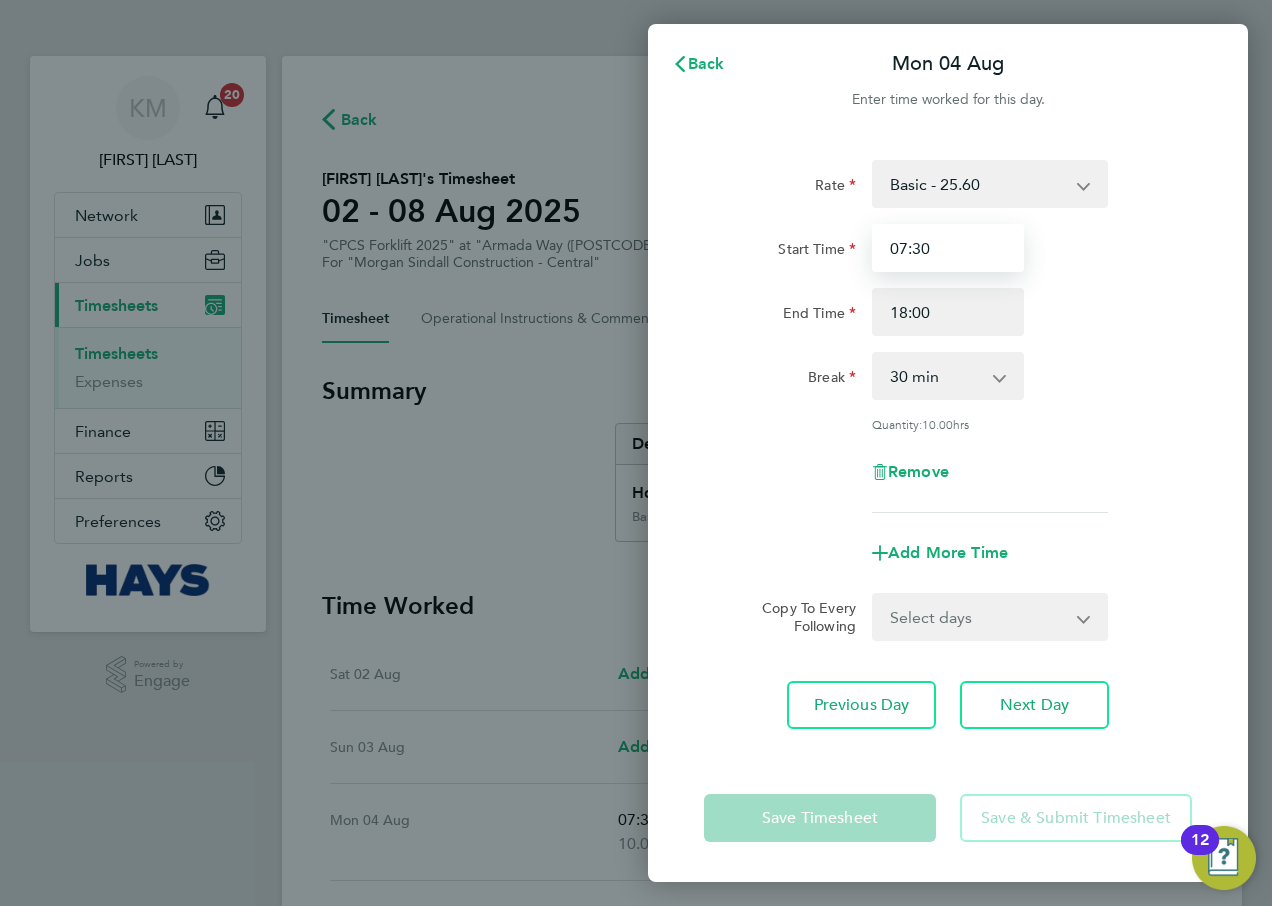 drag, startPoint x: 948, startPoint y: 247, endPoint x: 647, endPoint y: 248, distance: 301.00165 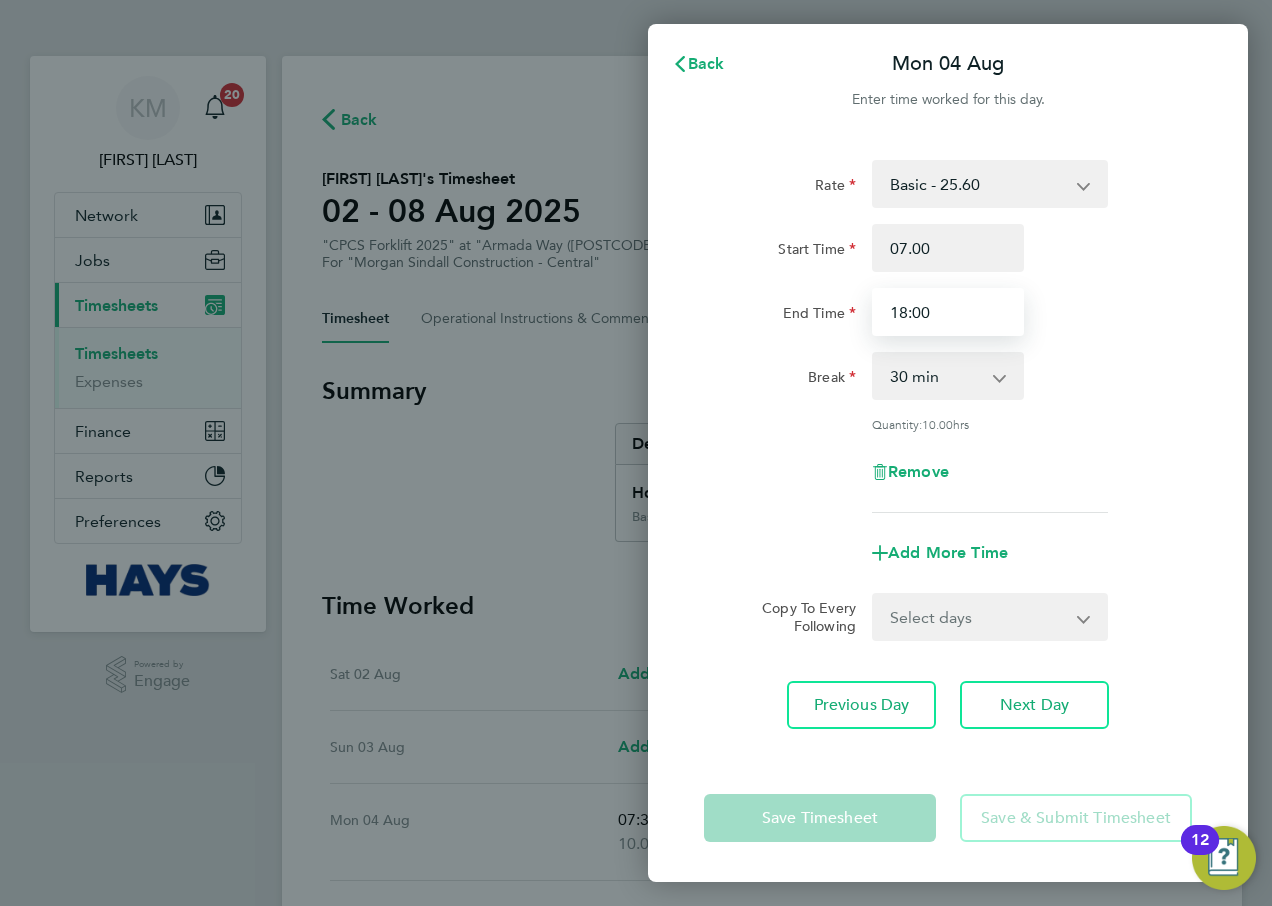 type on "07:00" 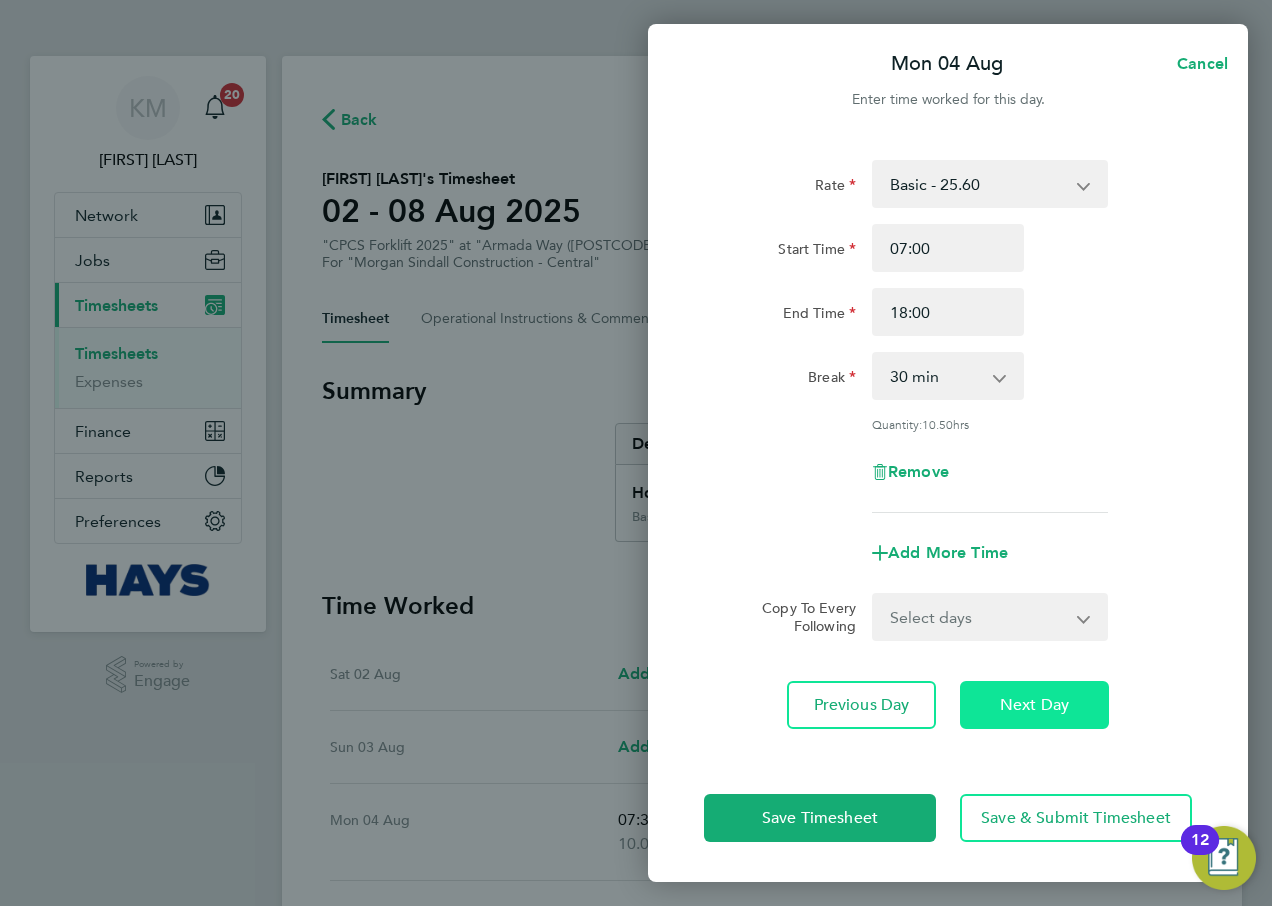 click on "Next Day" 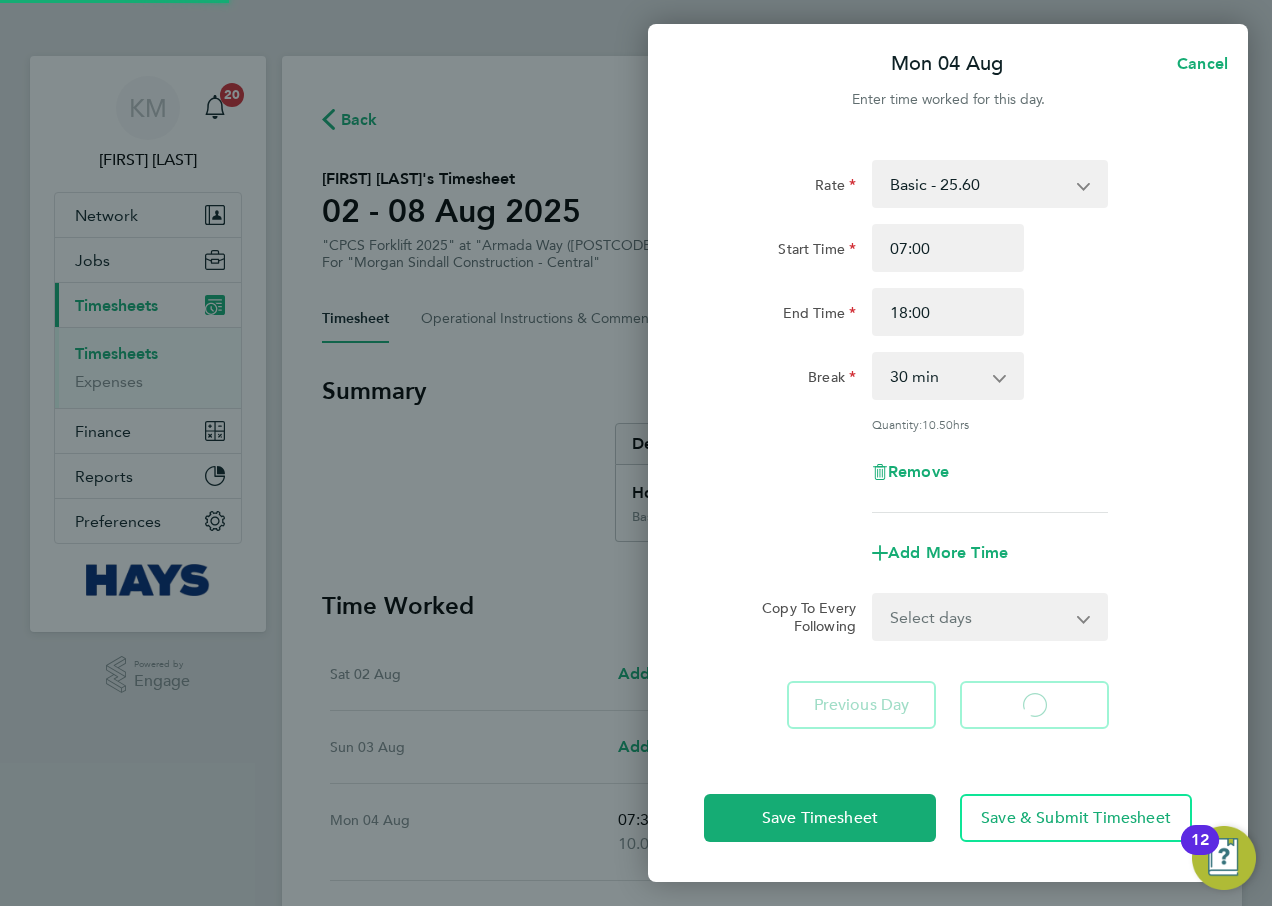 select on "30" 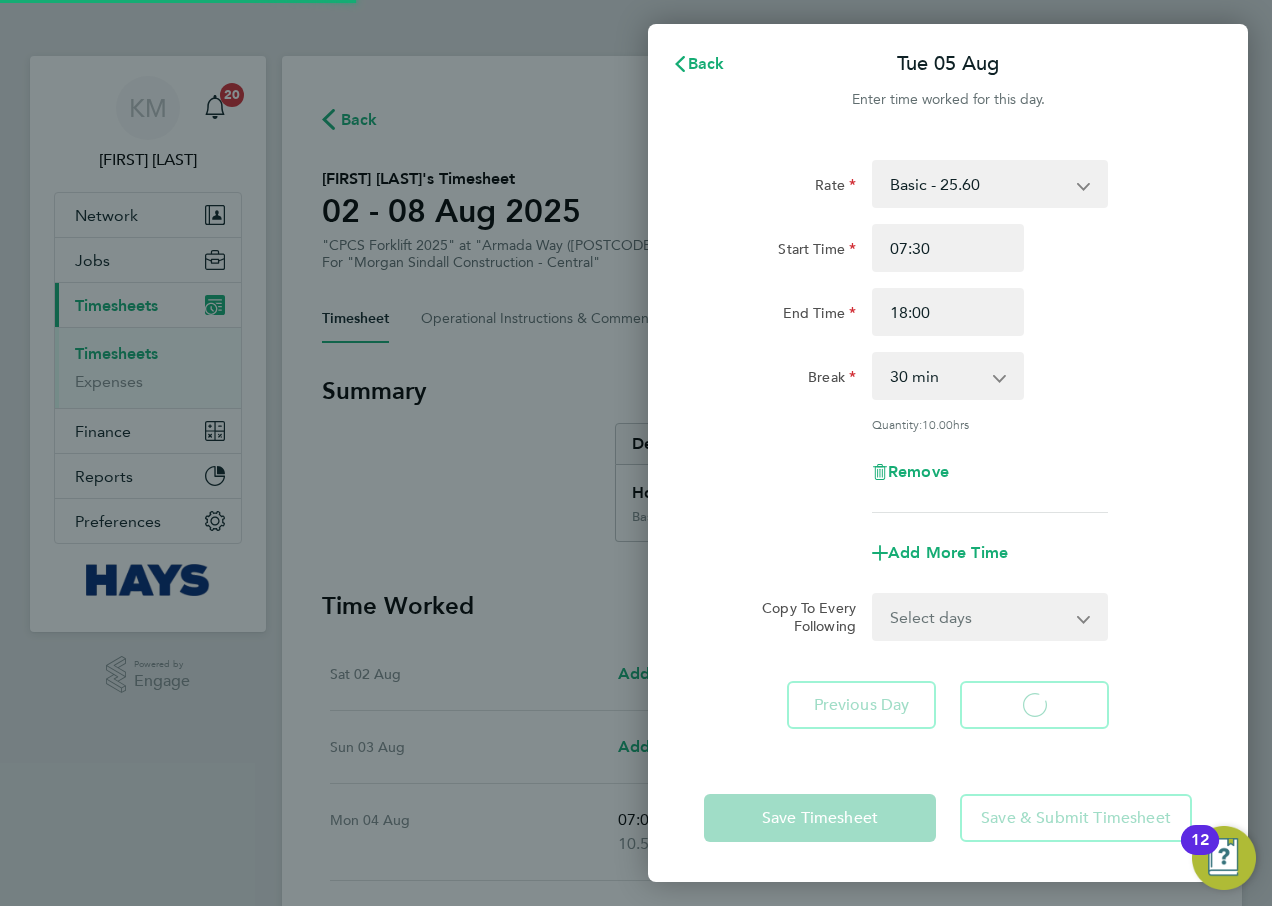 select on "30" 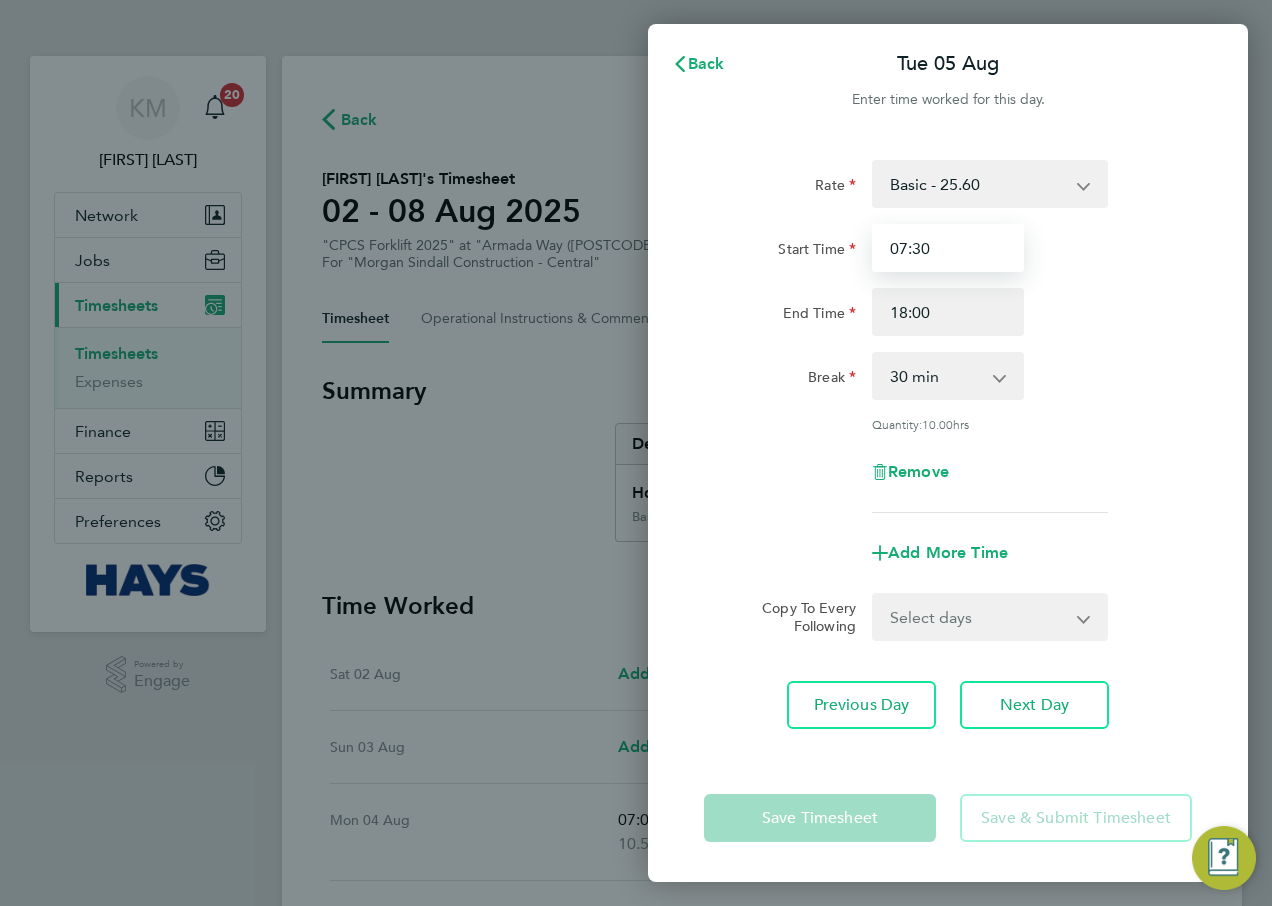 drag, startPoint x: 948, startPoint y: 253, endPoint x: 806, endPoint y: 234, distance: 143.26549 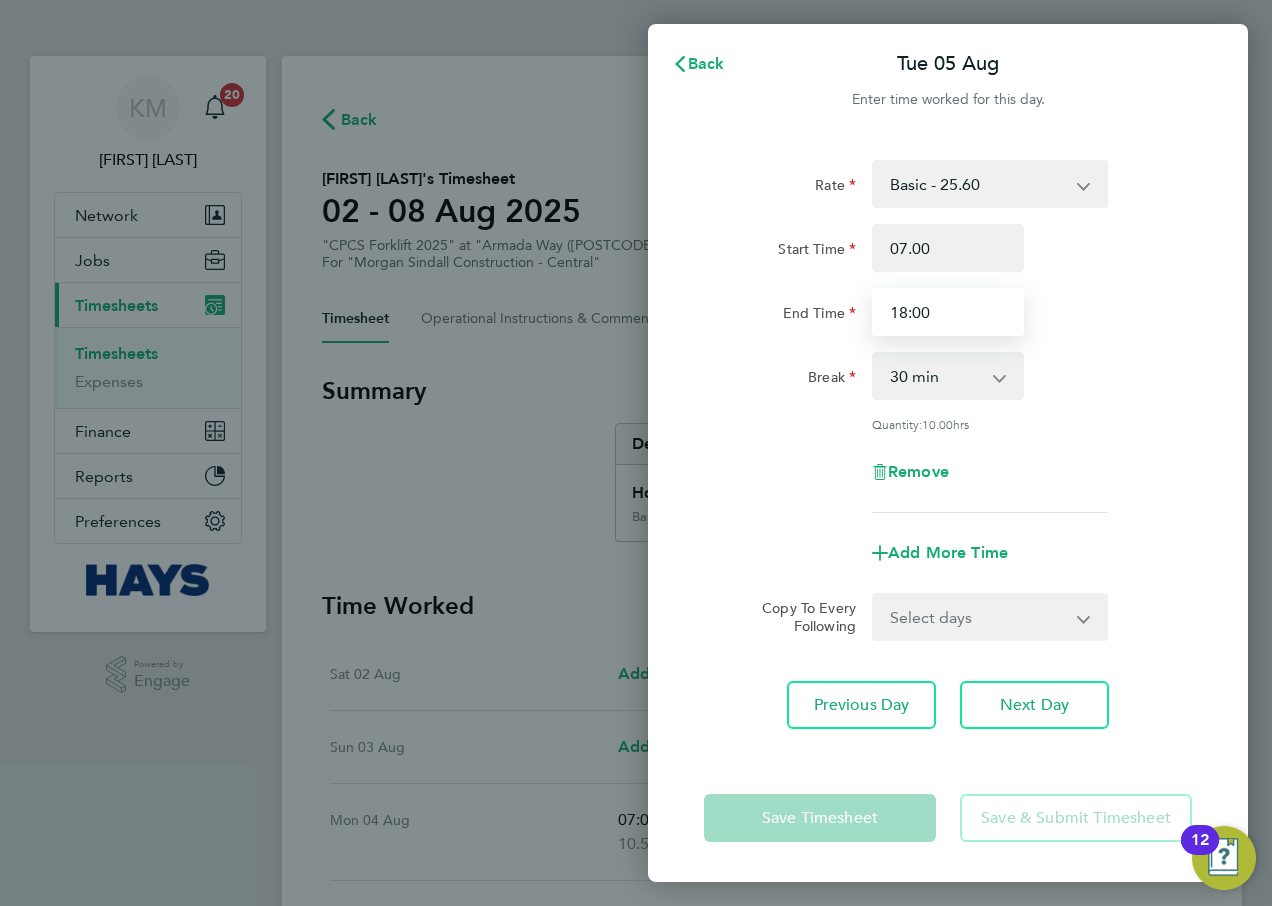type on "07:00" 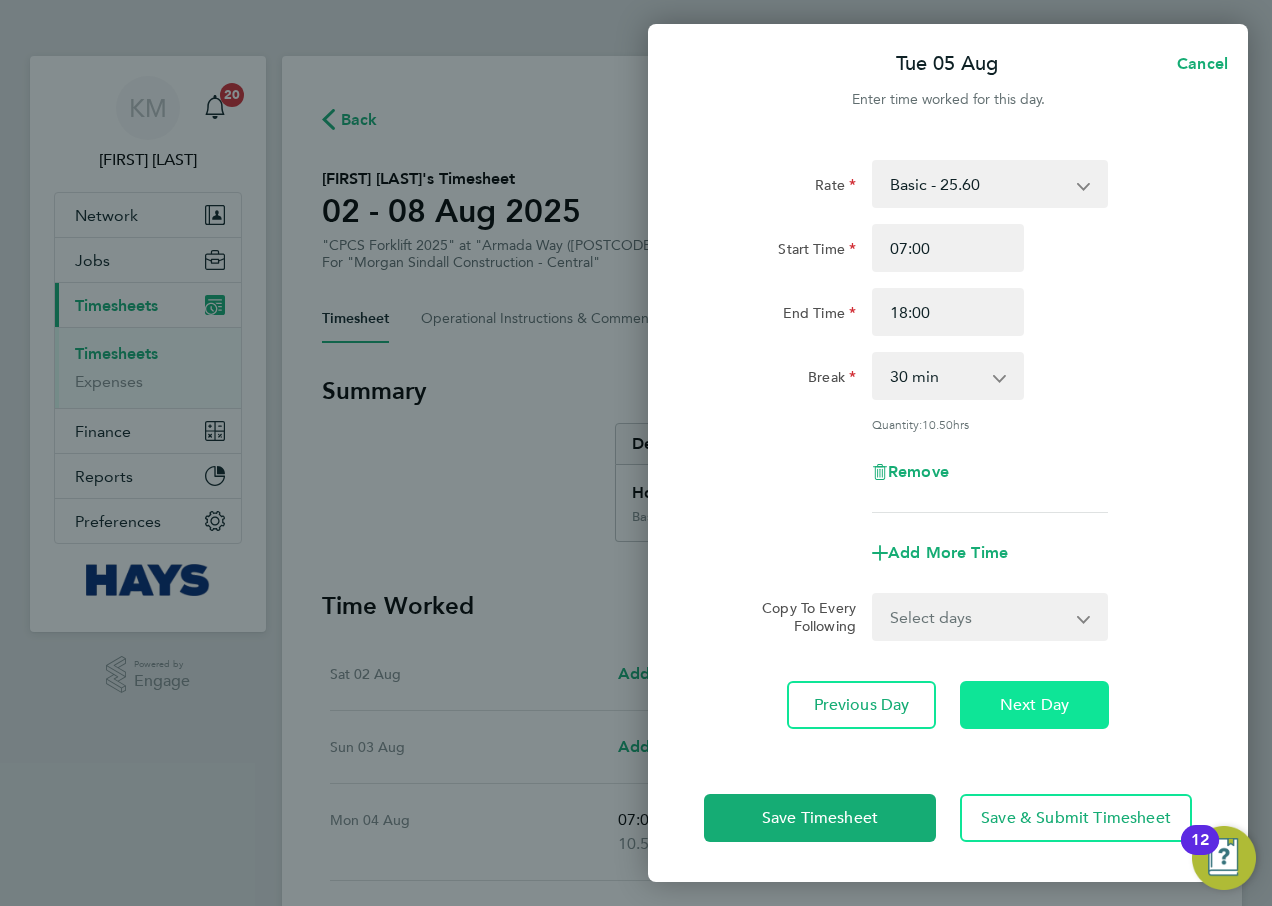 click on "Next Day" 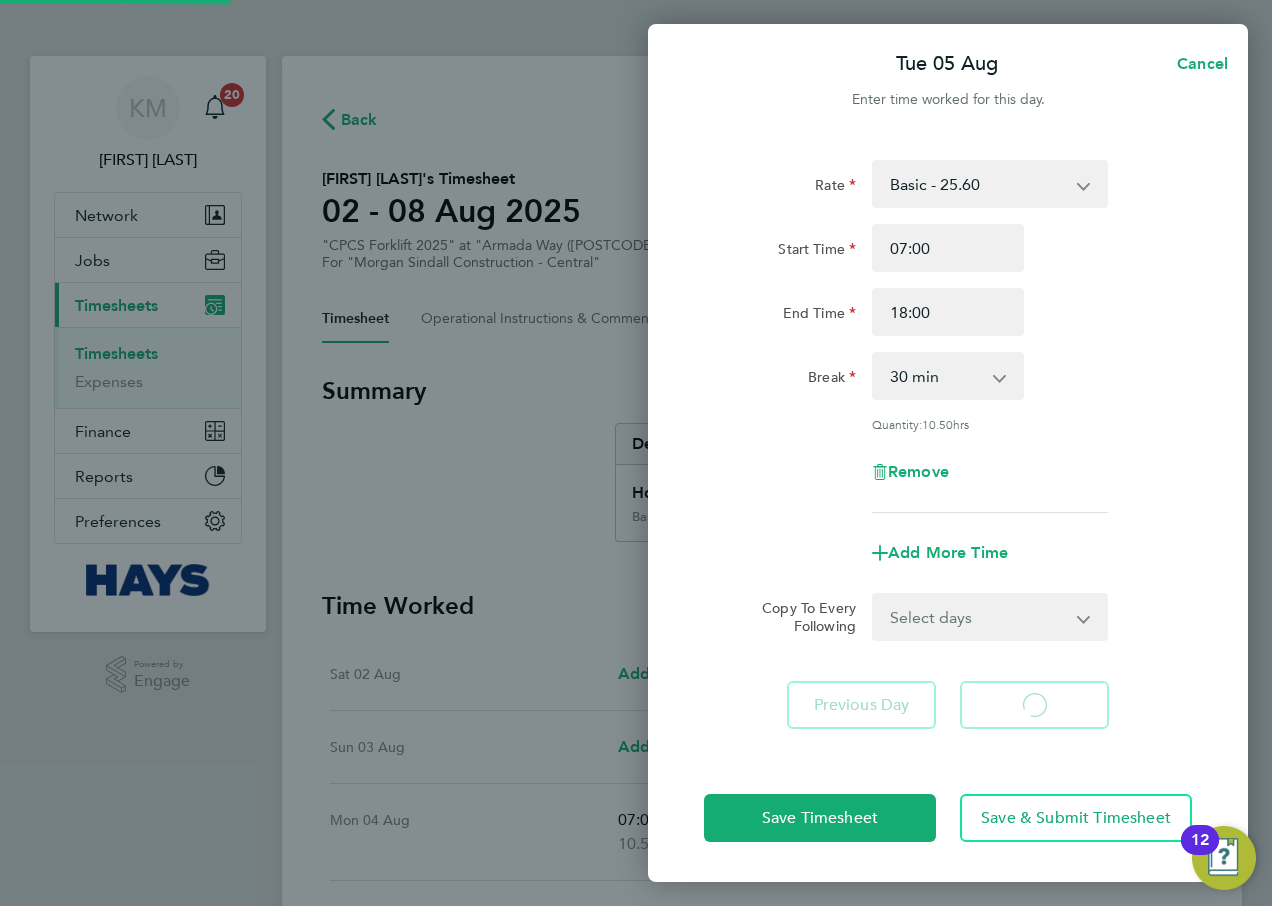 select on "30" 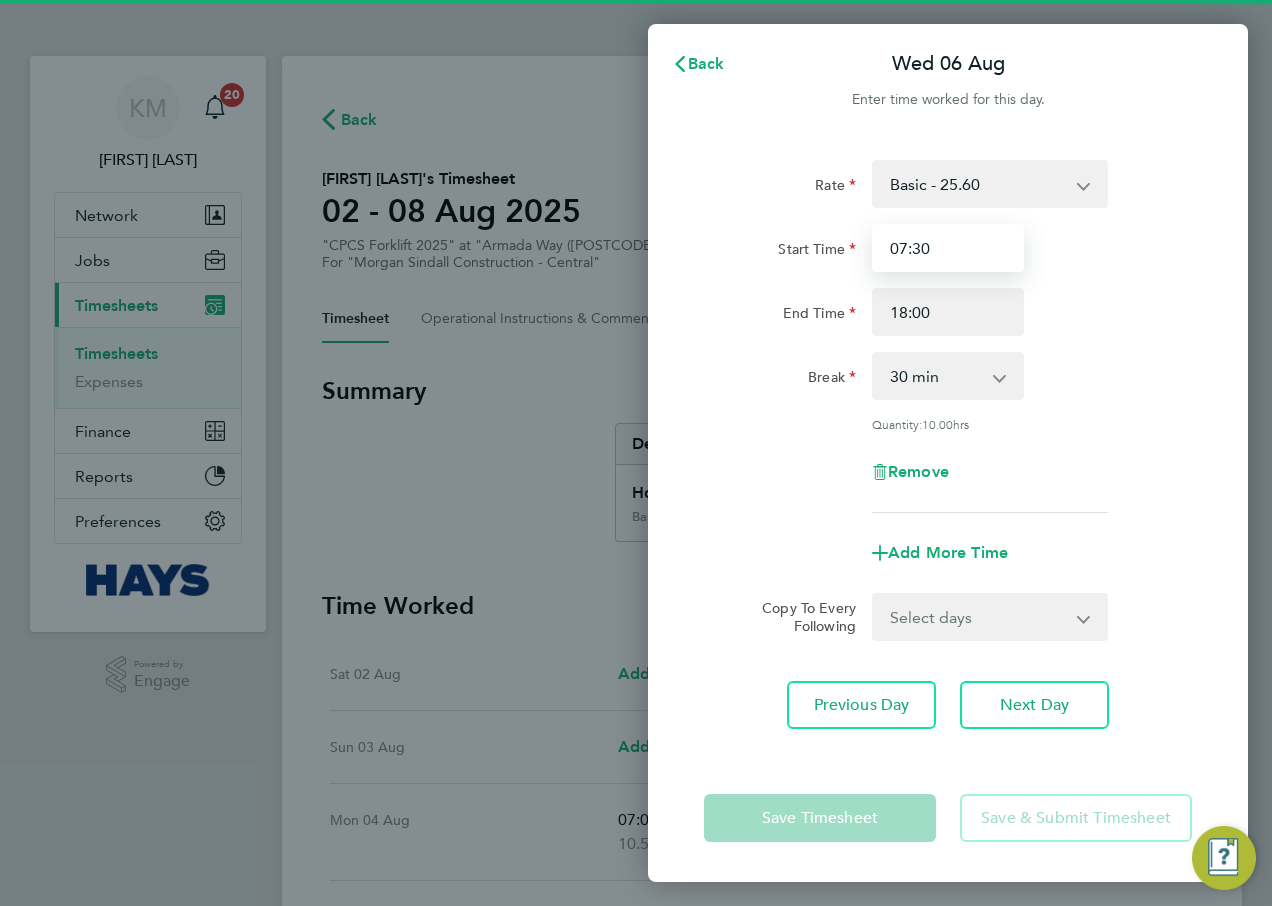 drag, startPoint x: 943, startPoint y: 245, endPoint x: 647, endPoint y: 237, distance: 296.1081 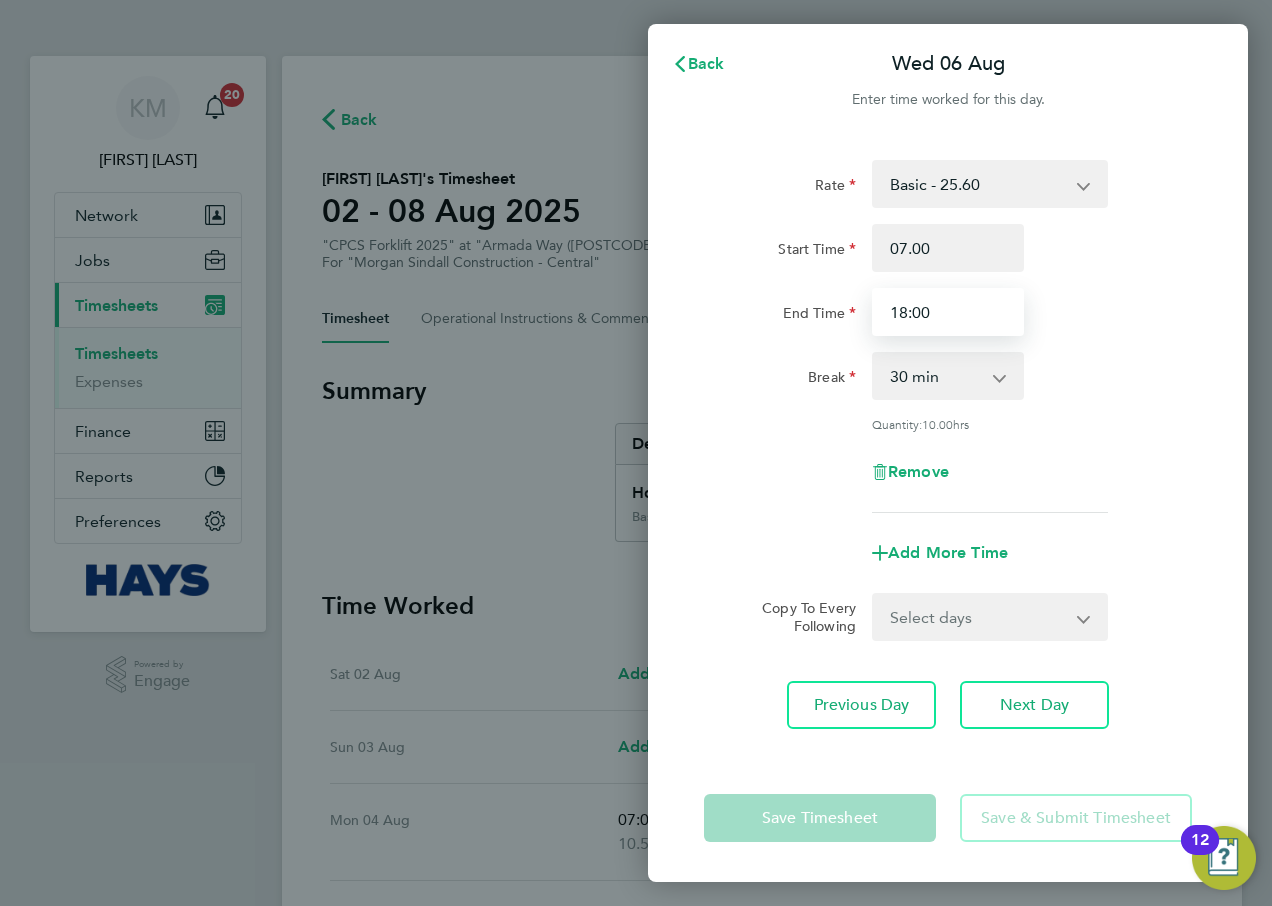 type on "07:00" 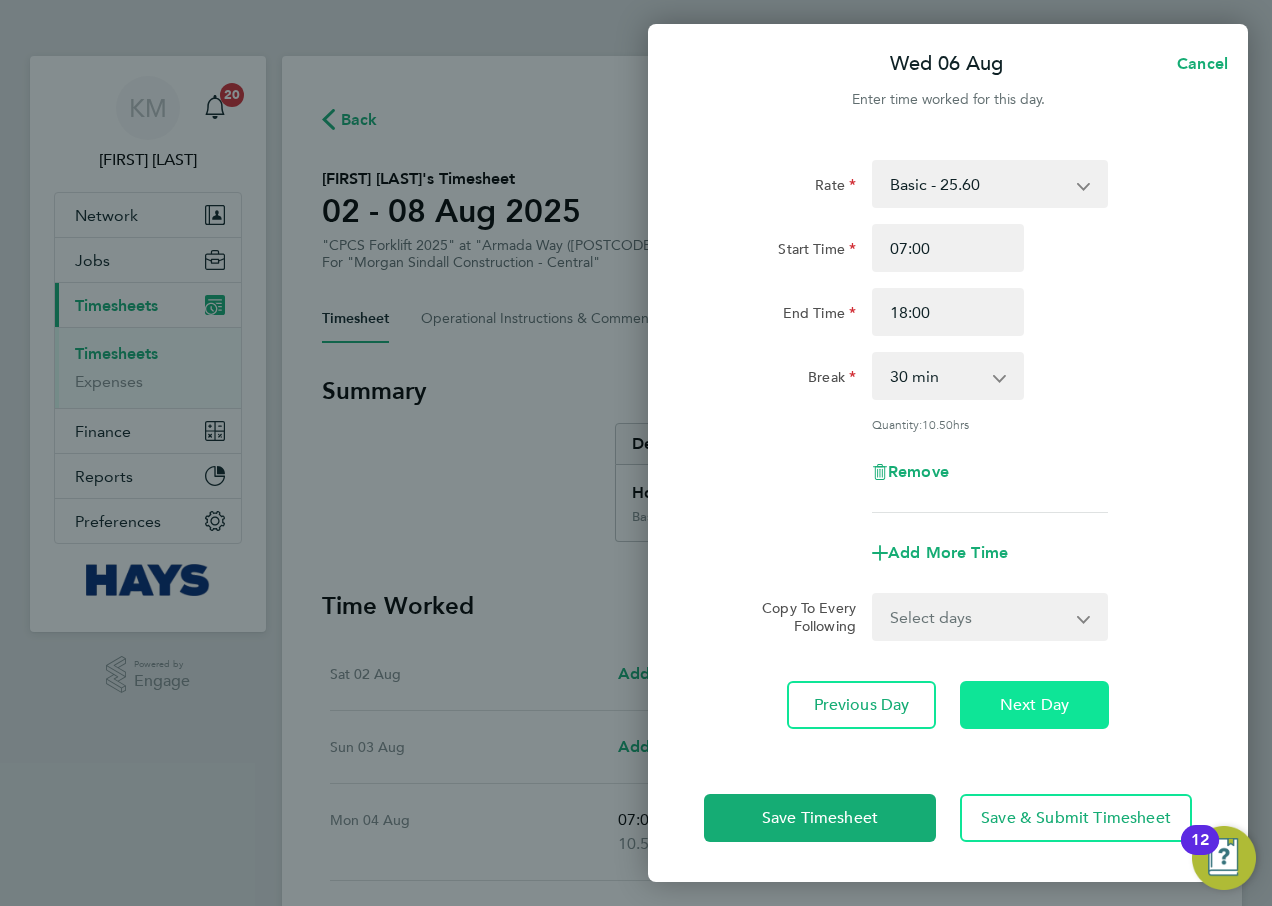 click on "Next Day" 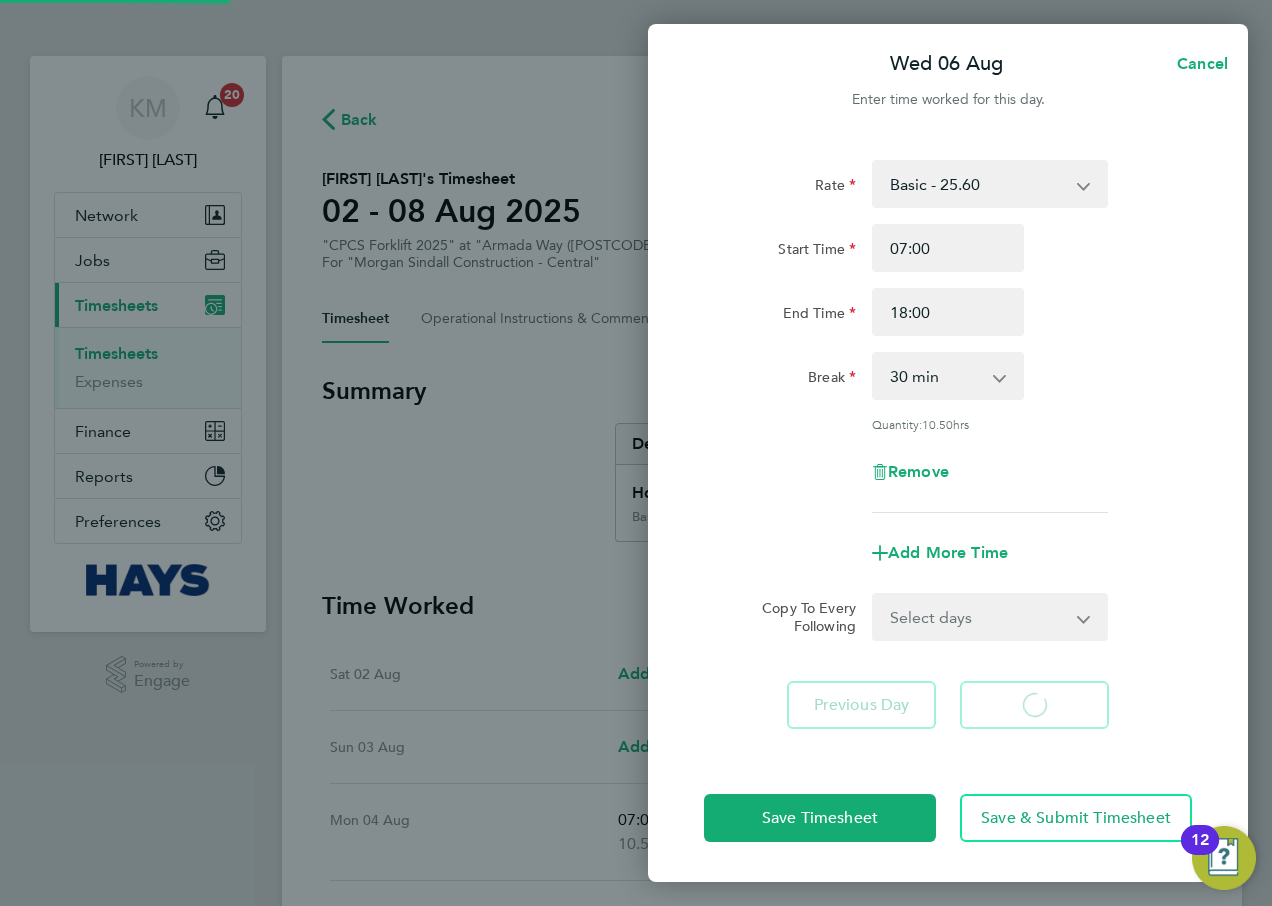 select on "30" 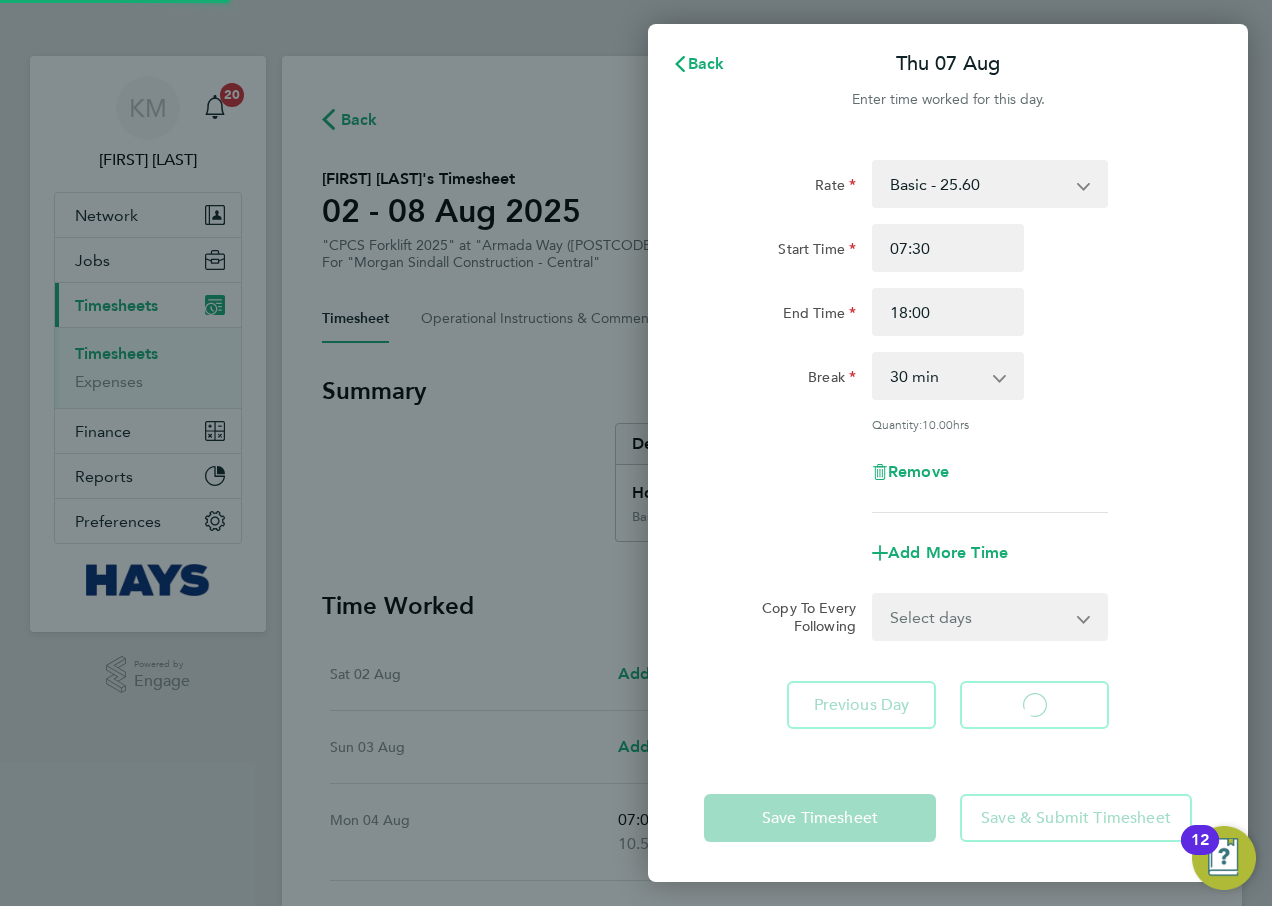 select on "30" 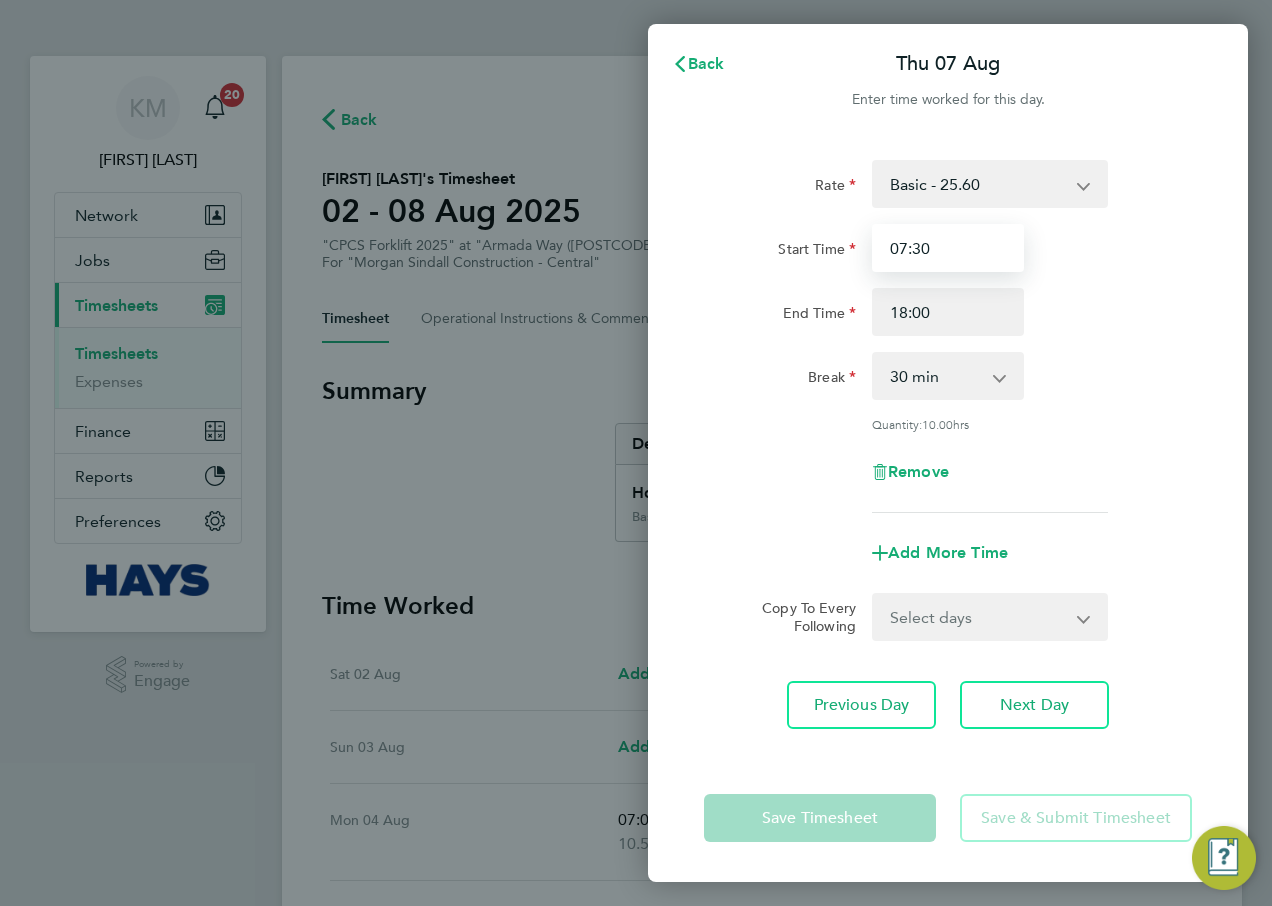 drag, startPoint x: 952, startPoint y: 246, endPoint x: 586, endPoint y: 246, distance: 366 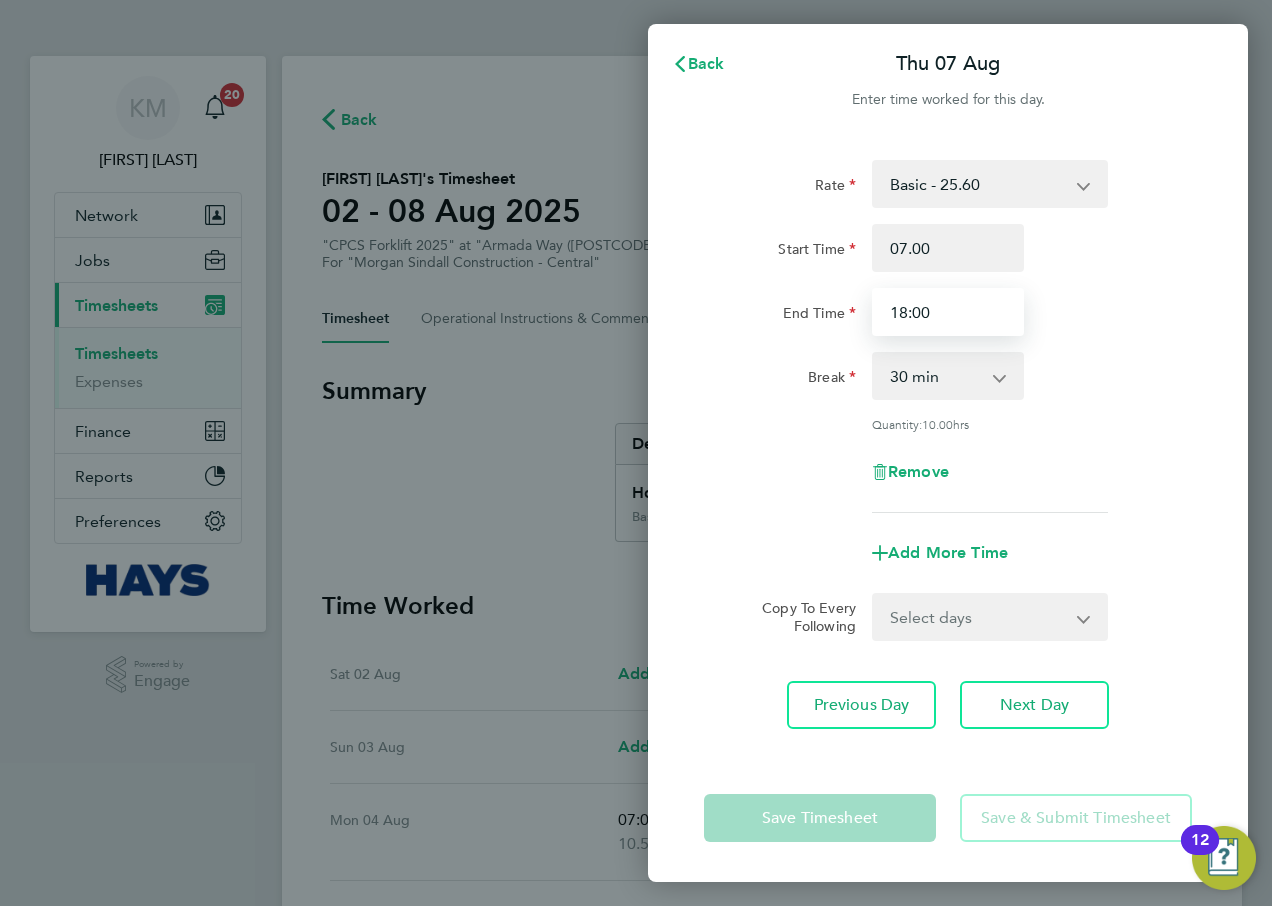 type on "07:00" 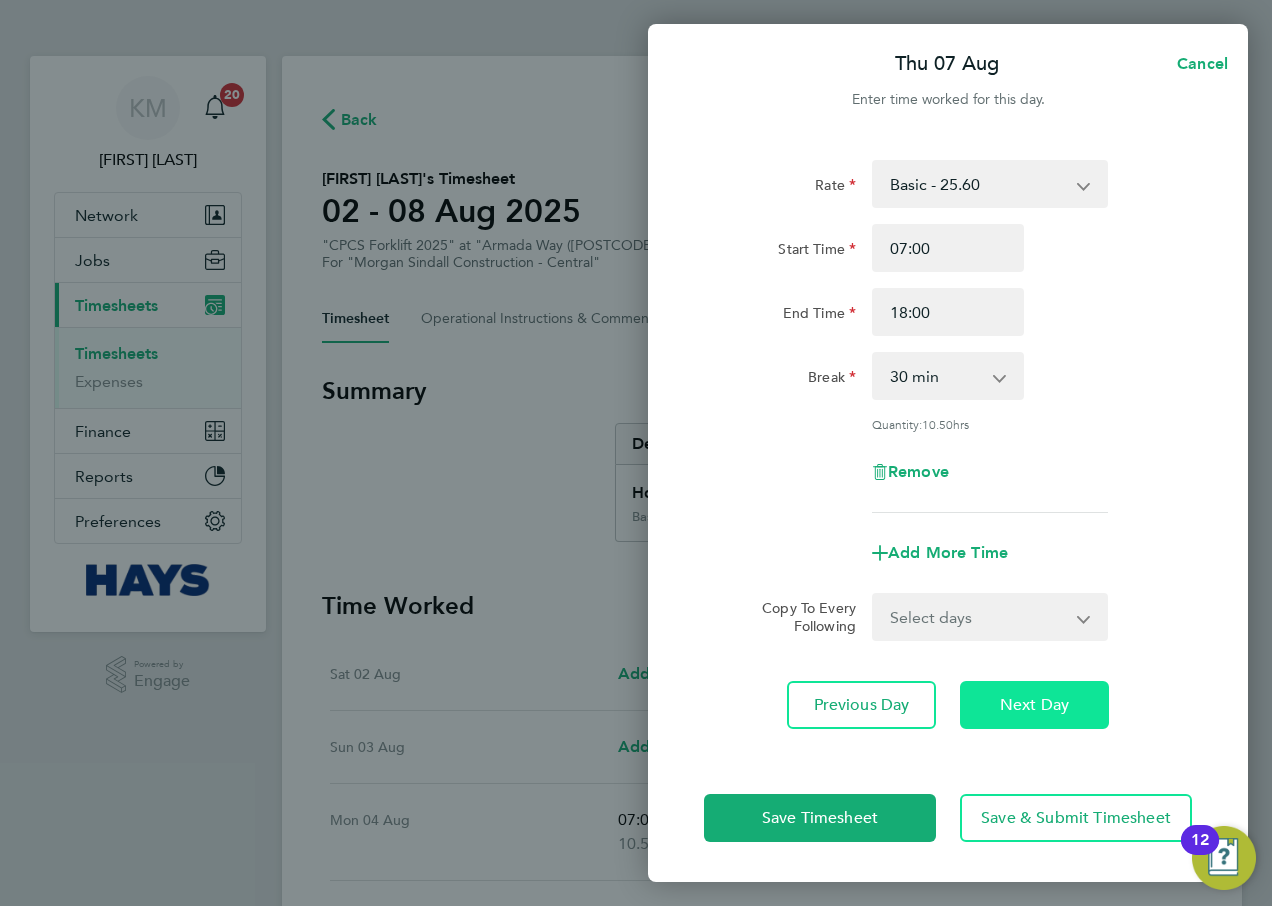 click on "Next Day" 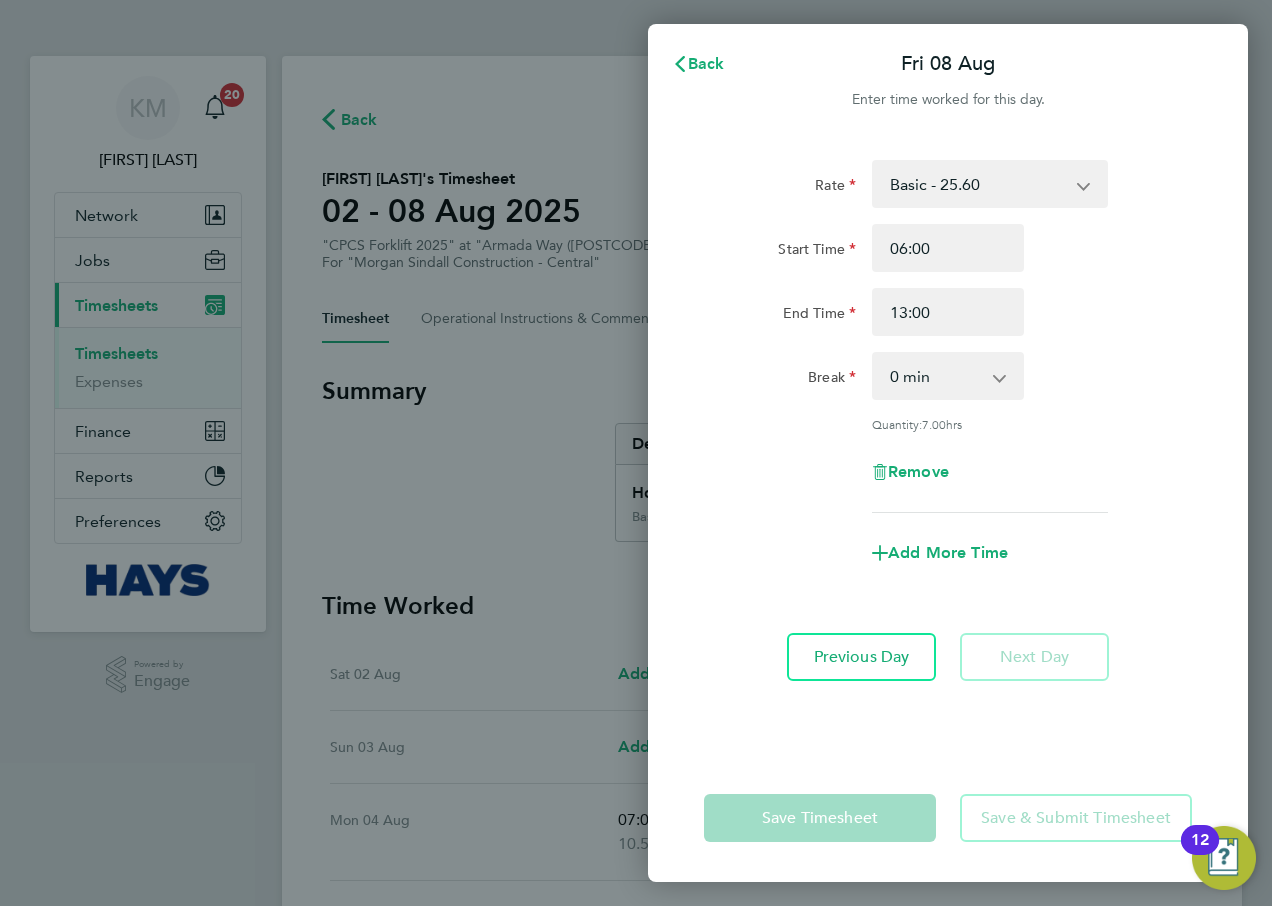 click on "0 min   15 min   30 min   45 min   60 min   75 min   90 min" at bounding box center (936, 376) 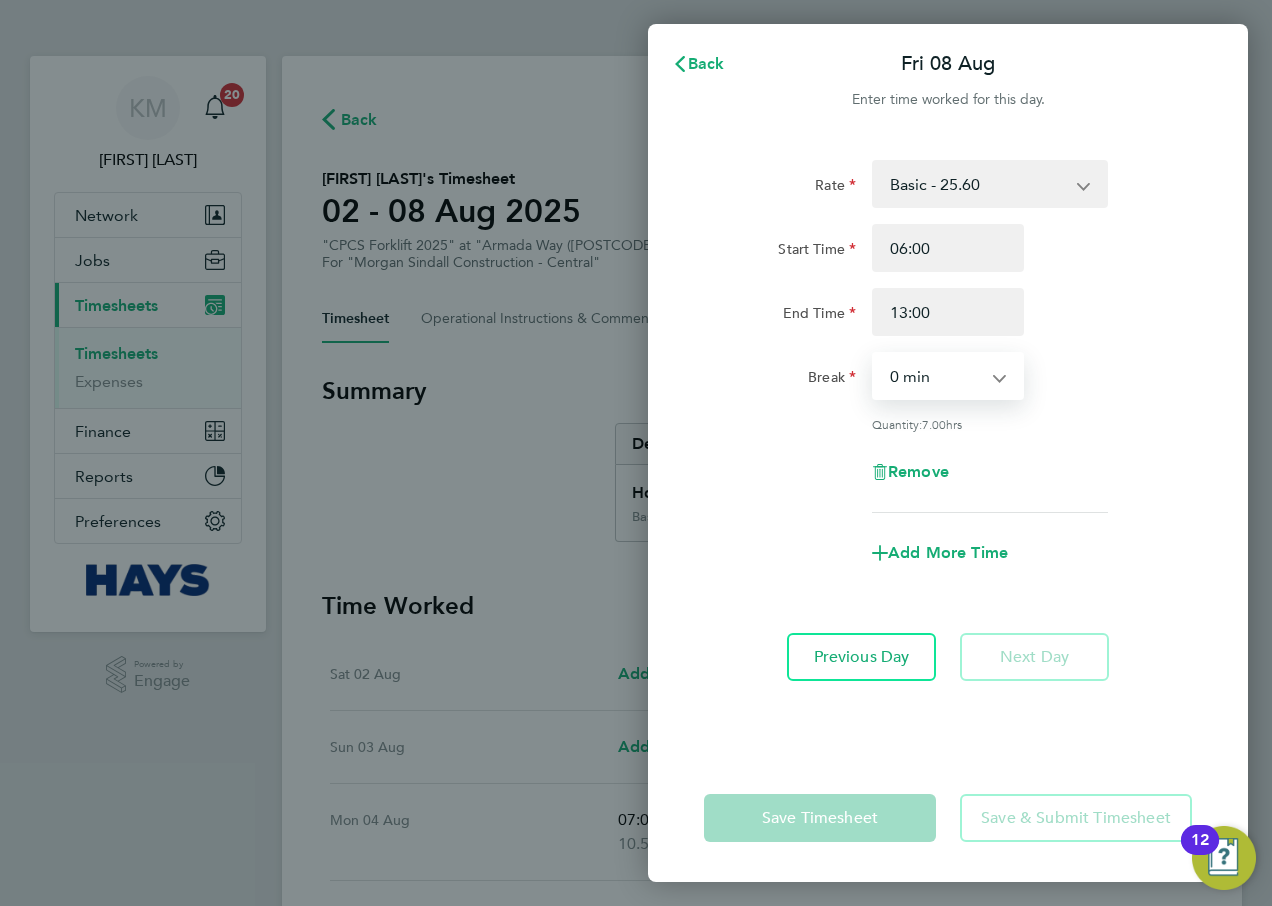 click on "0 min   15 min   30 min   45 min   60 min   75 min   90 min" at bounding box center [936, 376] 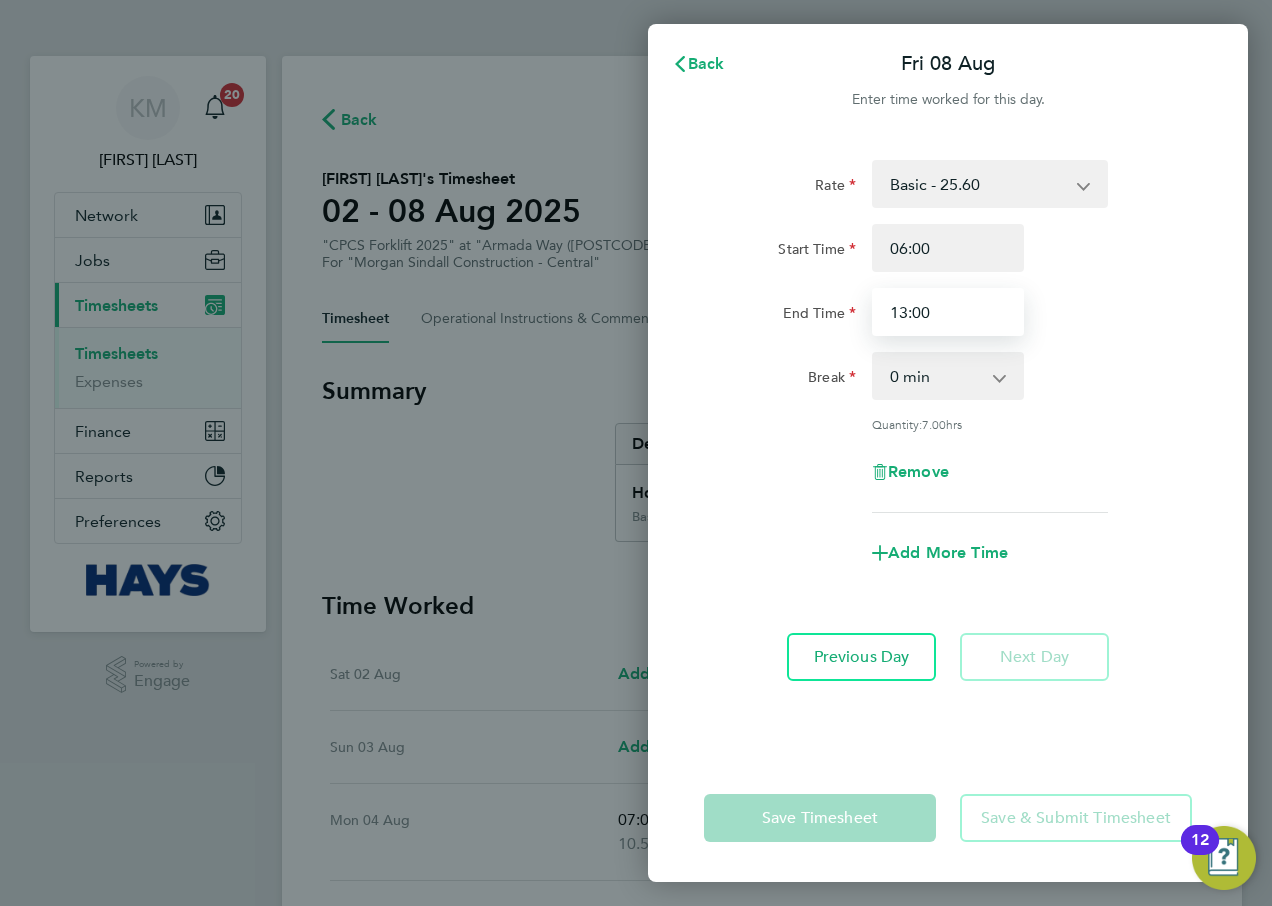 click on "13:00" at bounding box center [948, 312] 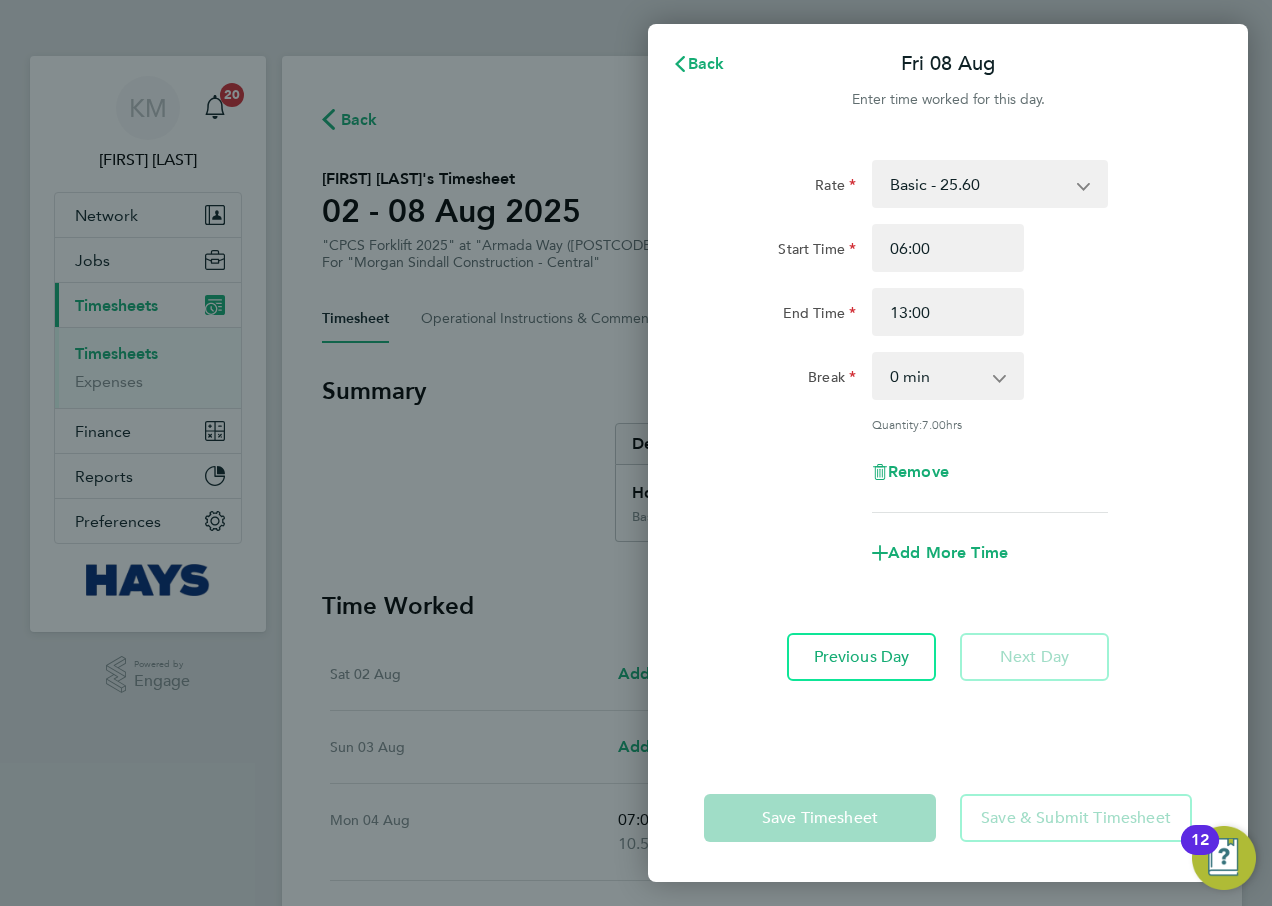 click on "0 min   15 min   30 min   45 min   60 min   75 min   90 min" 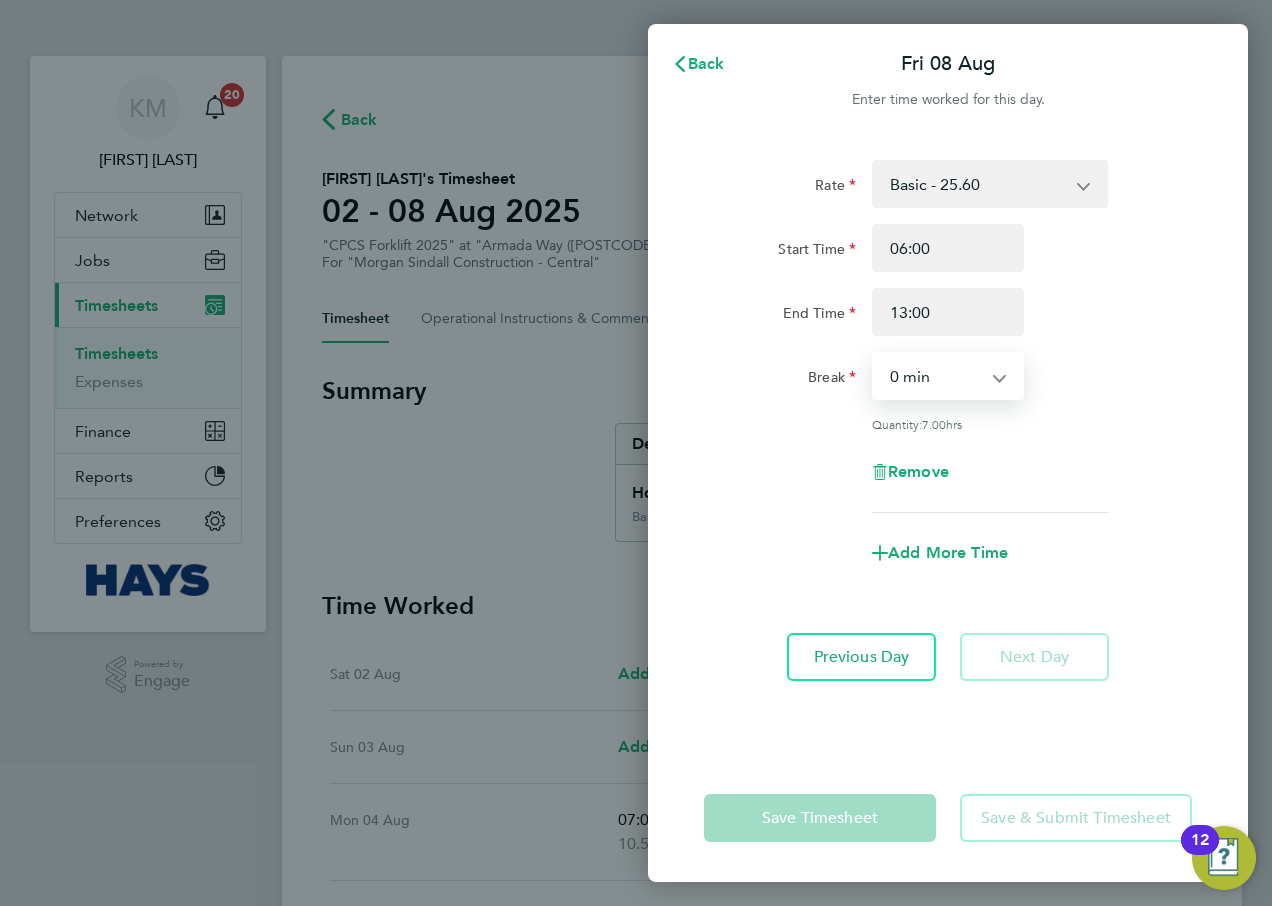 click on "0 min   15 min   30 min   45 min   60 min   75 min   90 min" at bounding box center [936, 376] 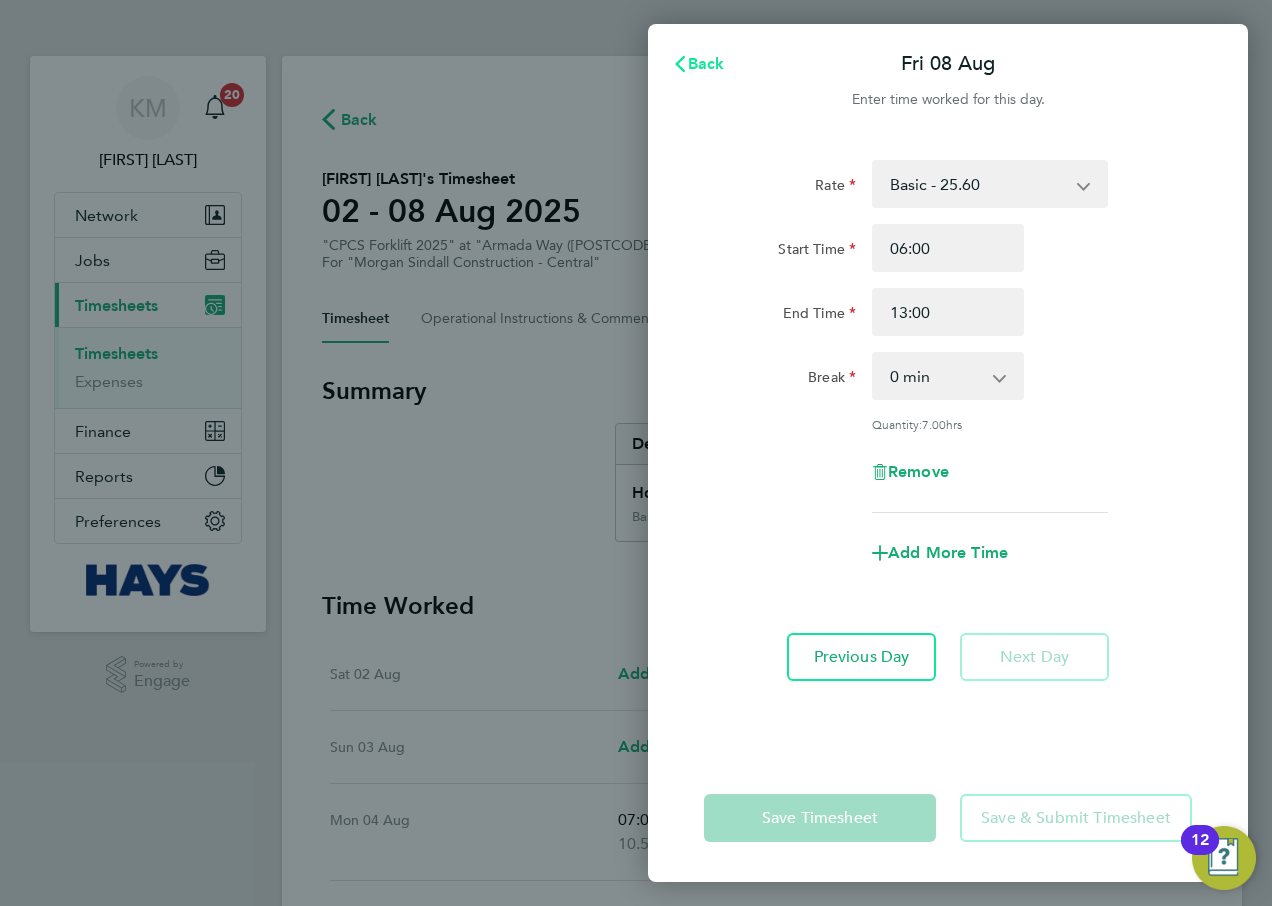 click on "Back" 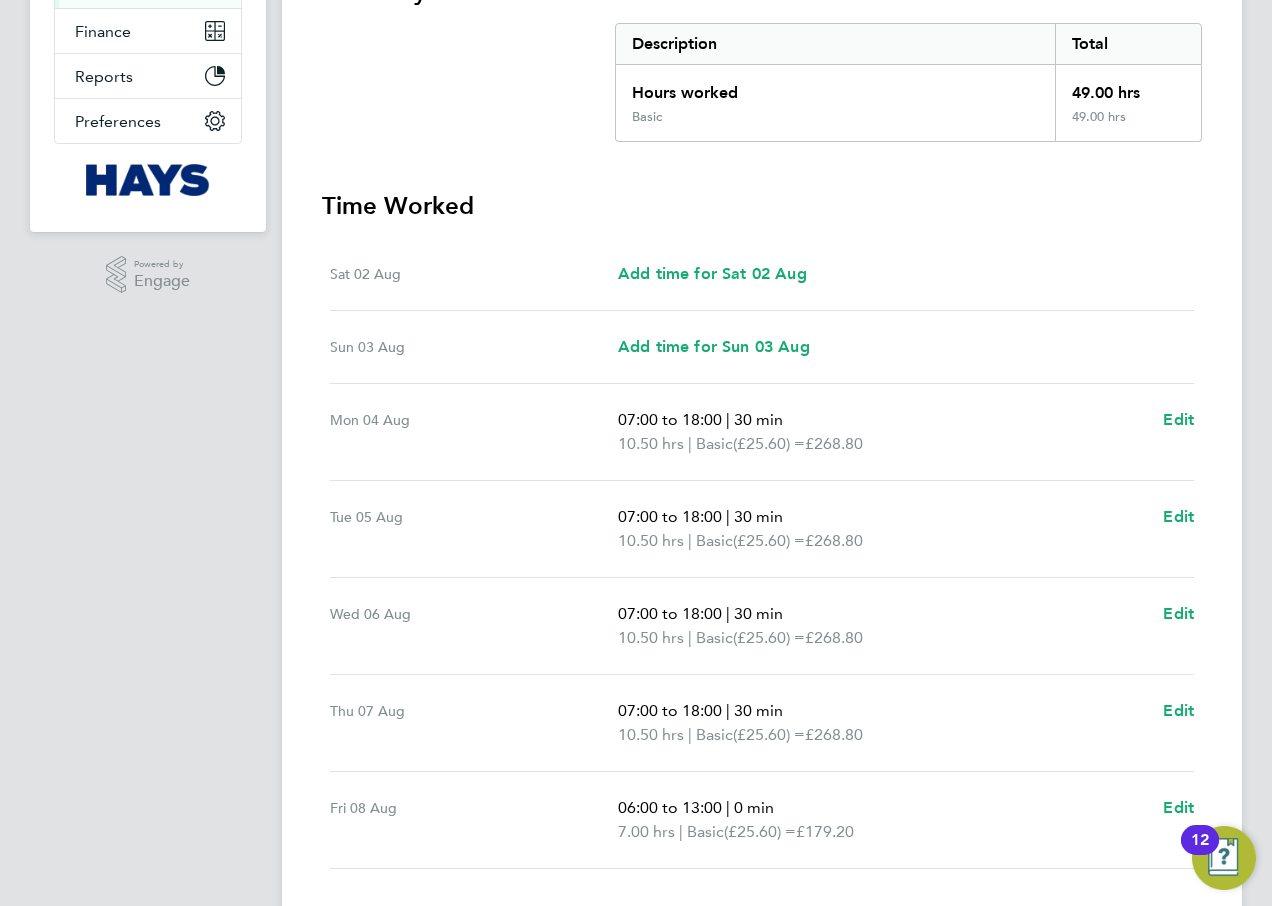 scroll, scrollTop: 500, scrollLeft: 0, axis: vertical 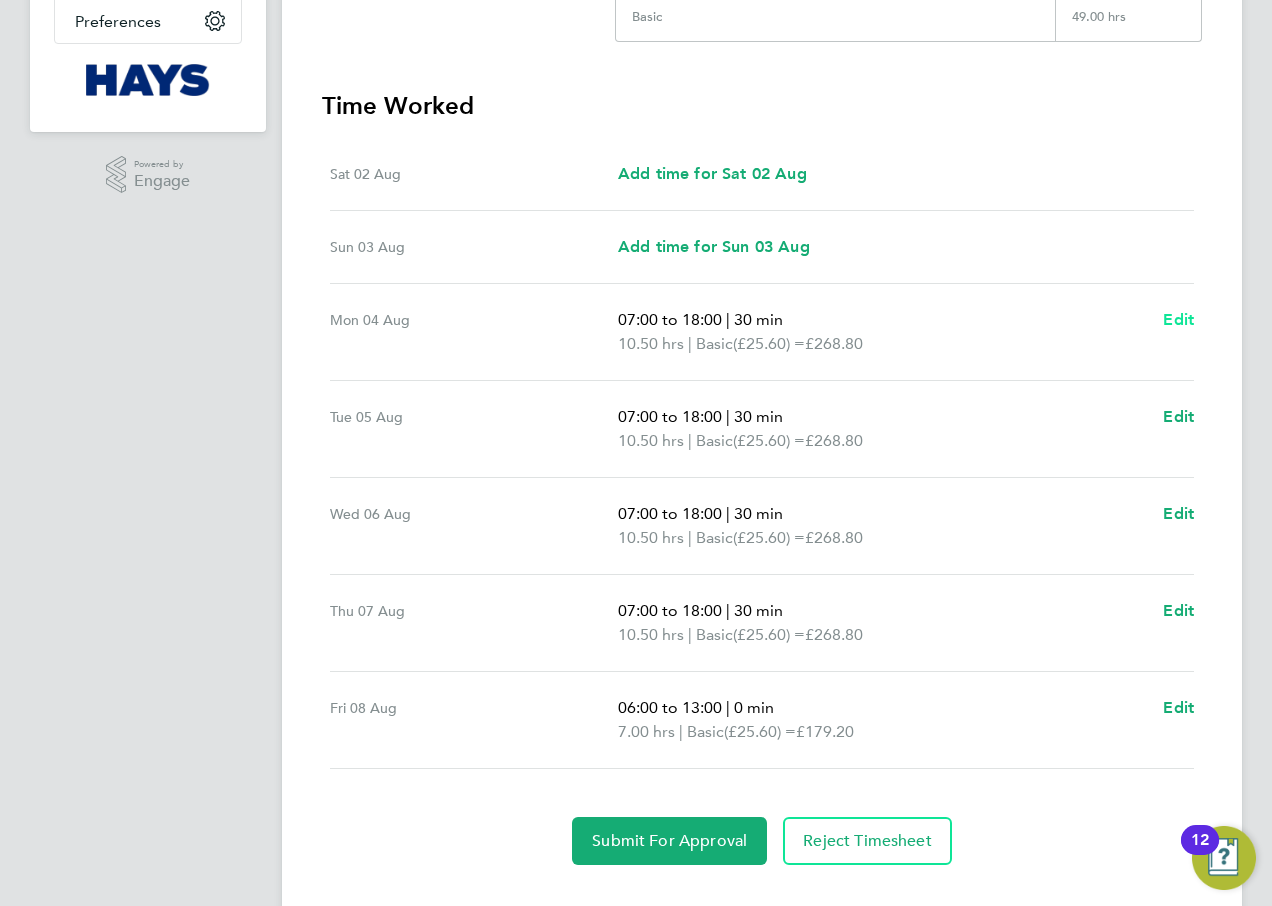 click on "Edit" at bounding box center (1178, 319) 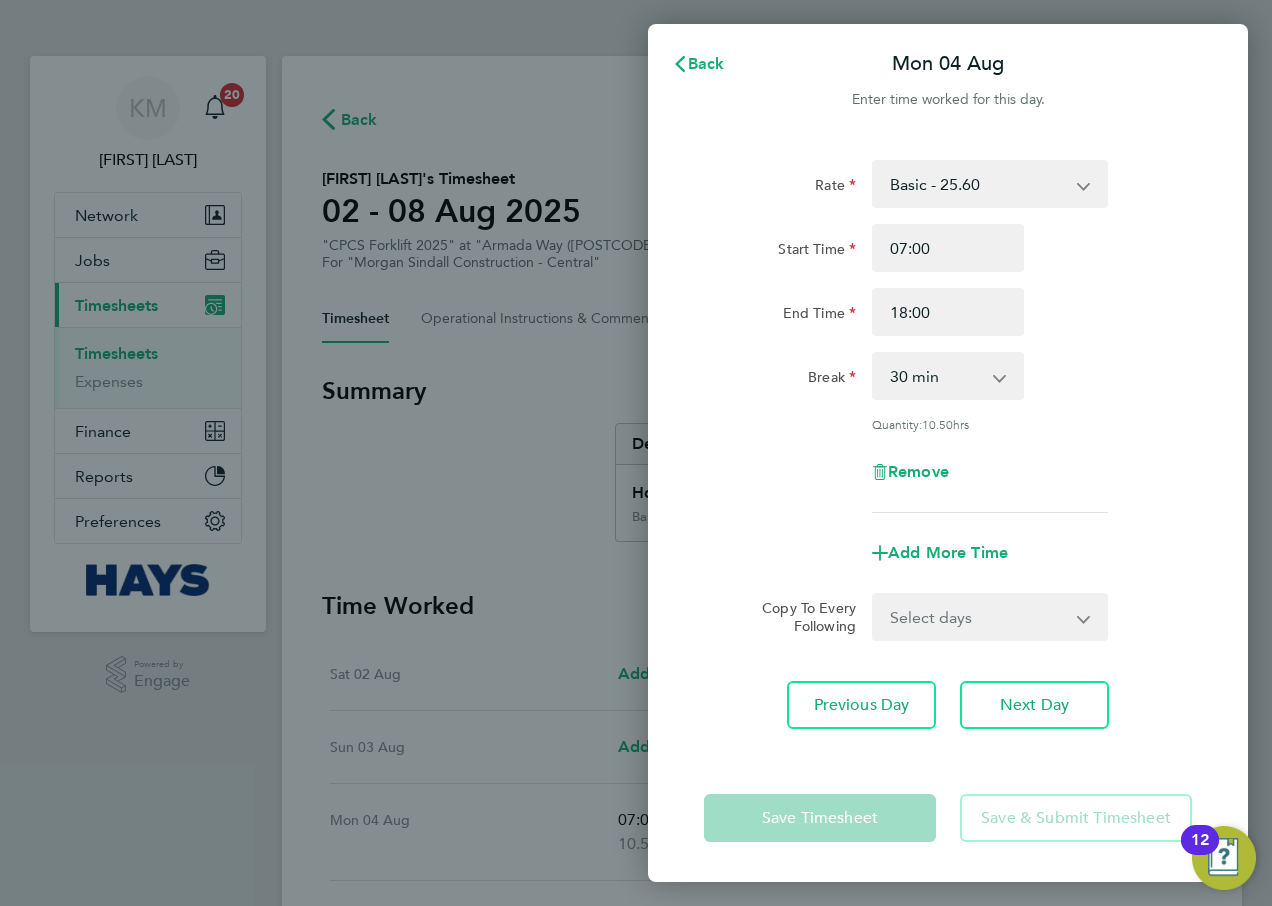 scroll, scrollTop: 0, scrollLeft: 0, axis: both 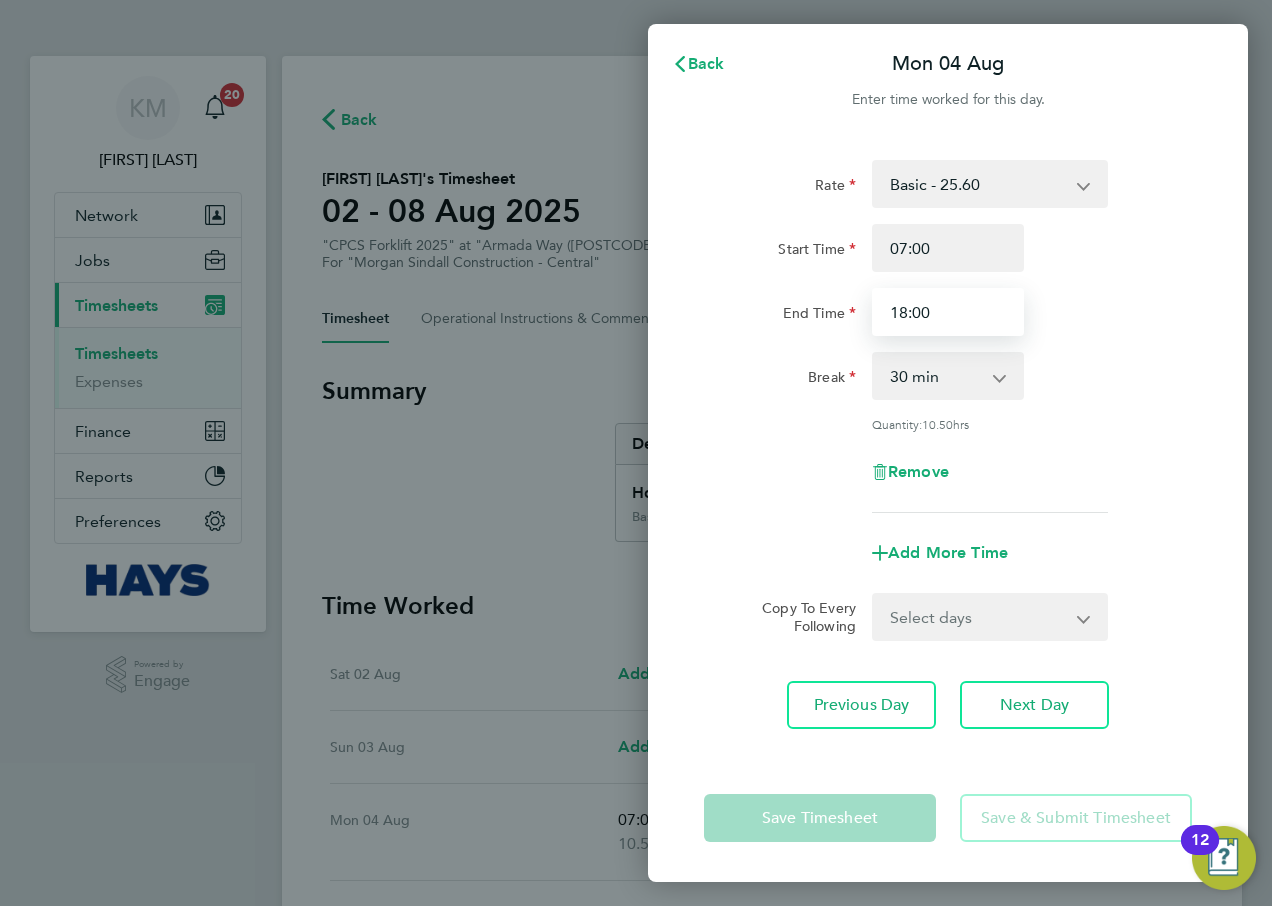 click on "18:00" at bounding box center (948, 312) 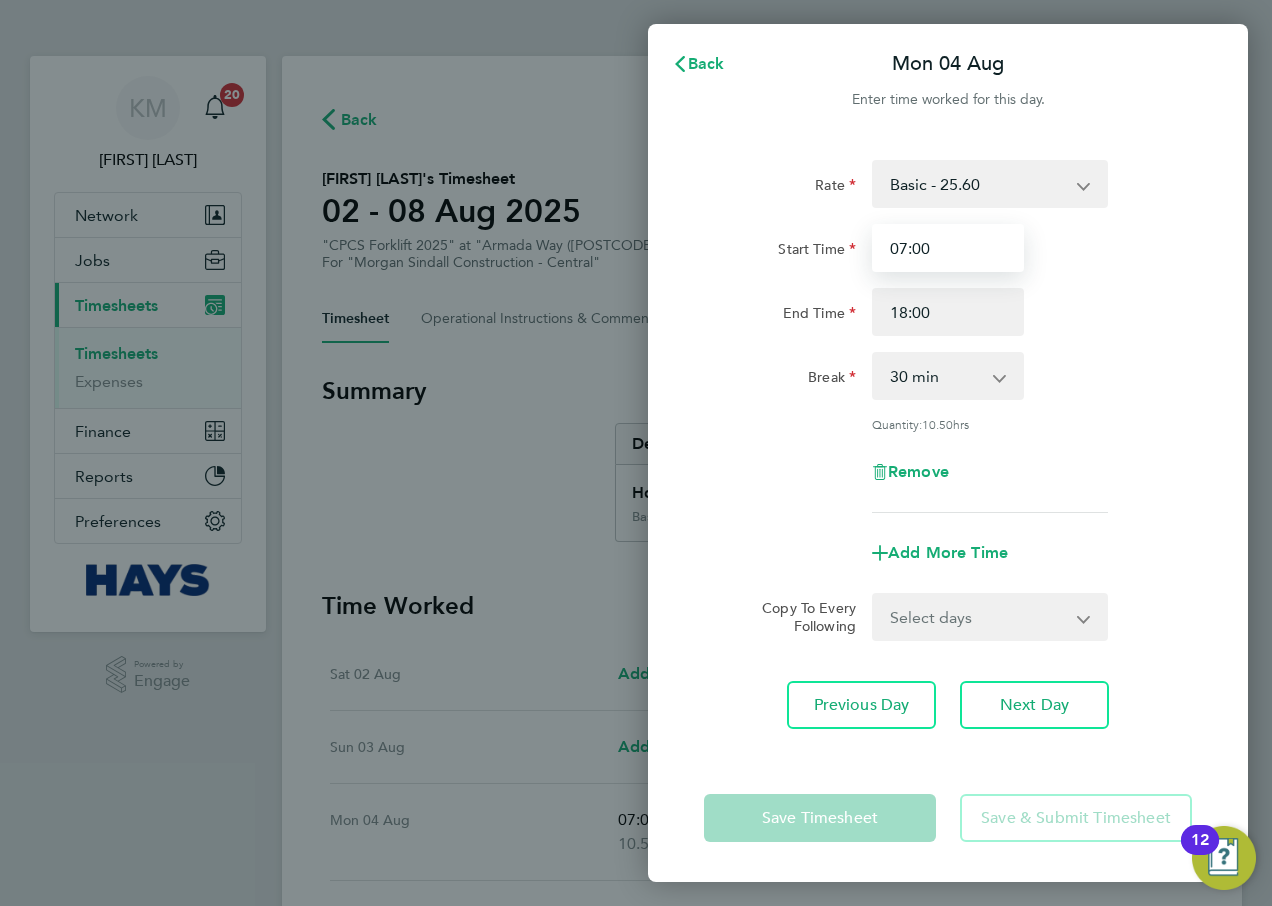 drag, startPoint x: 957, startPoint y: 240, endPoint x: 669, endPoint y: 277, distance: 290.367 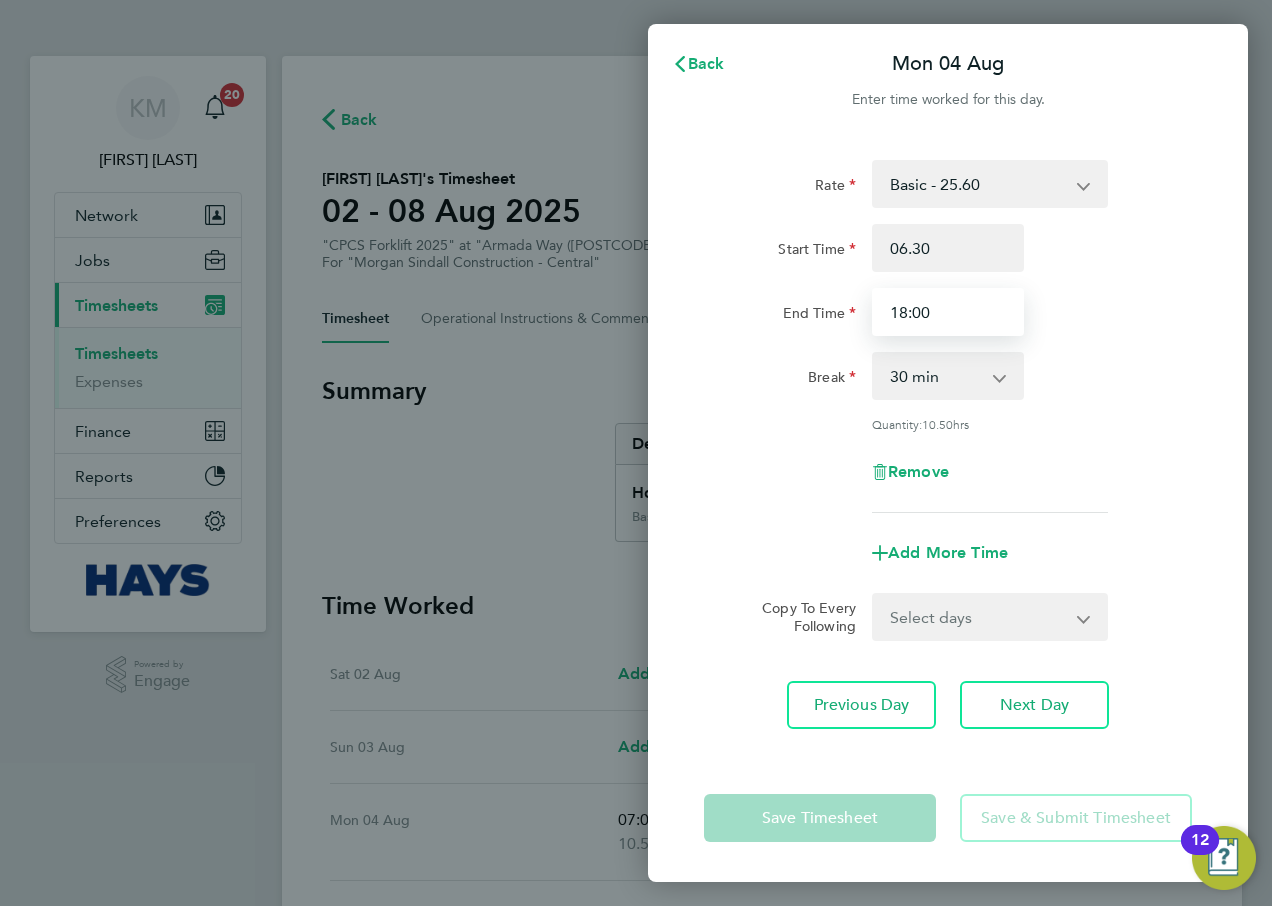type on "06:30" 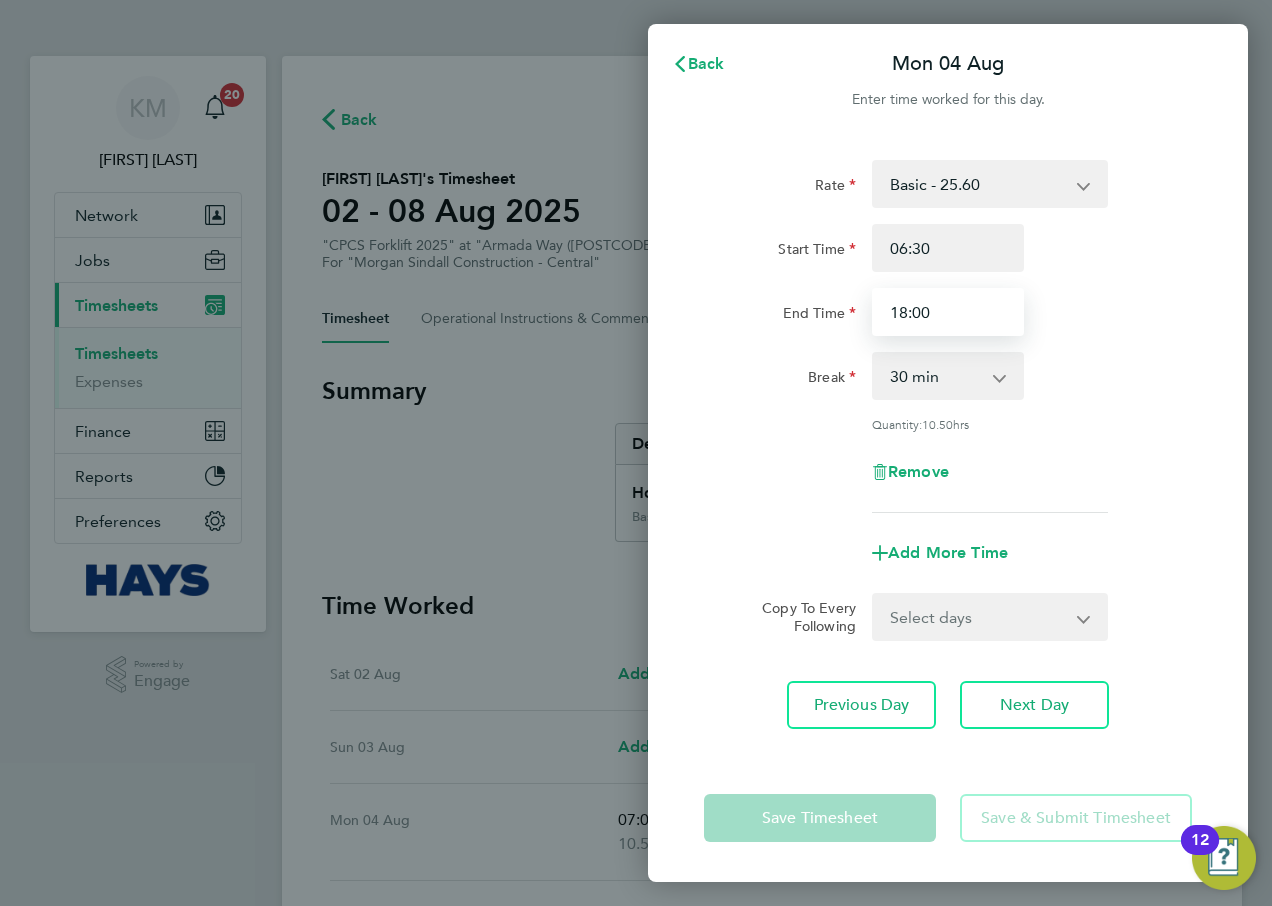 click on "18:00" at bounding box center [948, 312] 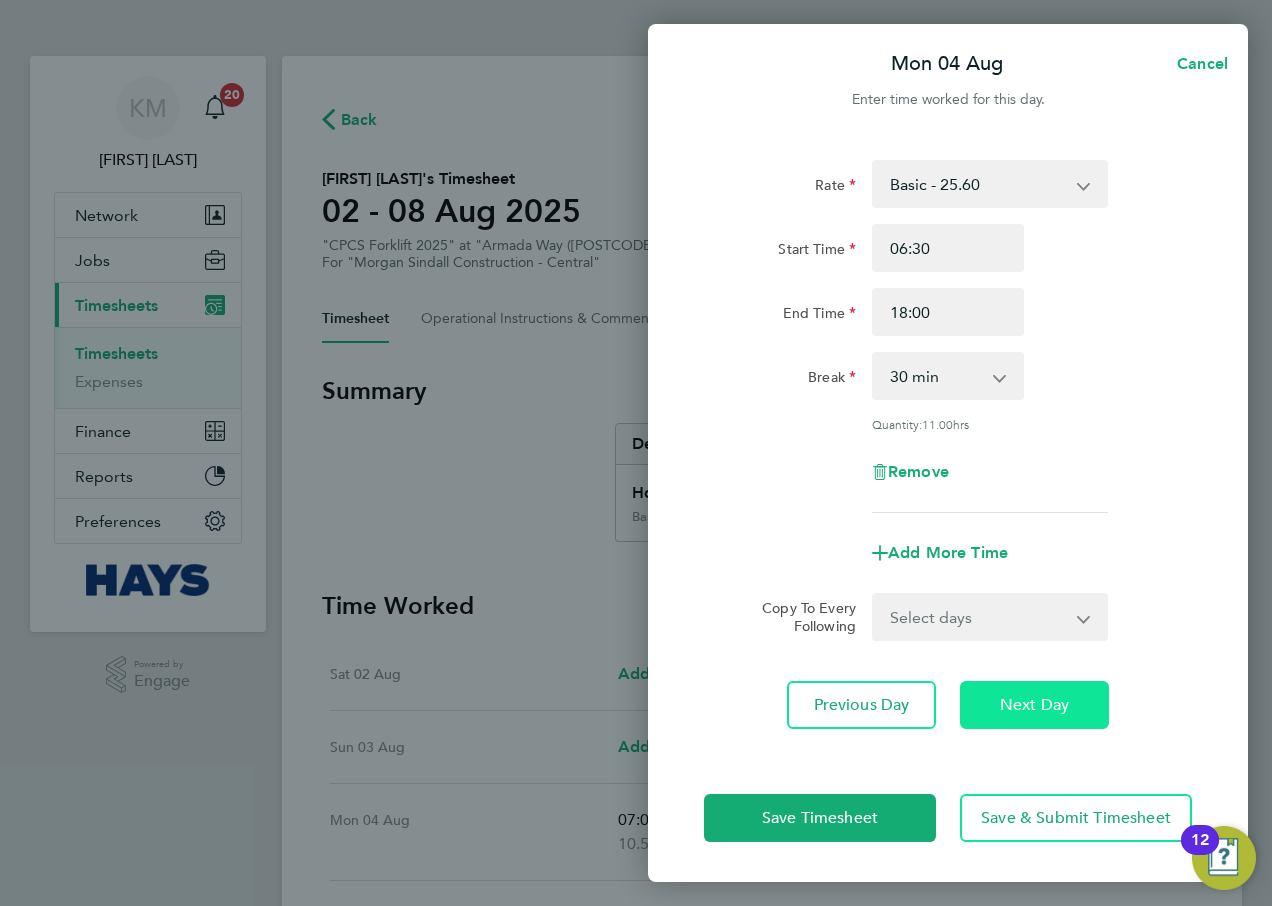 click on "Next Day" 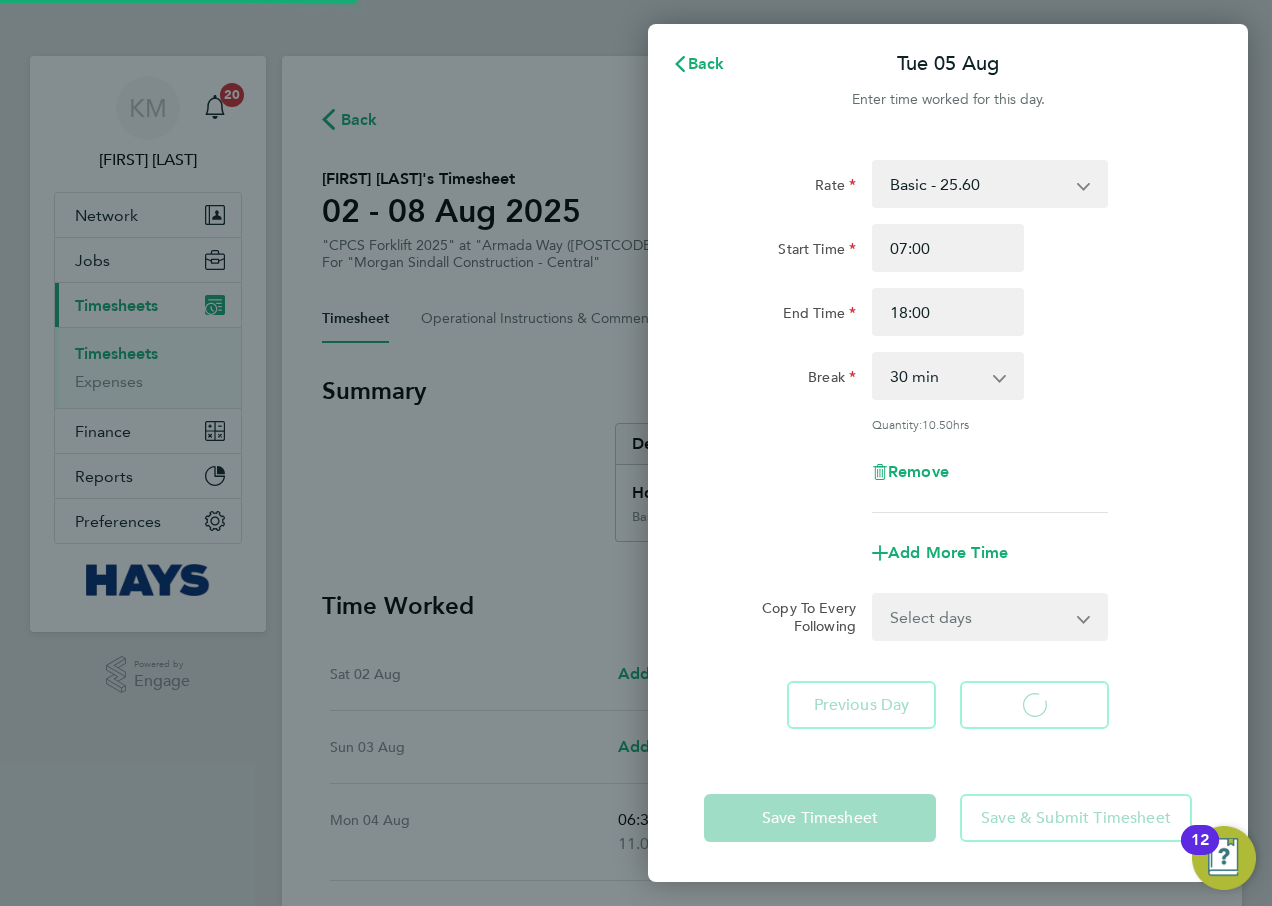 select on "30" 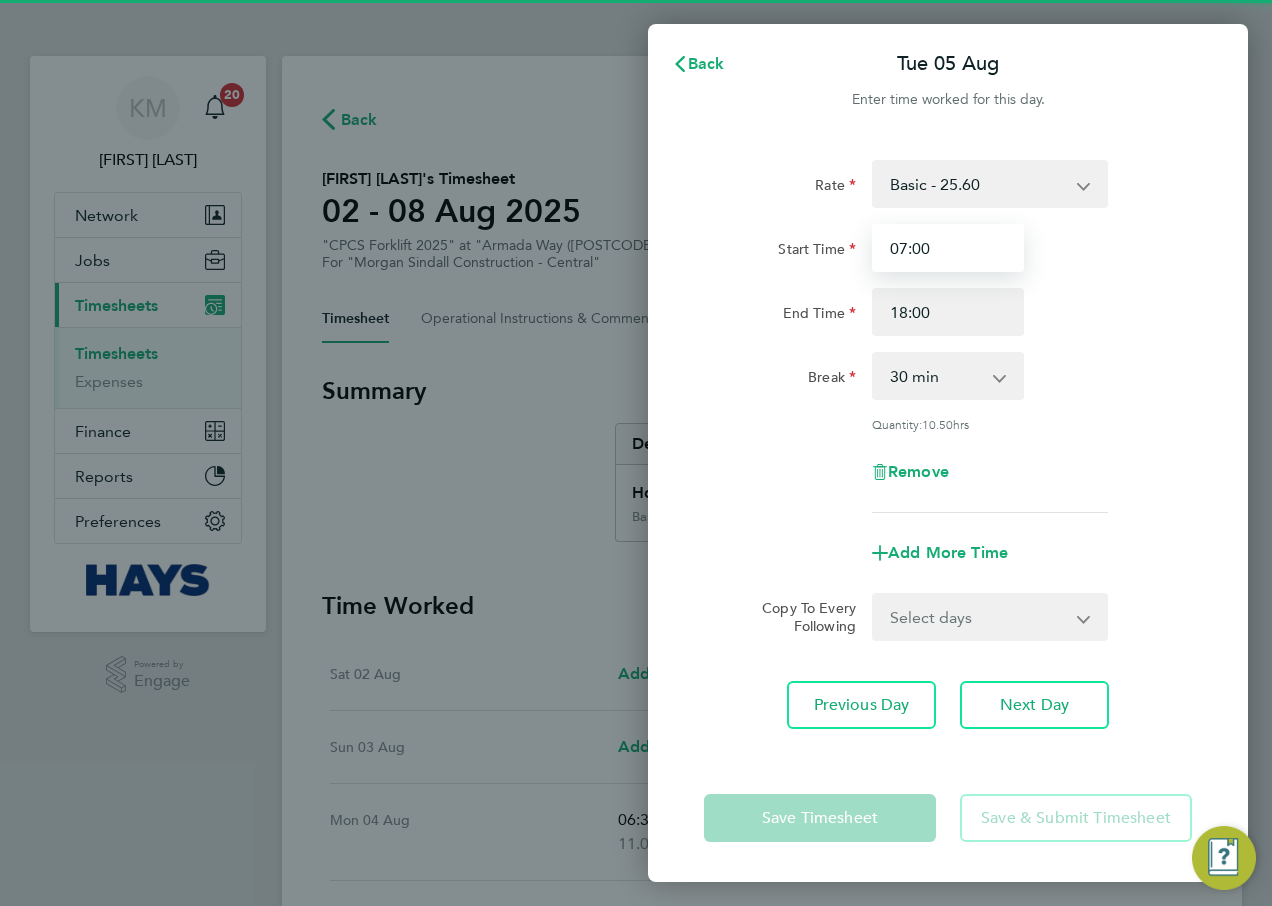 drag, startPoint x: 955, startPoint y: 247, endPoint x: 688, endPoint y: 248, distance: 267.00186 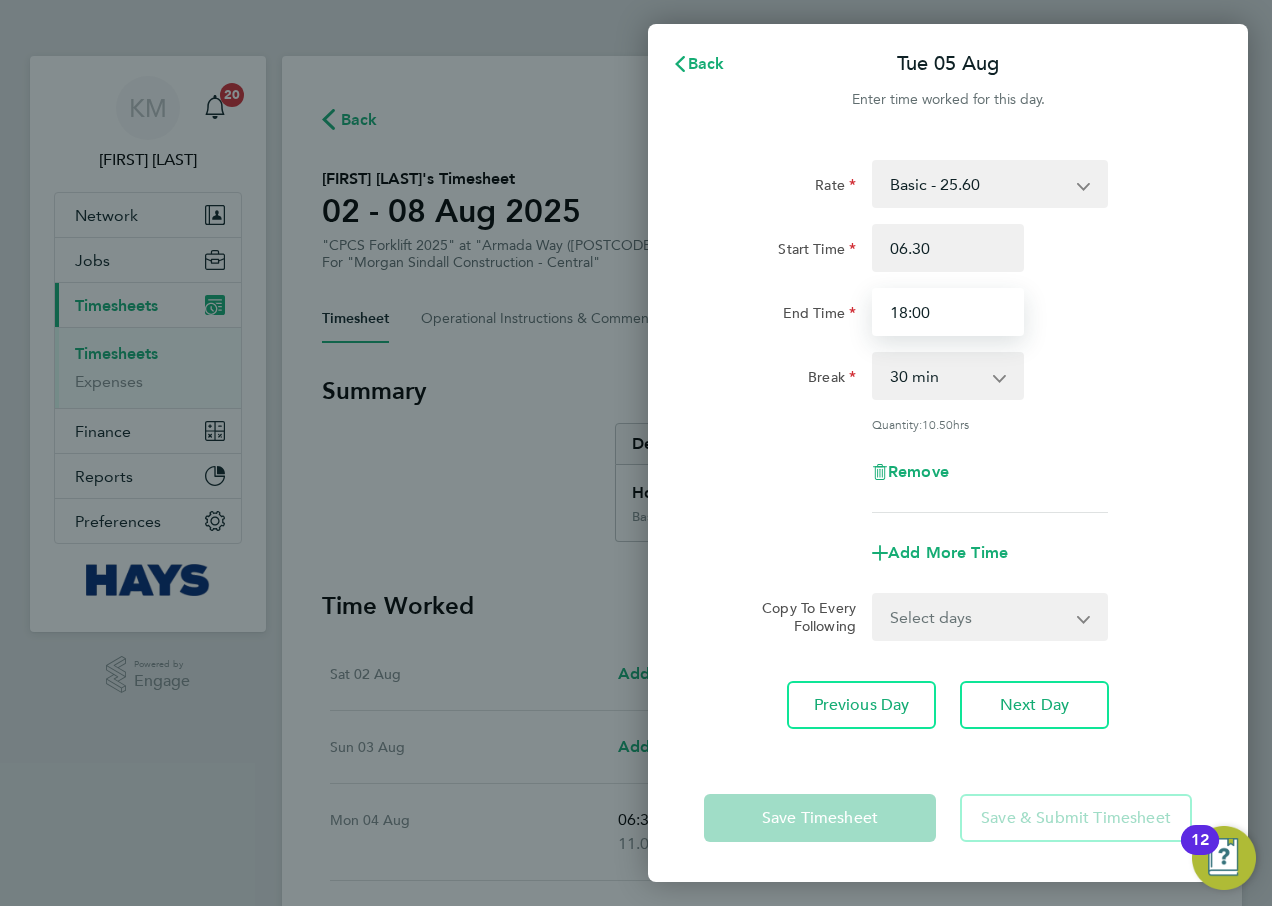 type on "06:30" 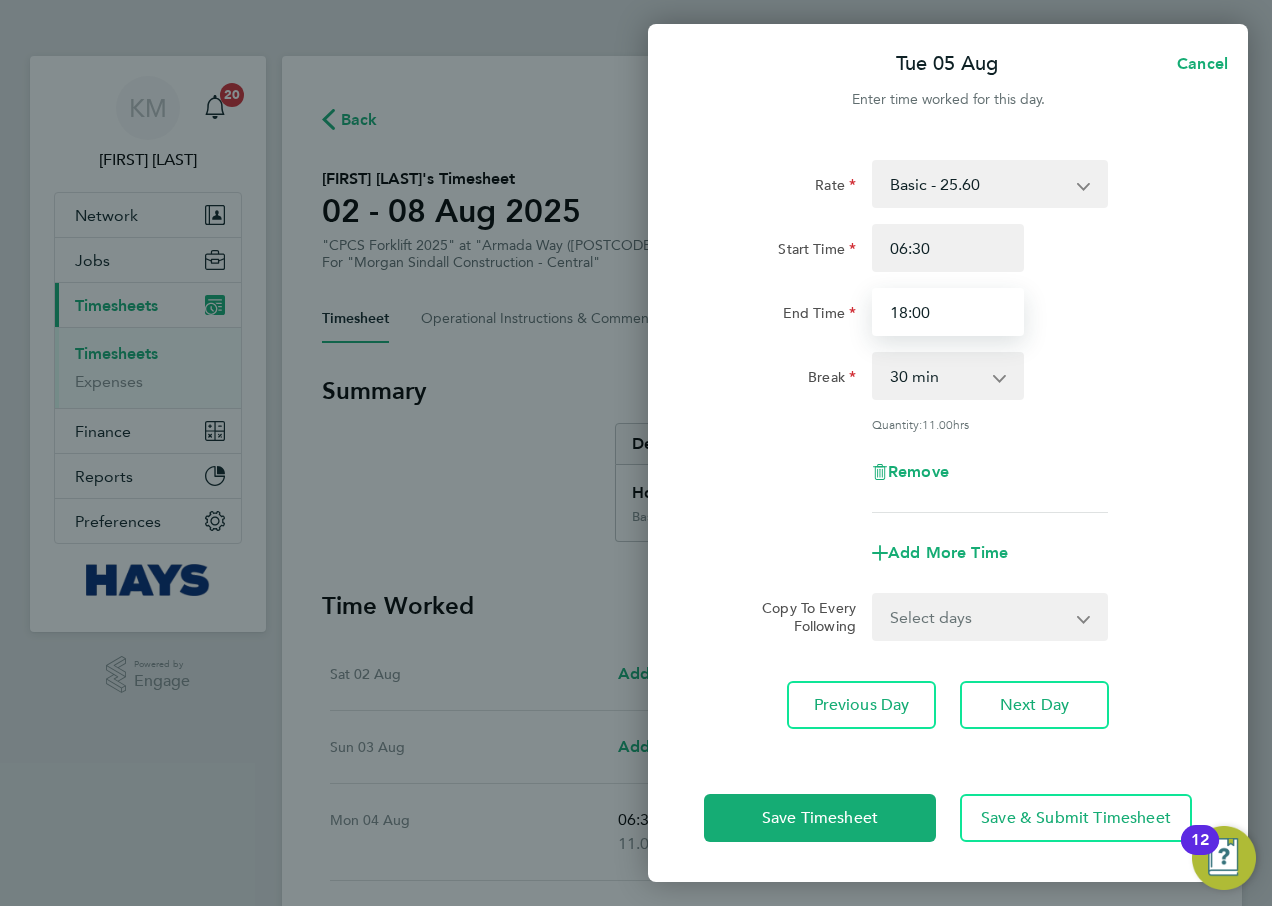 click on "18:00" at bounding box center [948, 312] 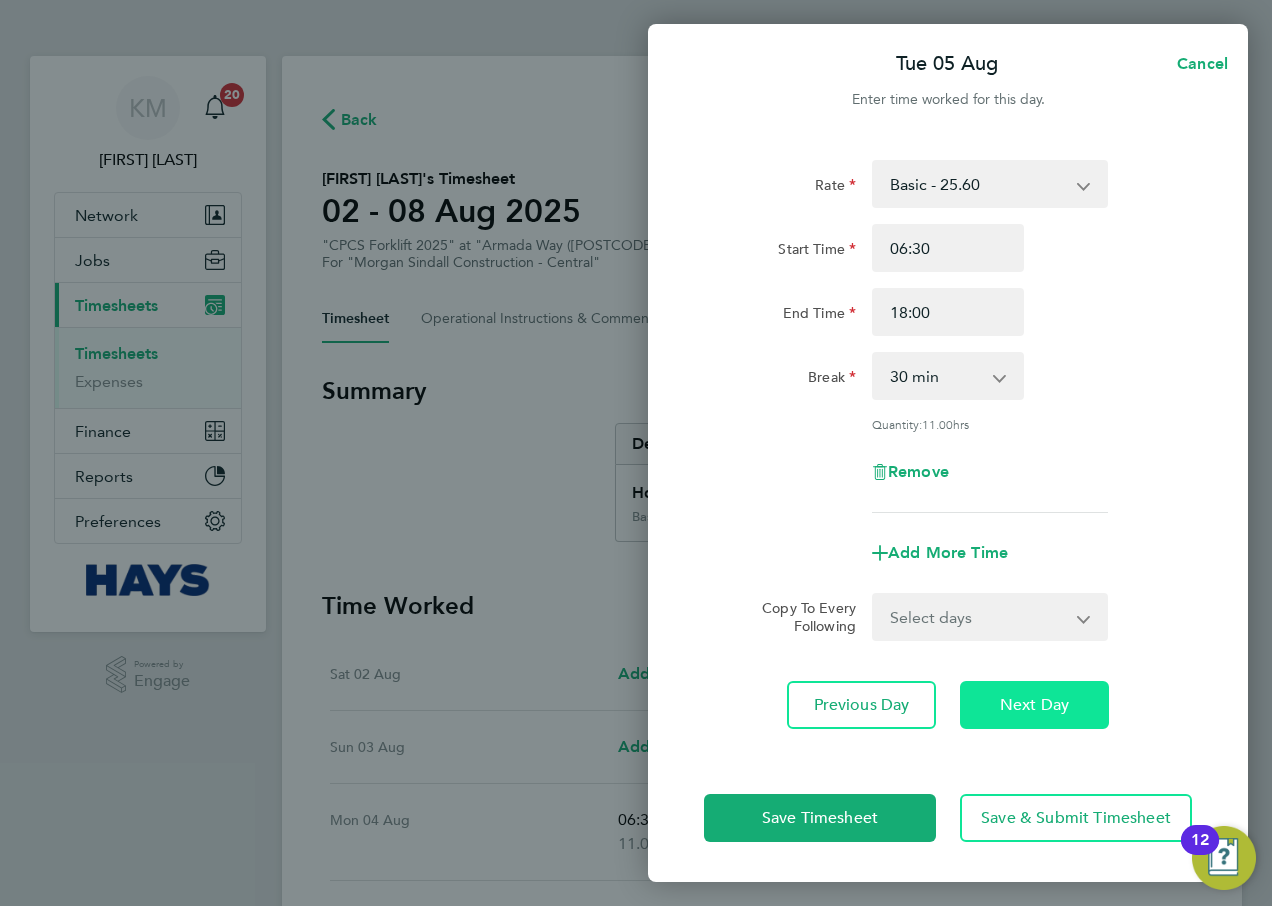 click on "Next Day" 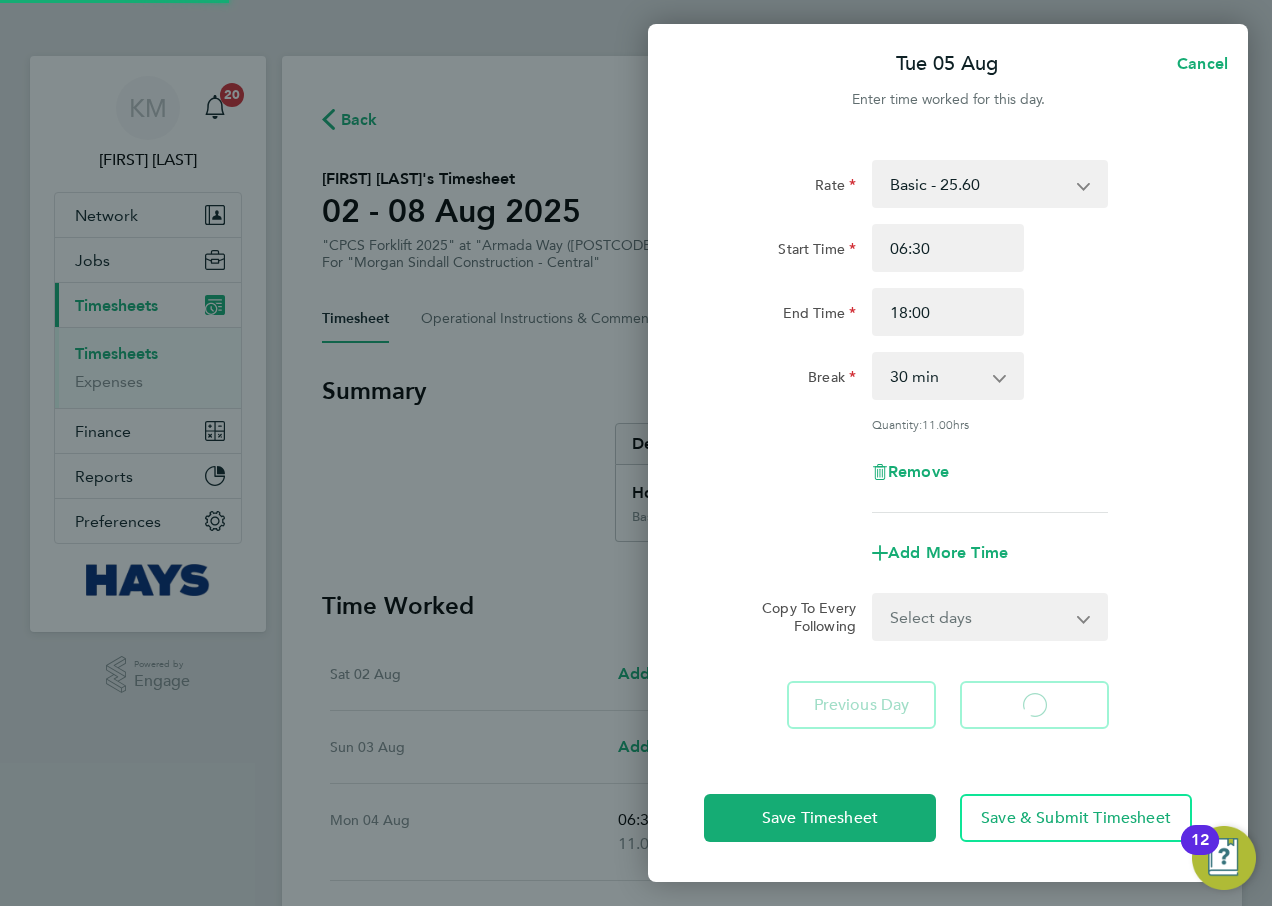 select on "30" 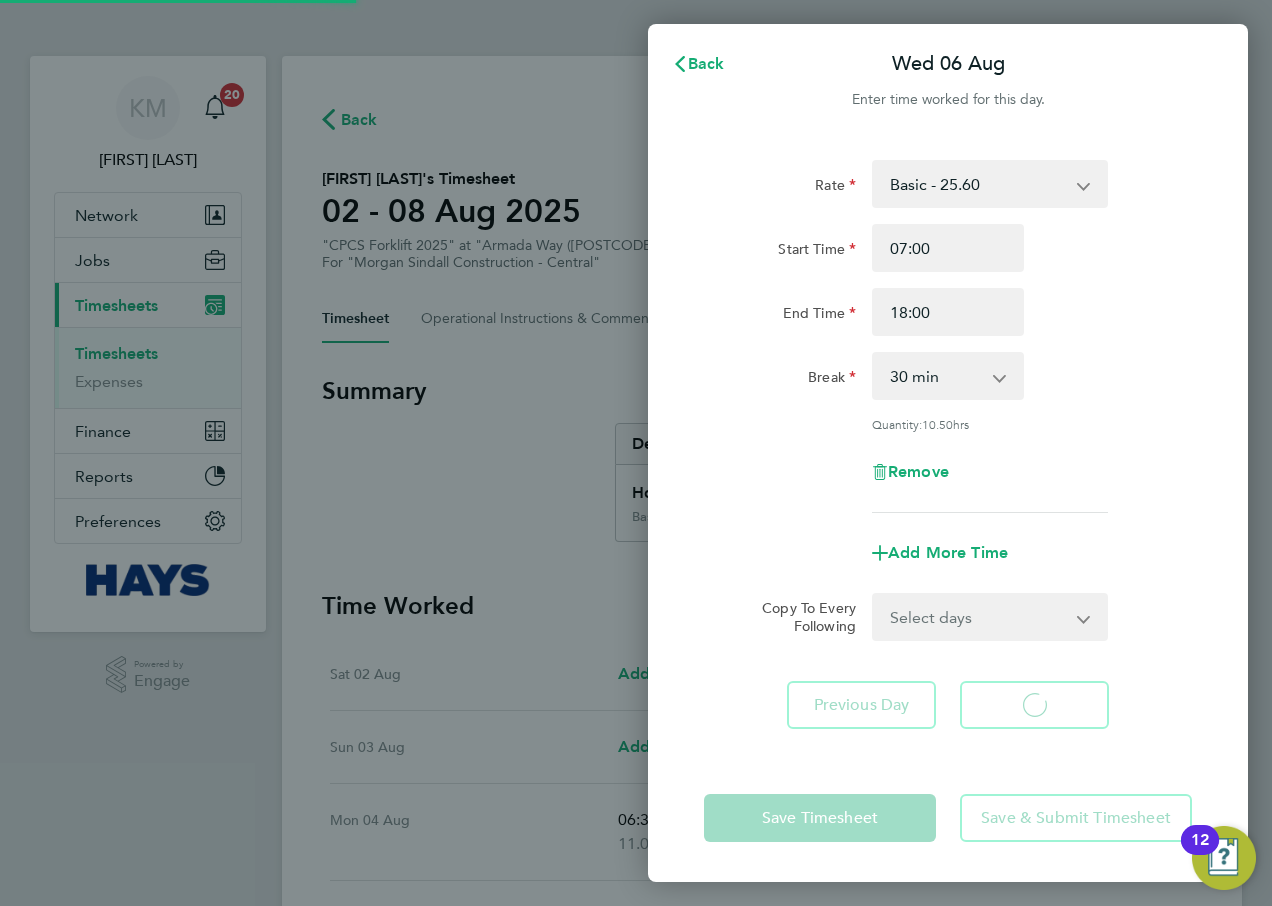 select on "30" 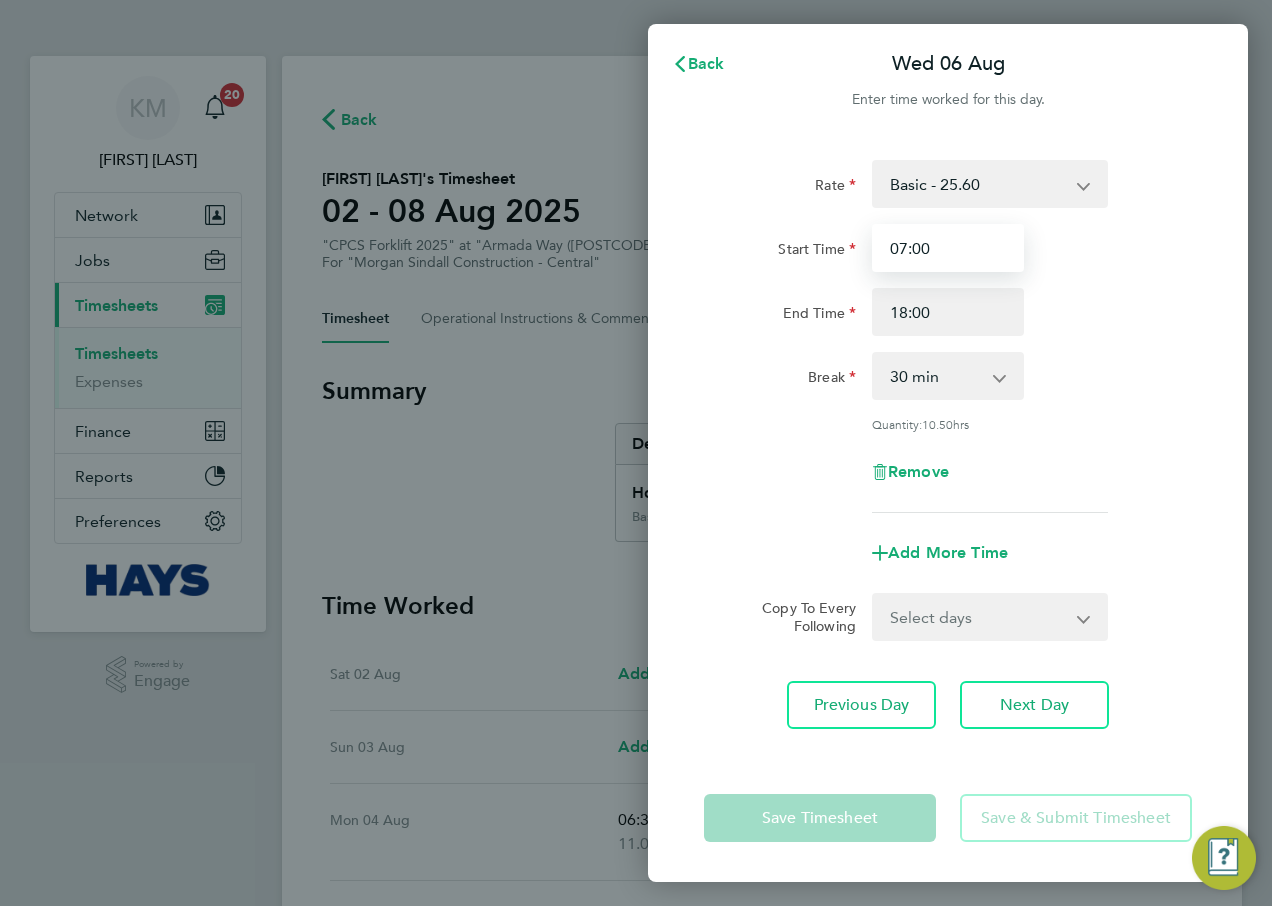 drag, startPoint x: 954, startPoint y: 242, endPoint x: 755, endPoint y: 242, distance: 199 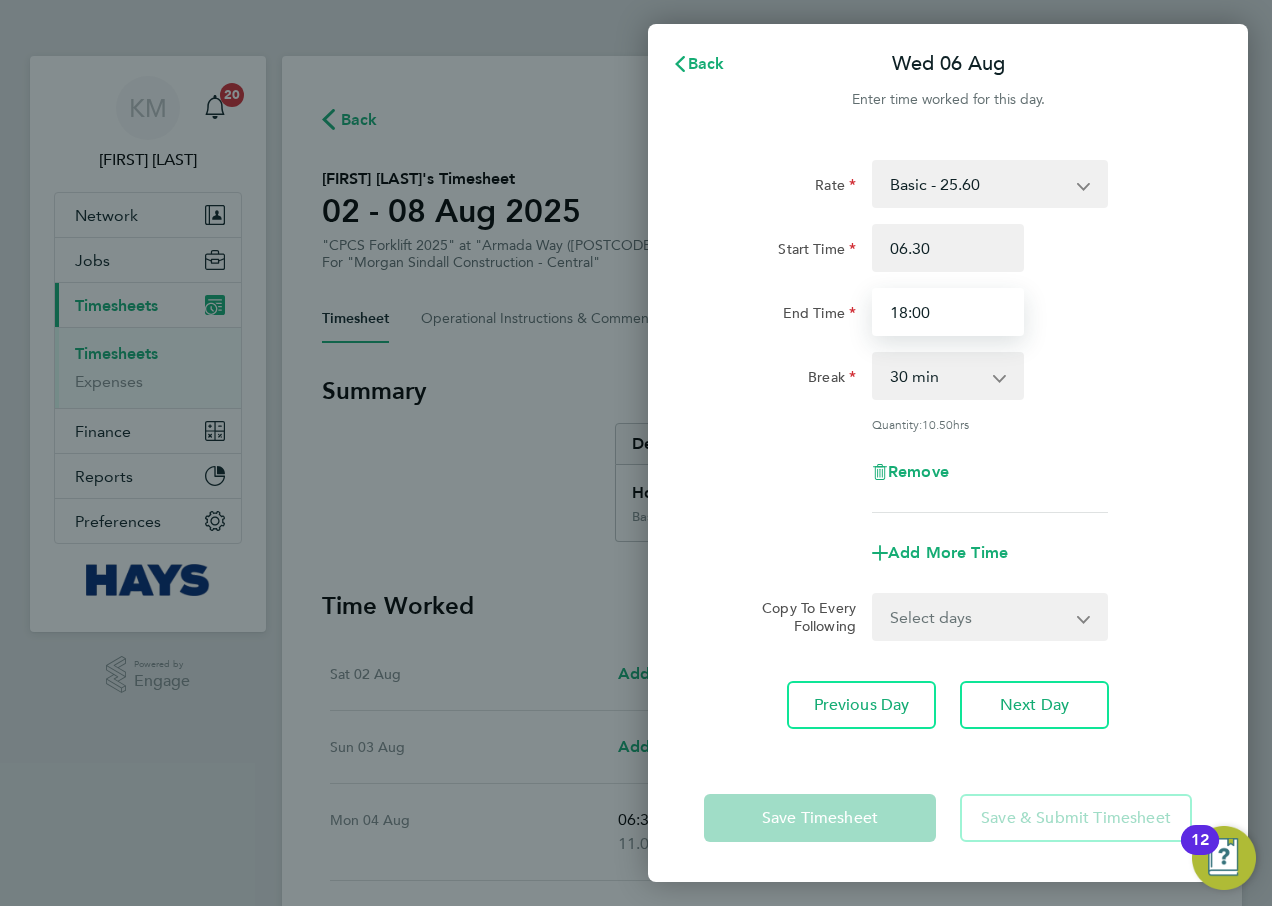 type on "06:30" 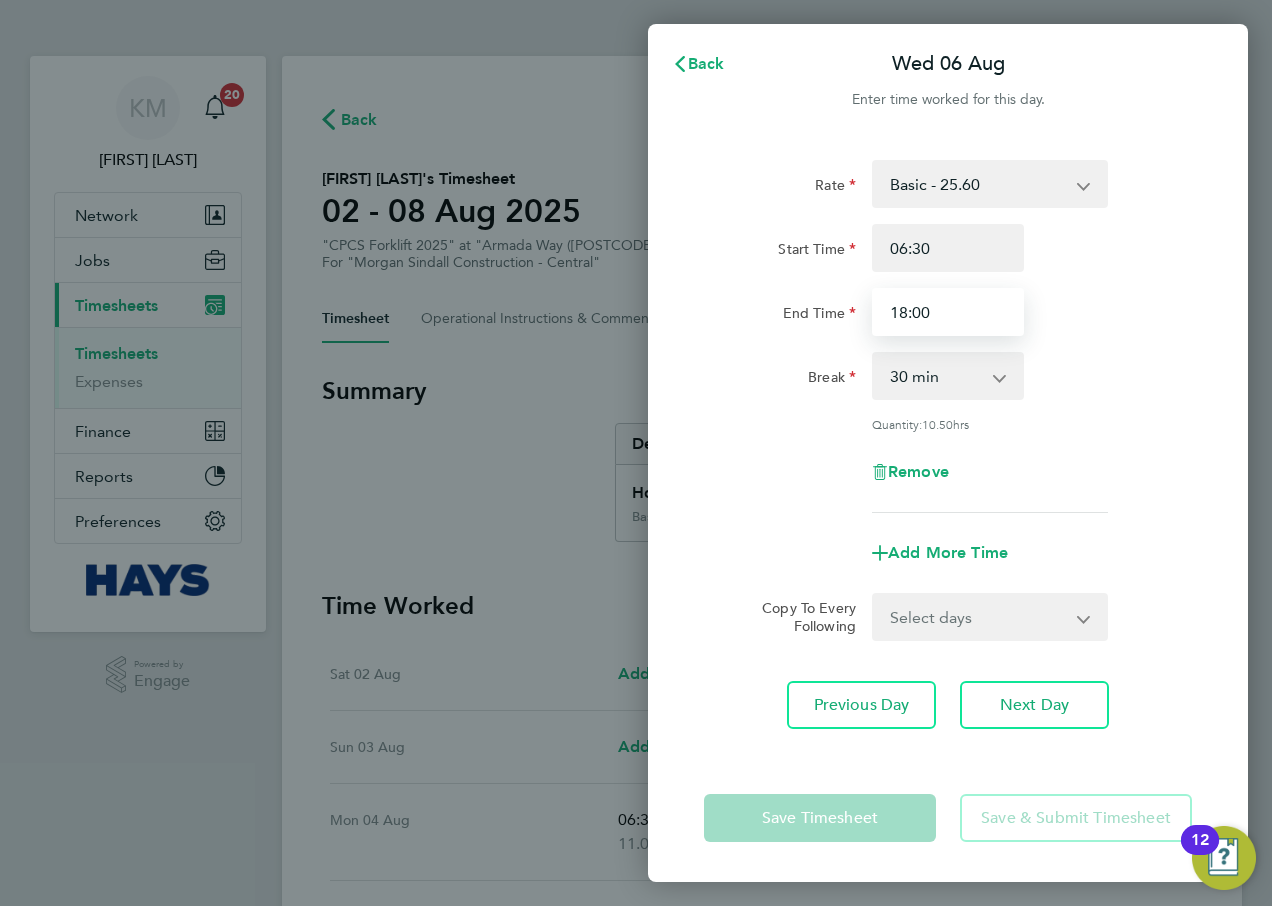 click on "18:00" at bounding box center [948, 312] 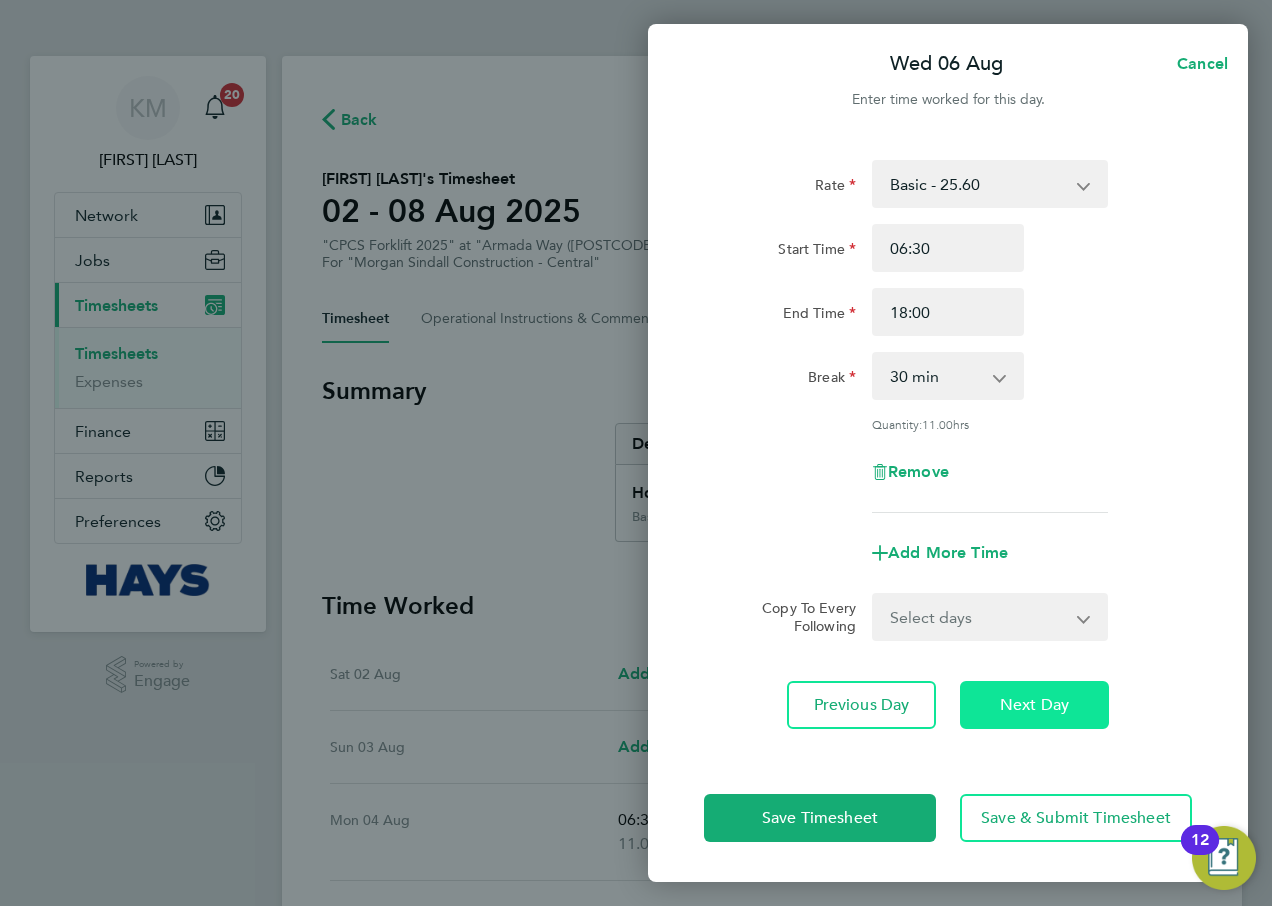 click on "Next Day" 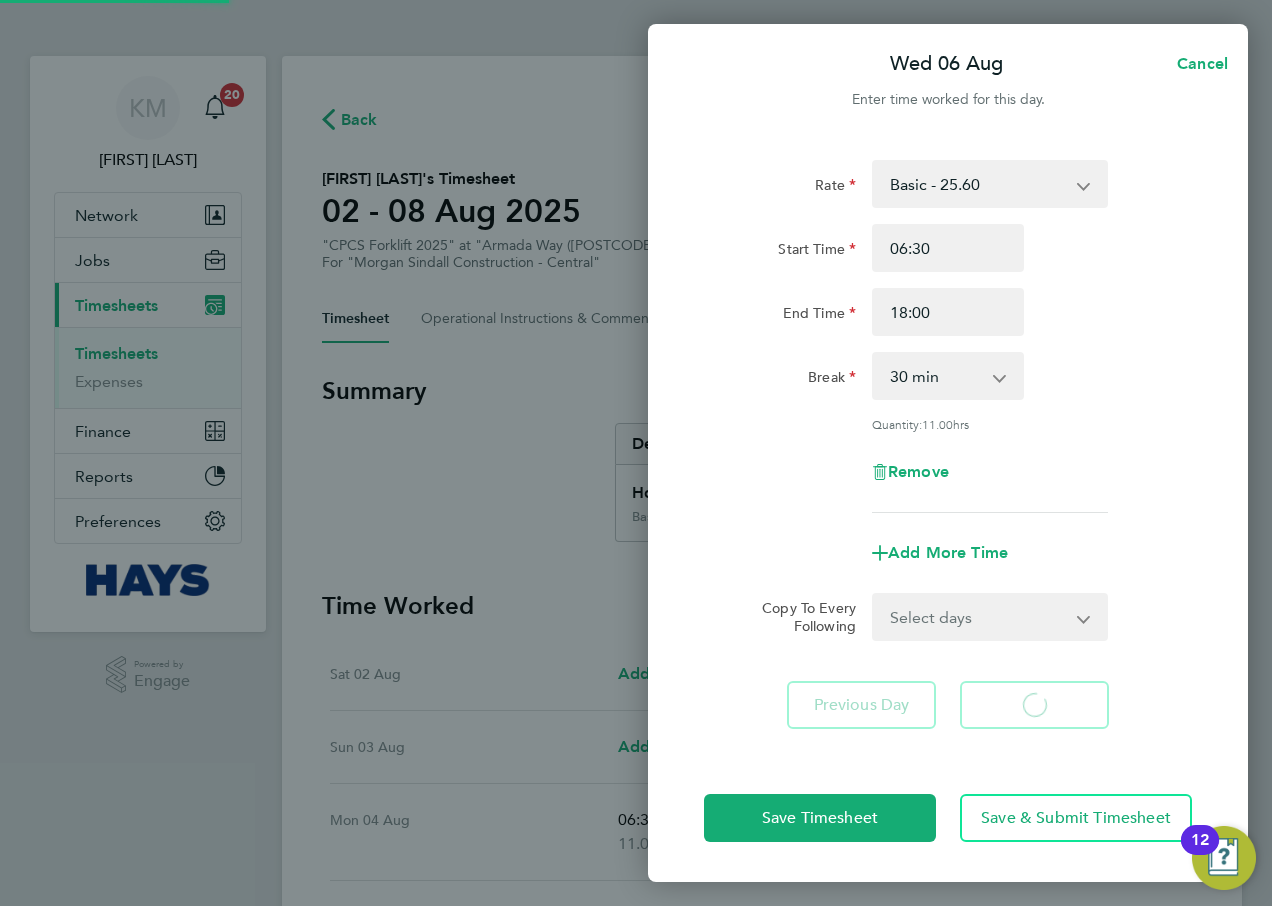 select on "30" 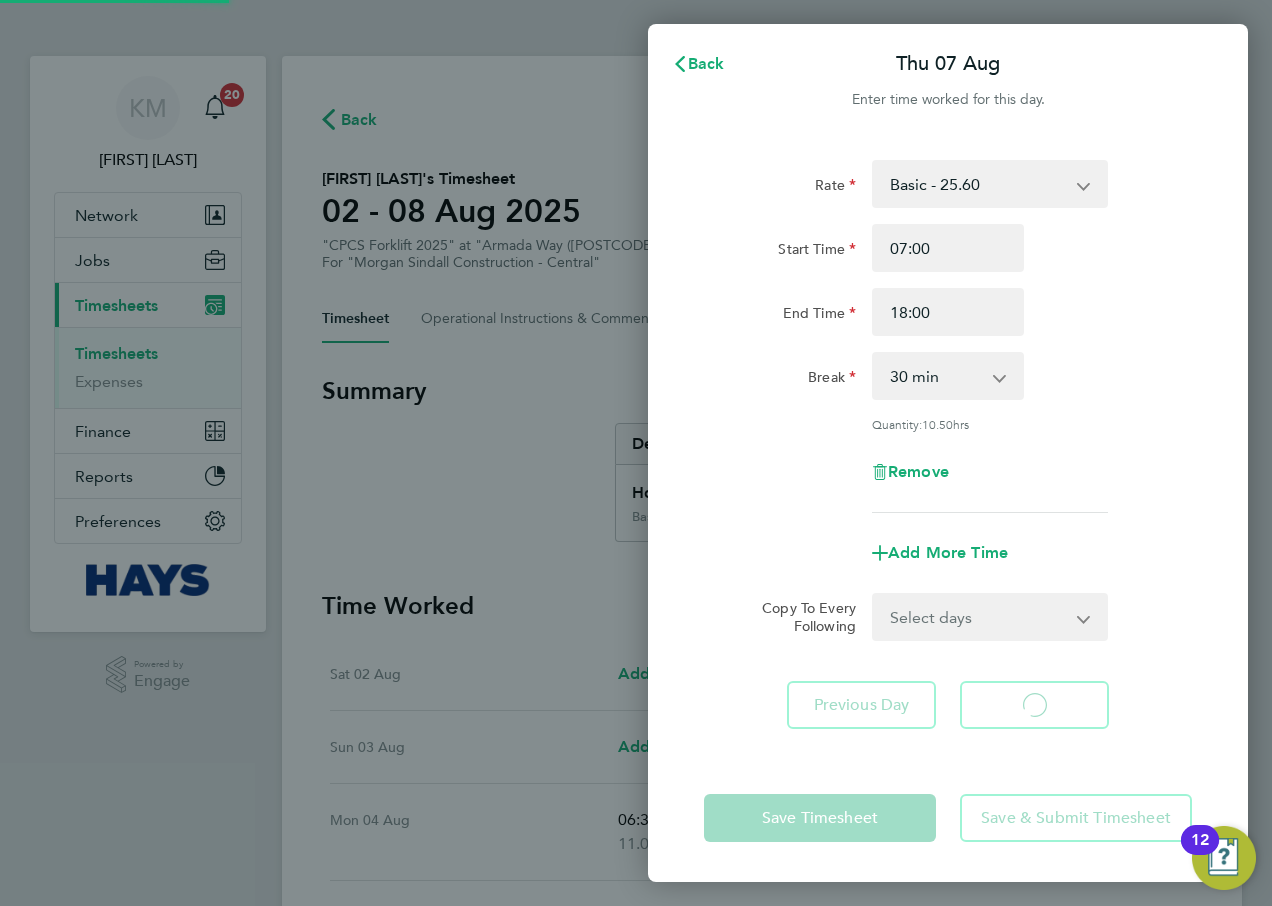 select on "30" 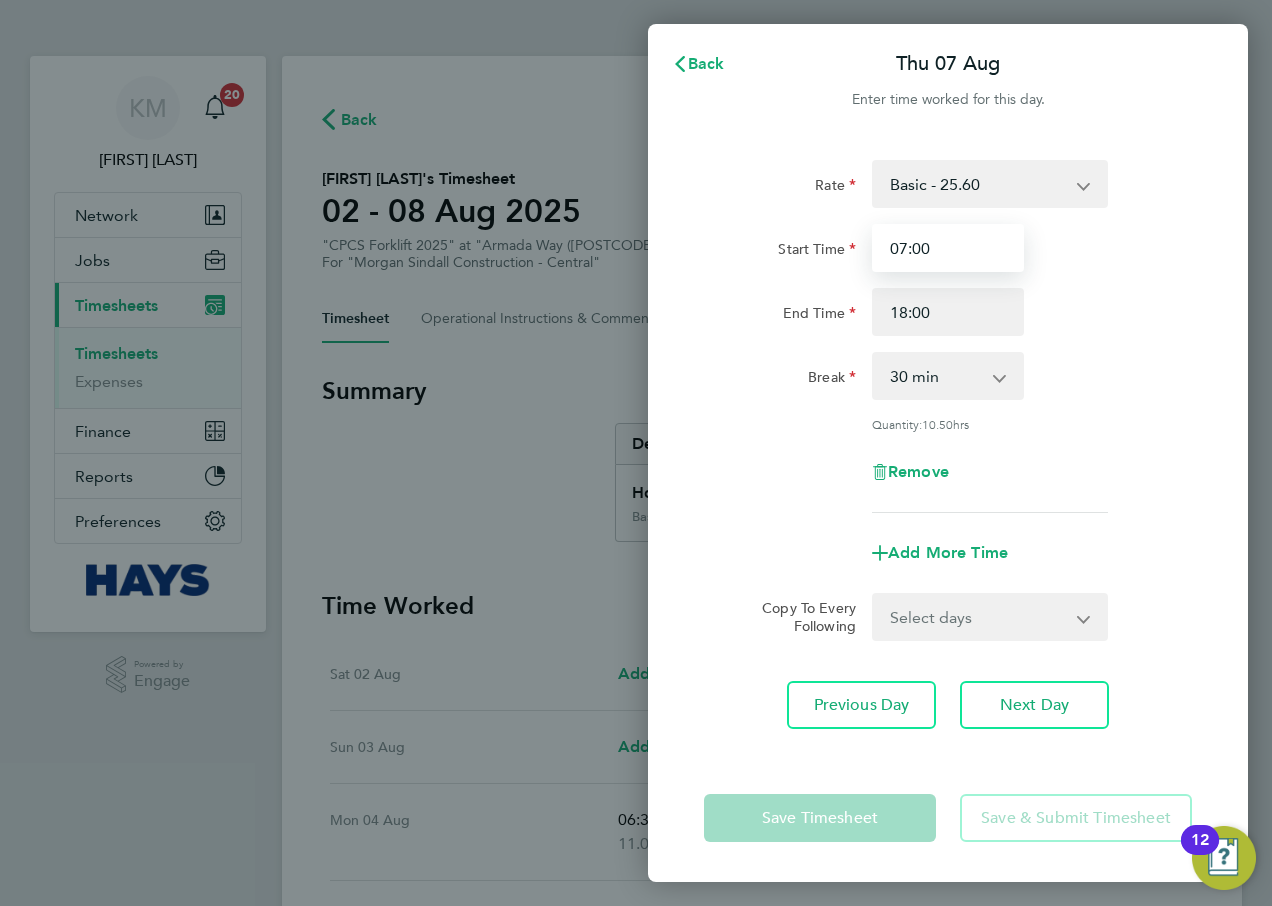 click on "07:00" at bounding box center [948, 248] 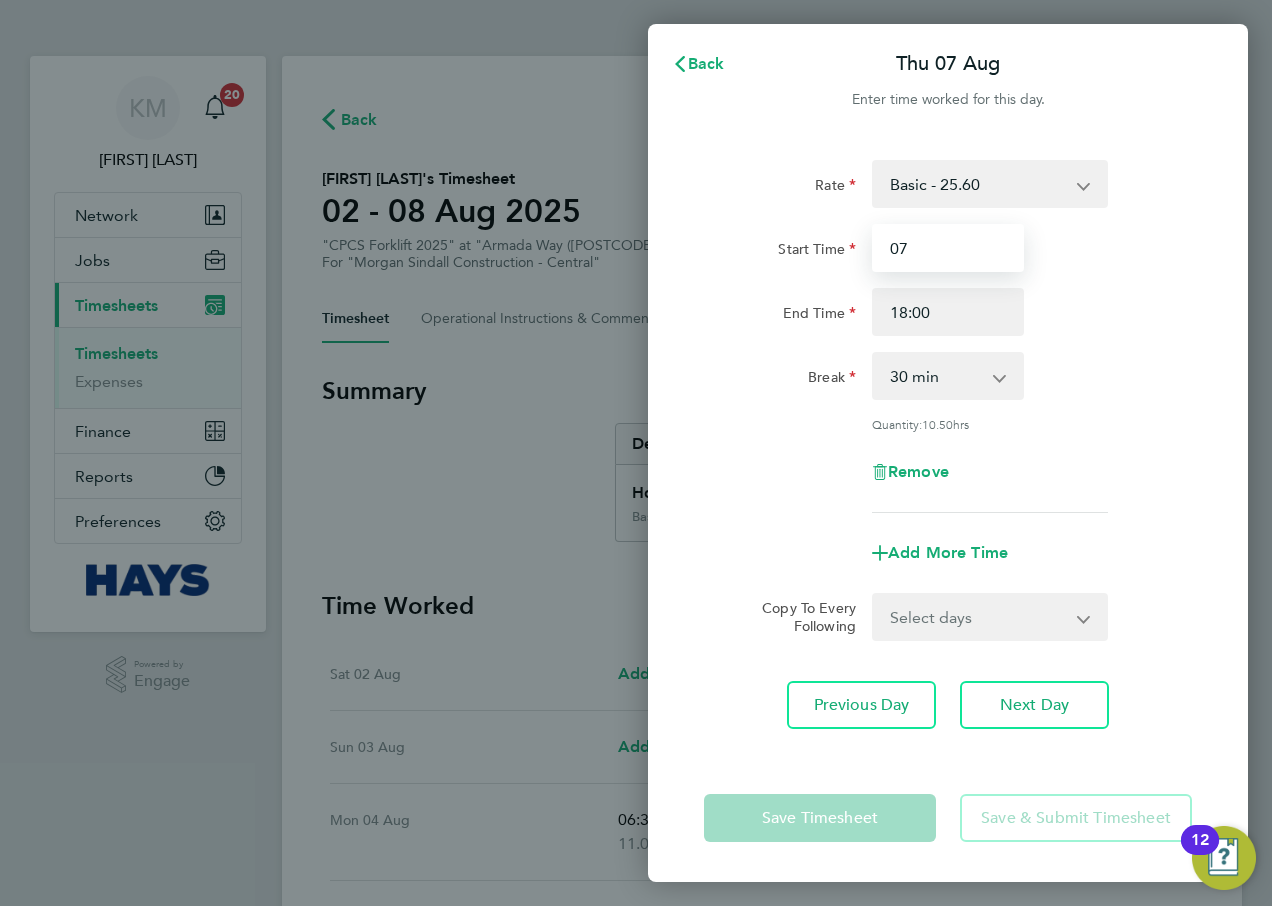 type on "0" 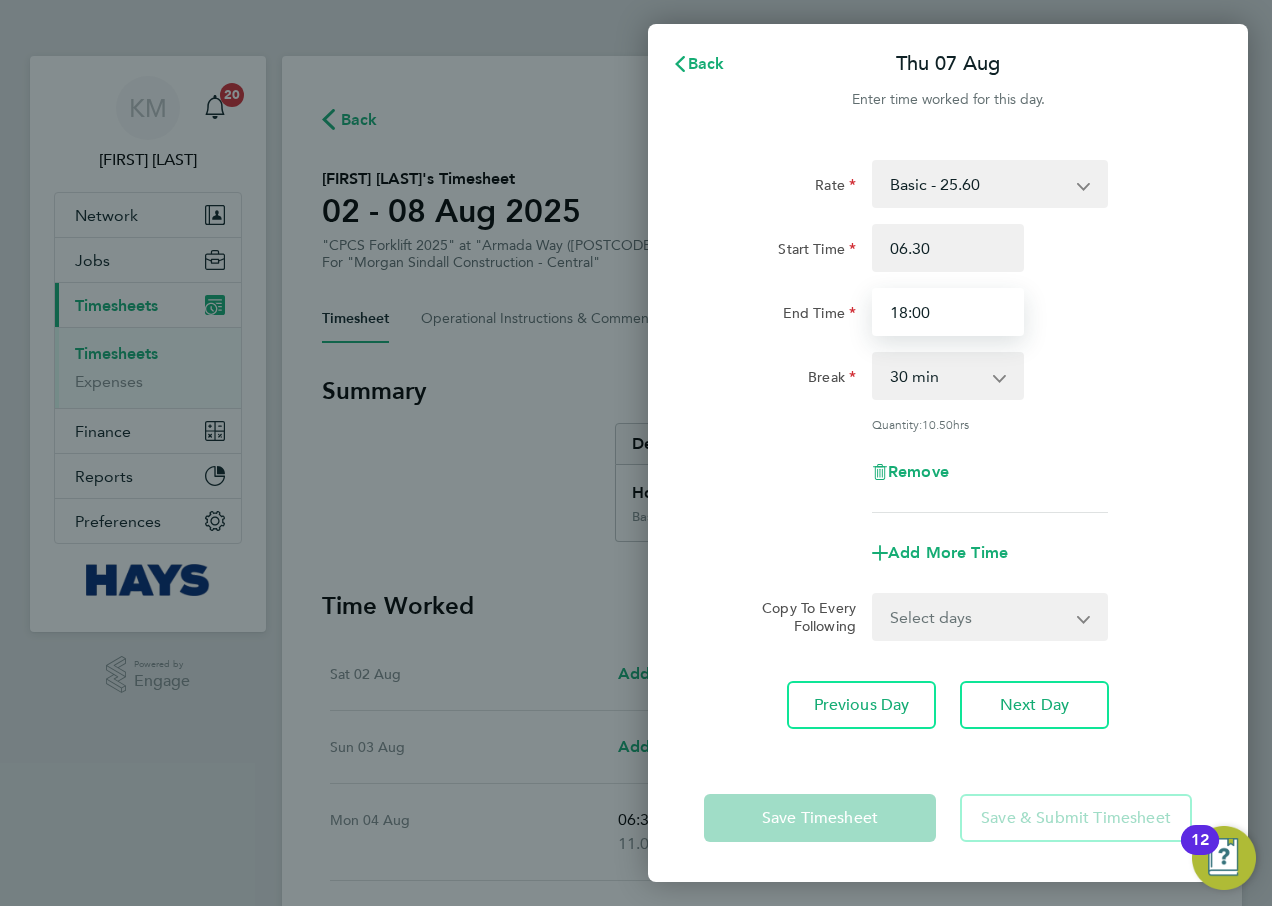 type on "06:30" 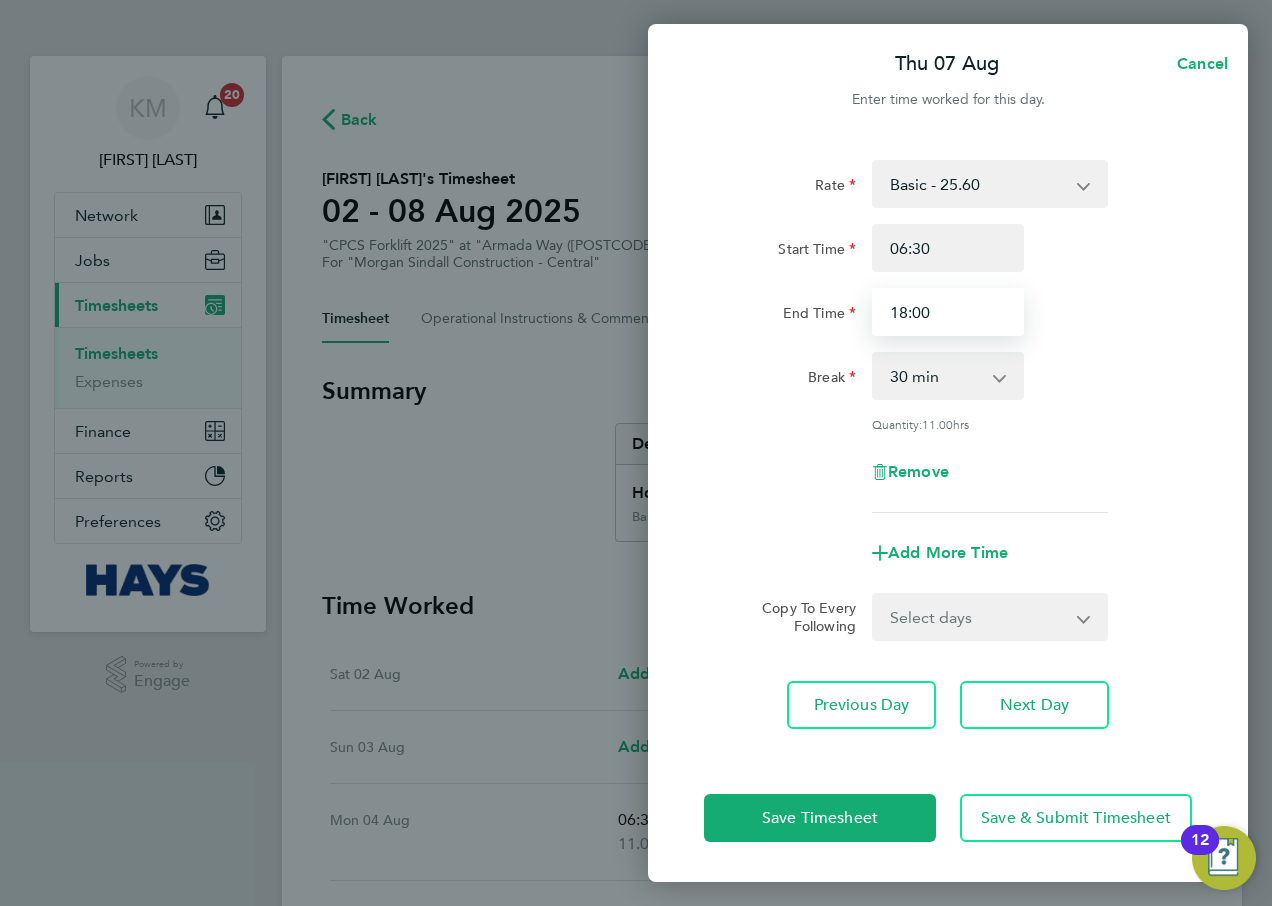 click on "18:00" at bounding box center [948, 312] 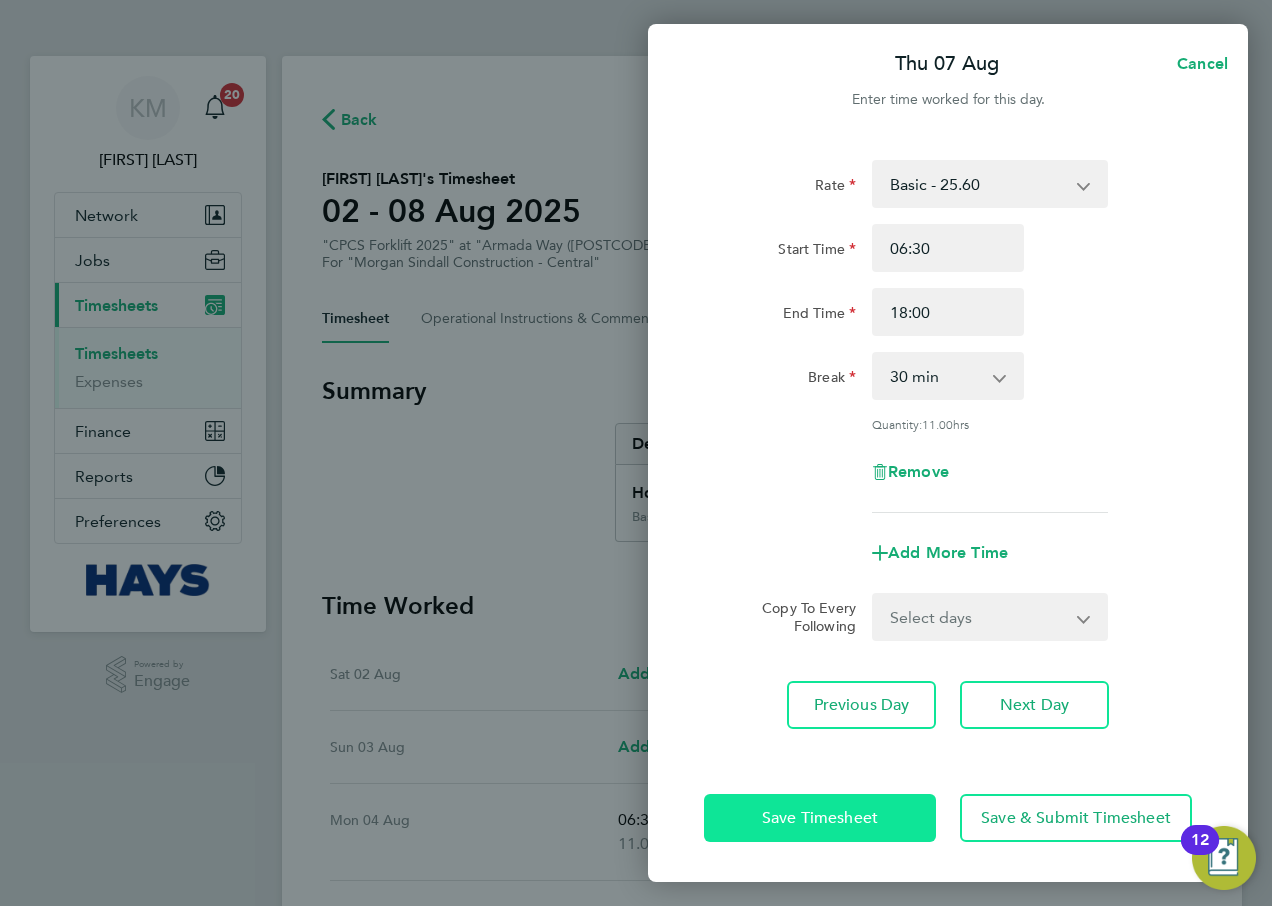 click on "Save Timesheet" 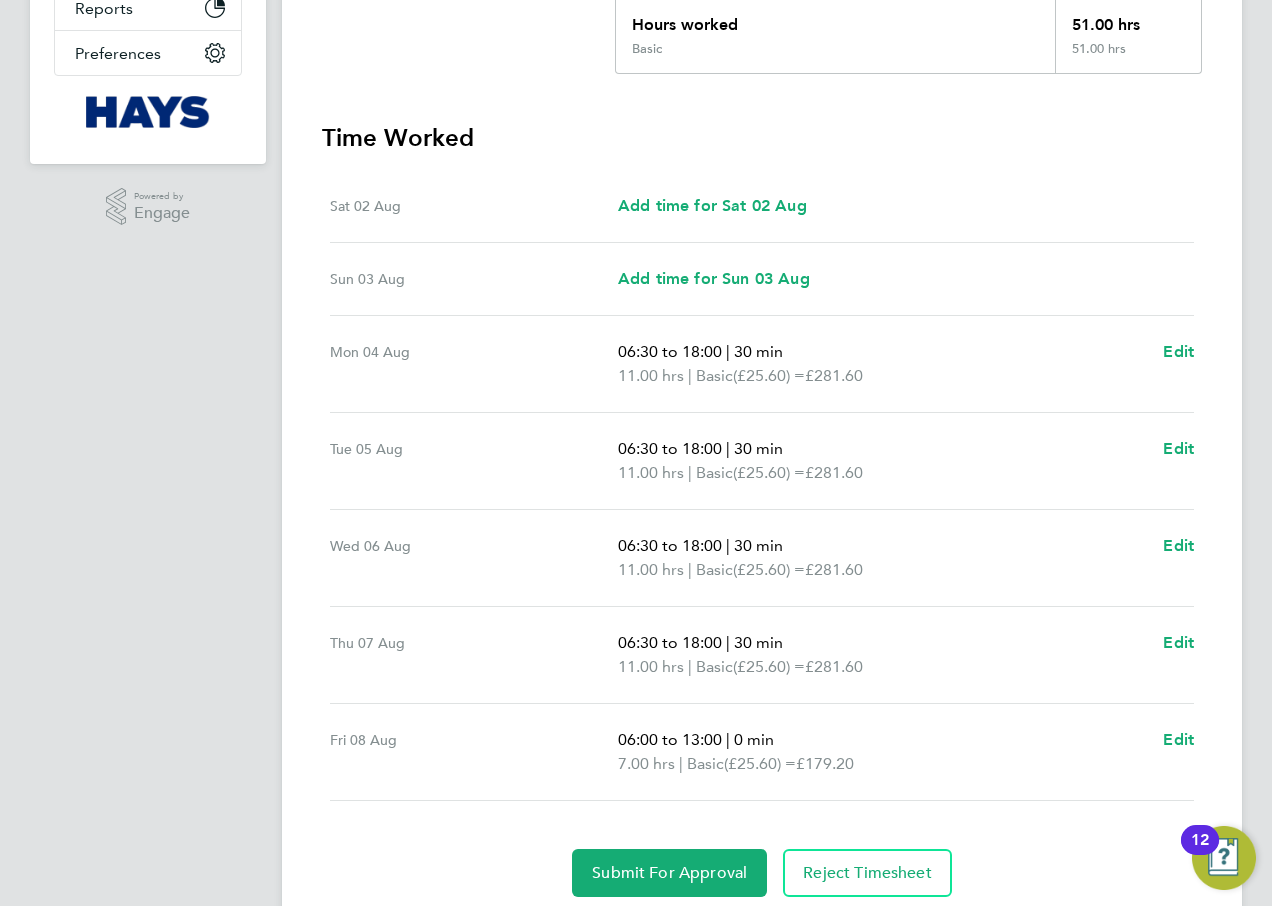 scroll, scrollTop: 539, scrollLeft: 0, axis: vertical 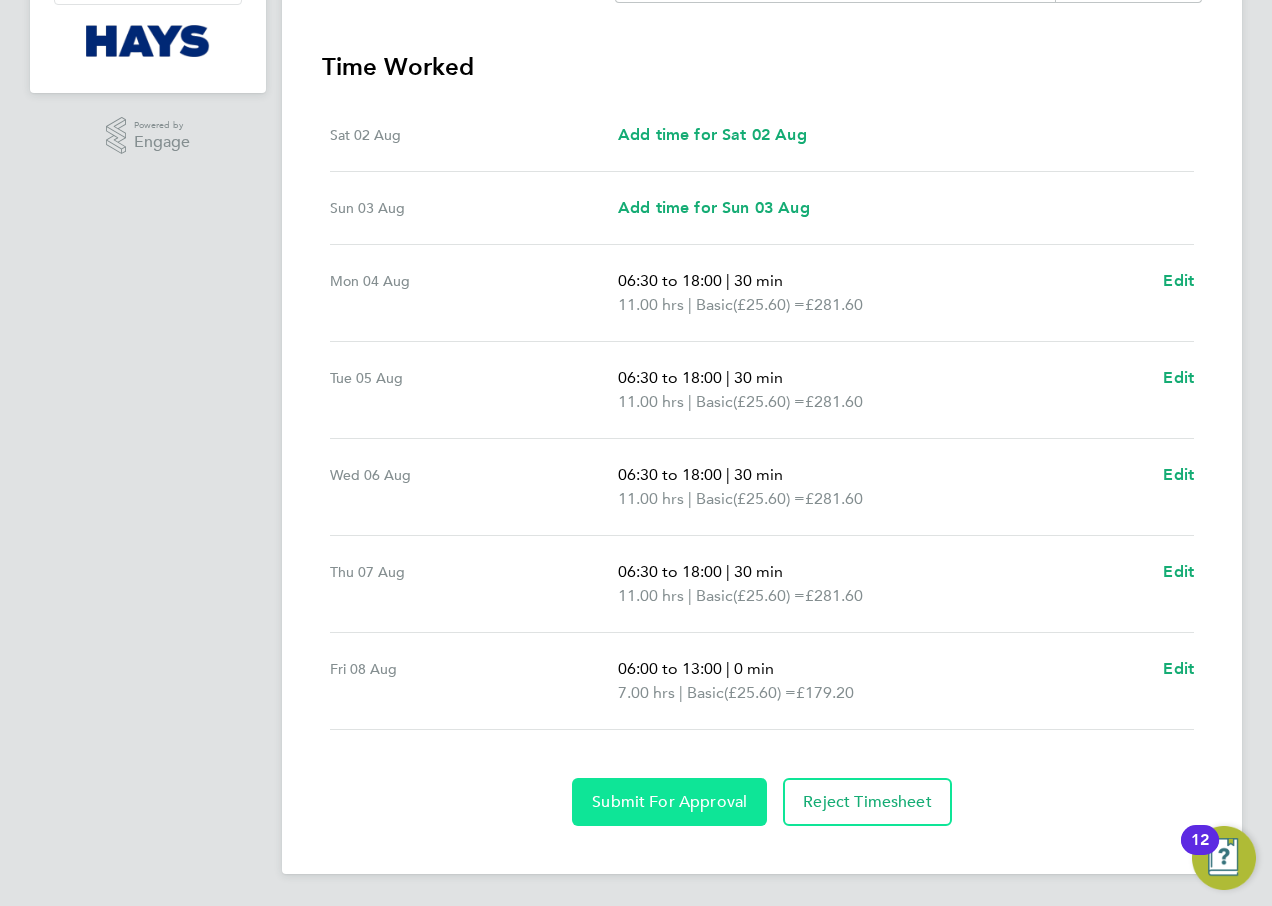 click on "Submit For Approval" 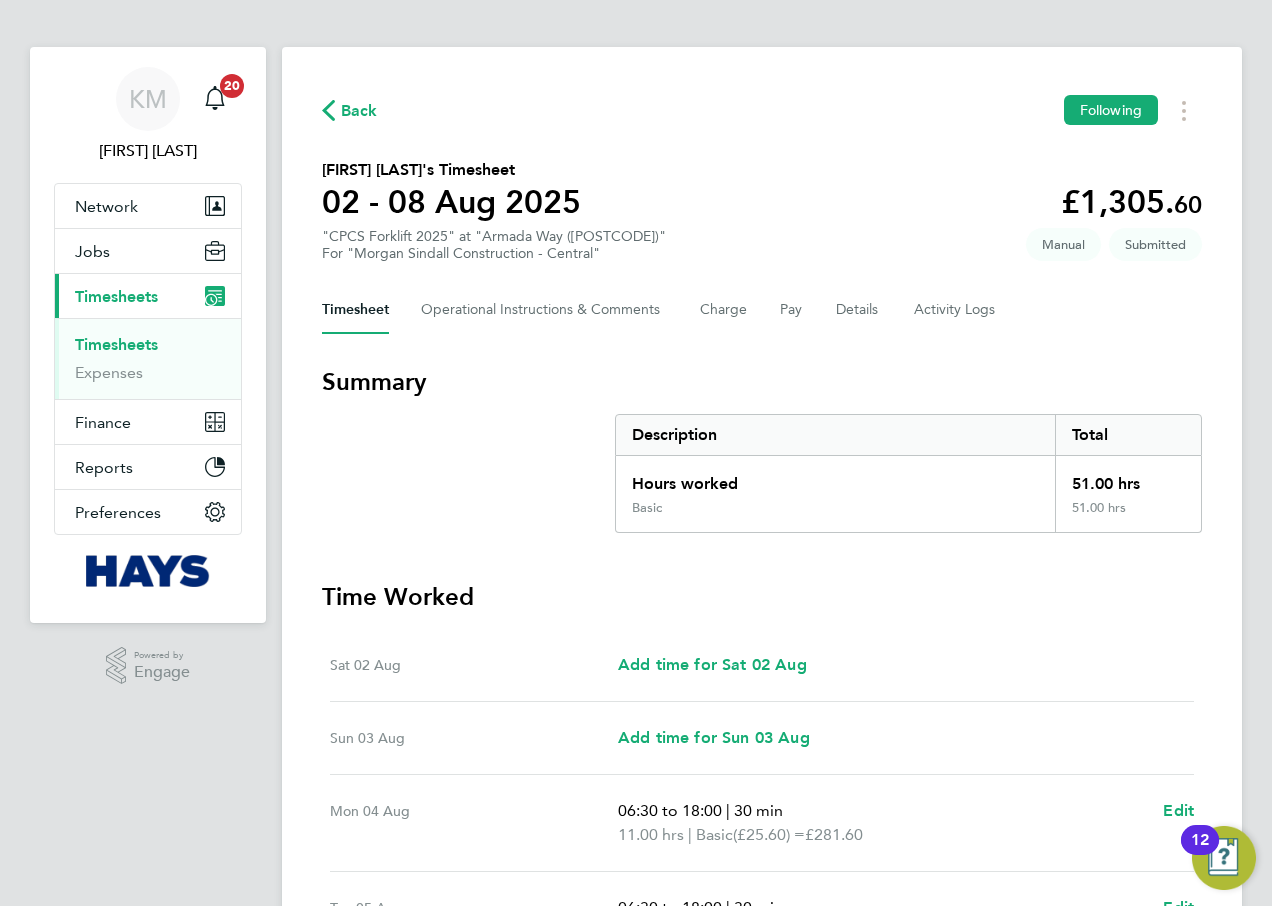 scroll, scrollTop: 0, scrollLeft: 0, axis: both 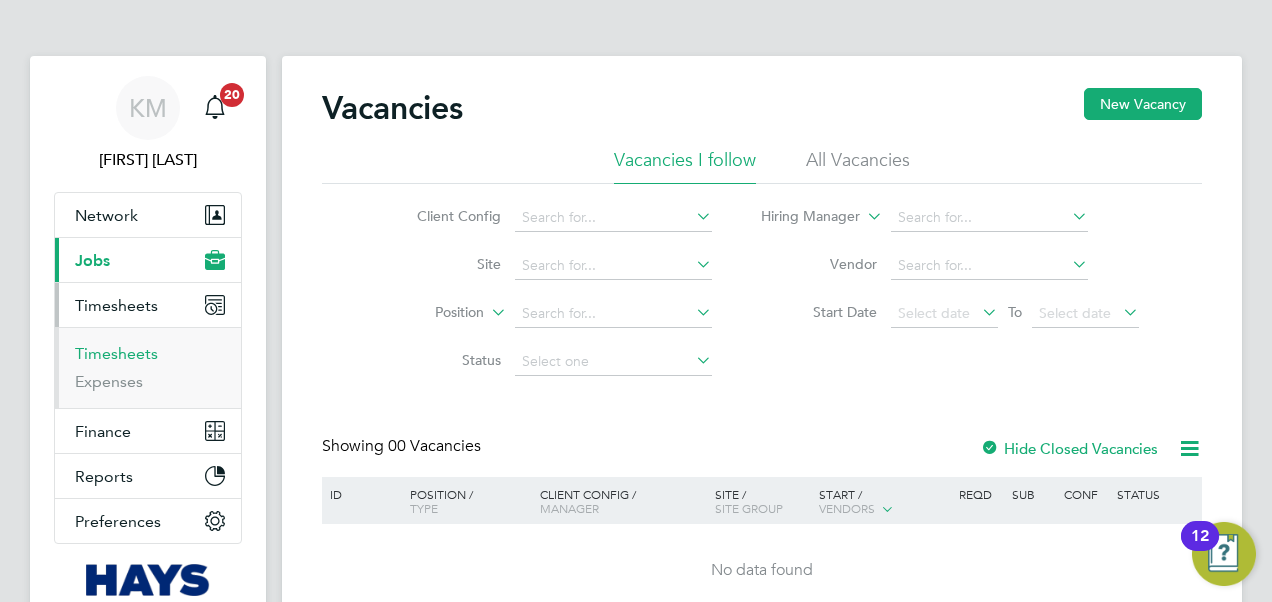 click on "Timesheets" at bounding box center [116, 353] 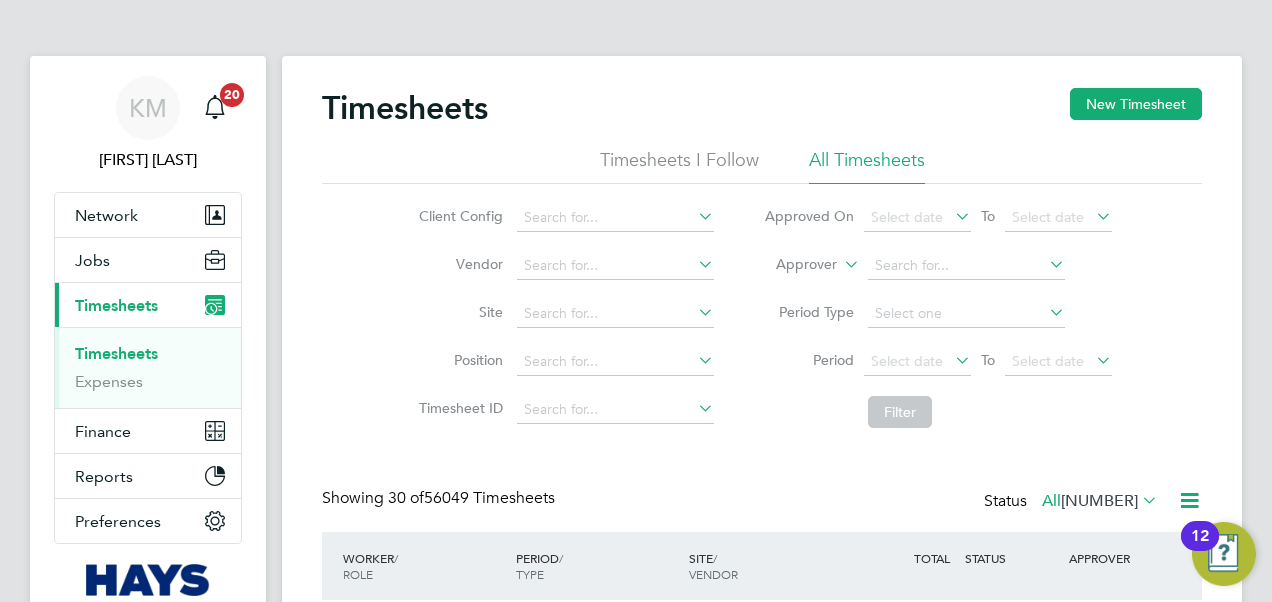 scroll, scrollTop: 10, scrollLeft: 10, axis: both 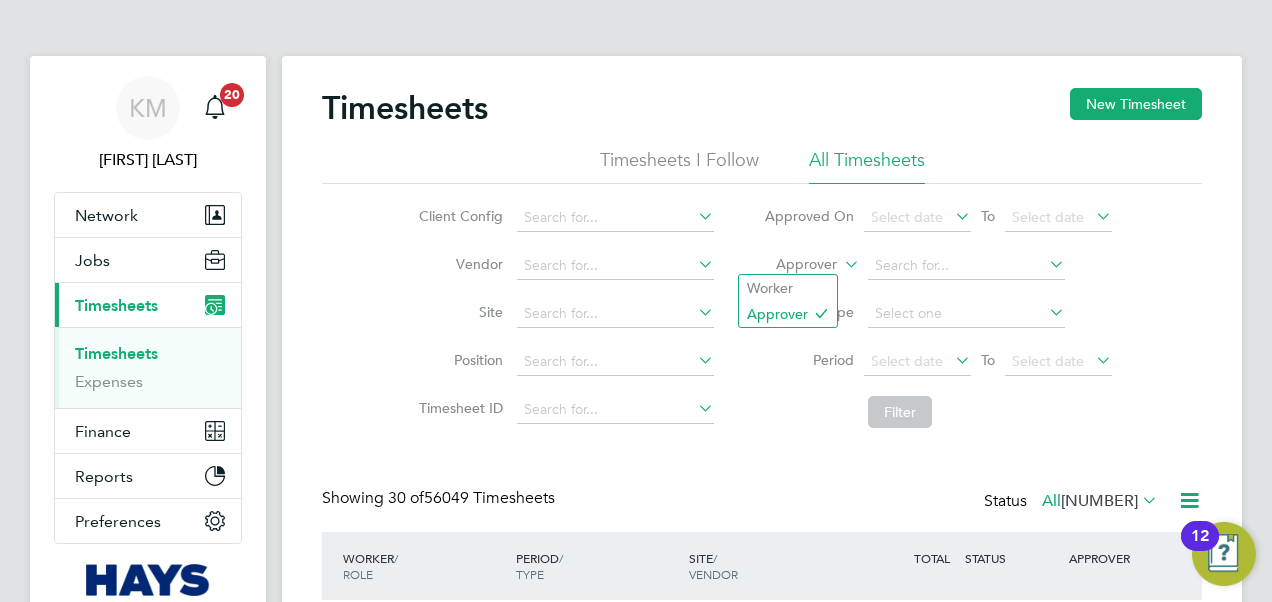click 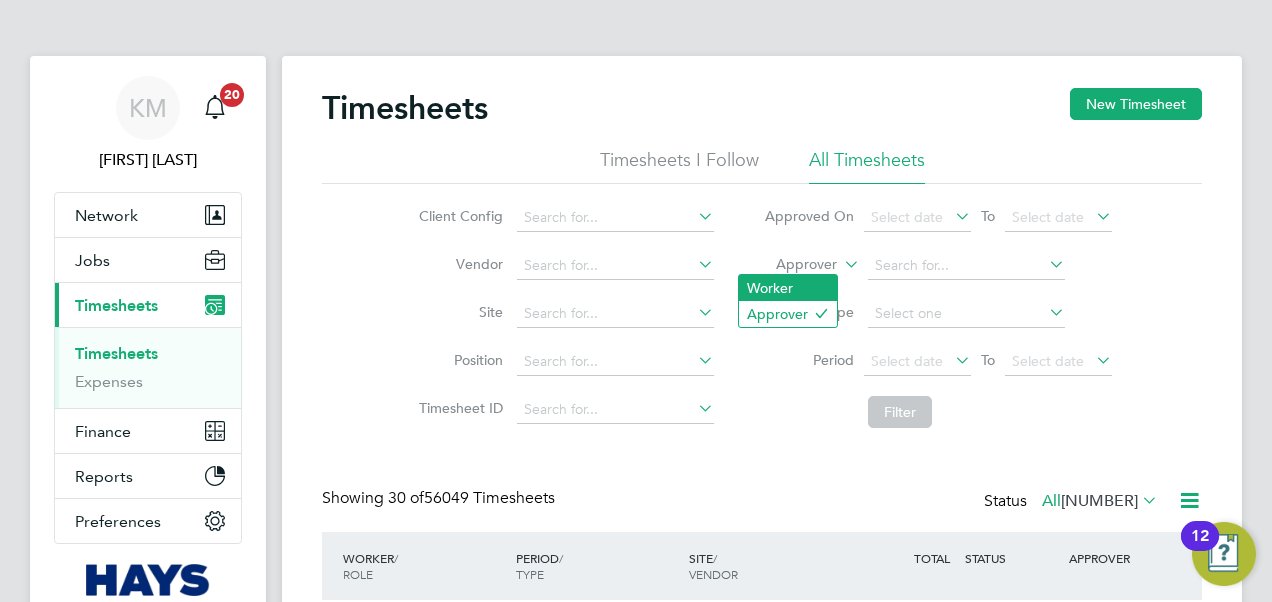 click on "Worker" 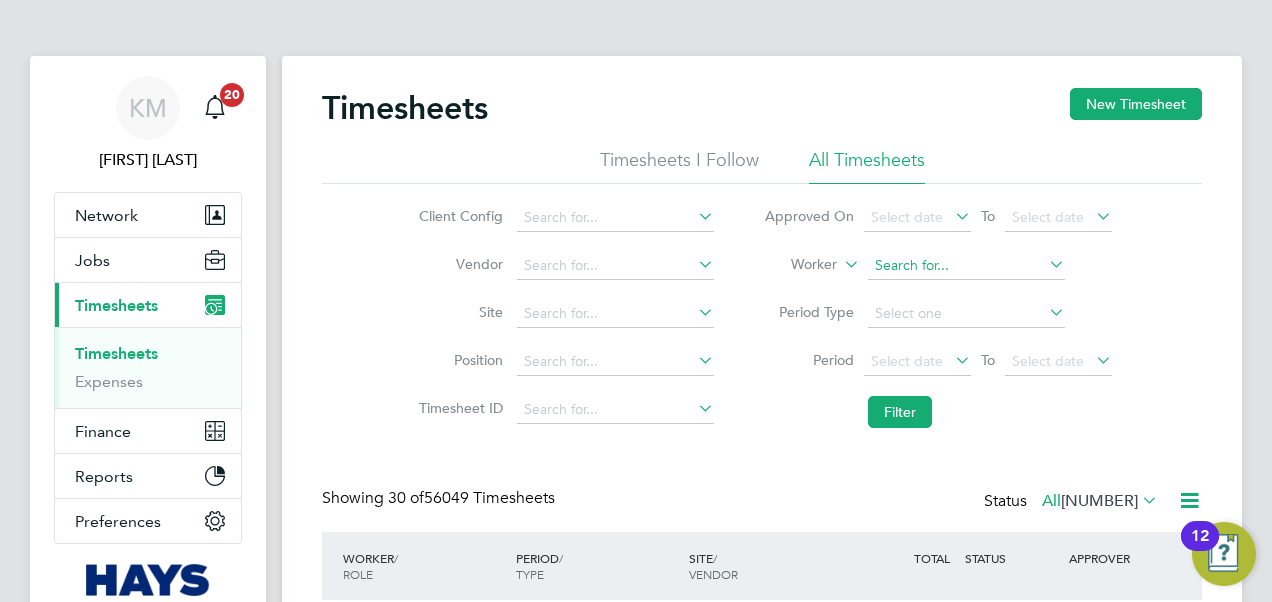 click 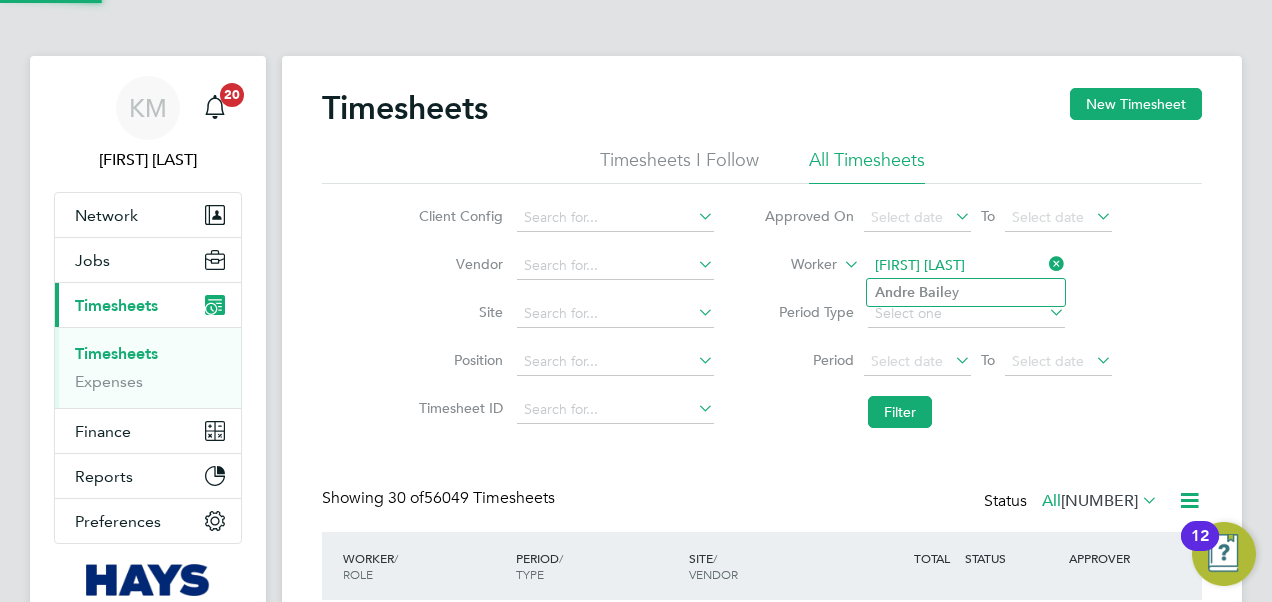 click on "Andre" 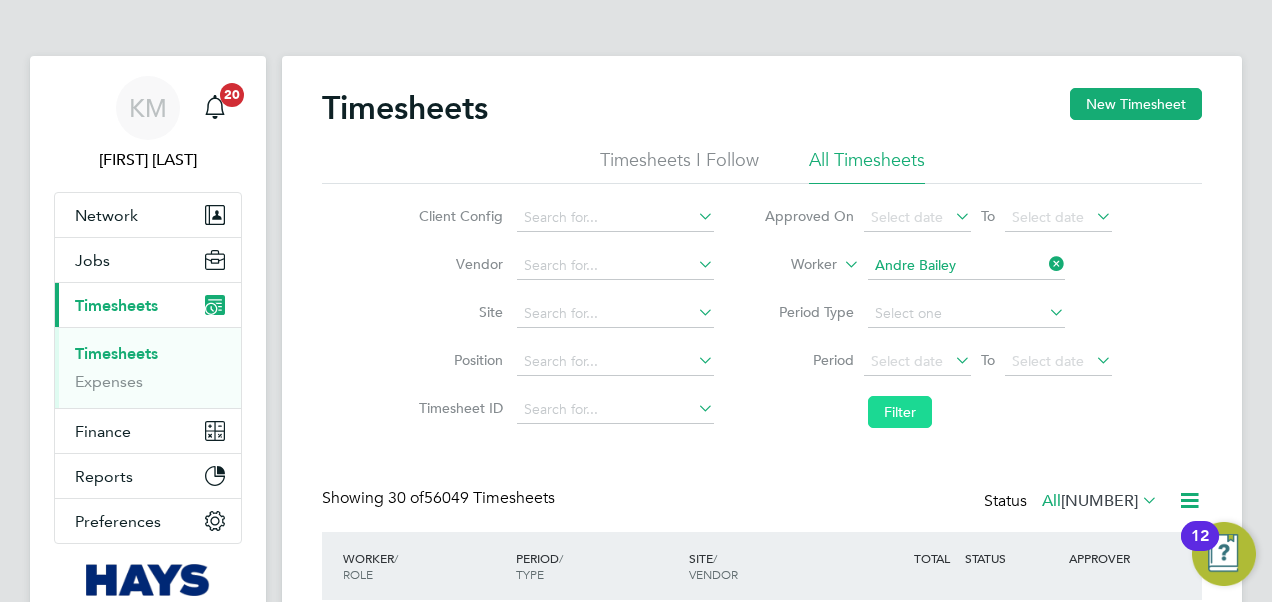 click on "Filter" 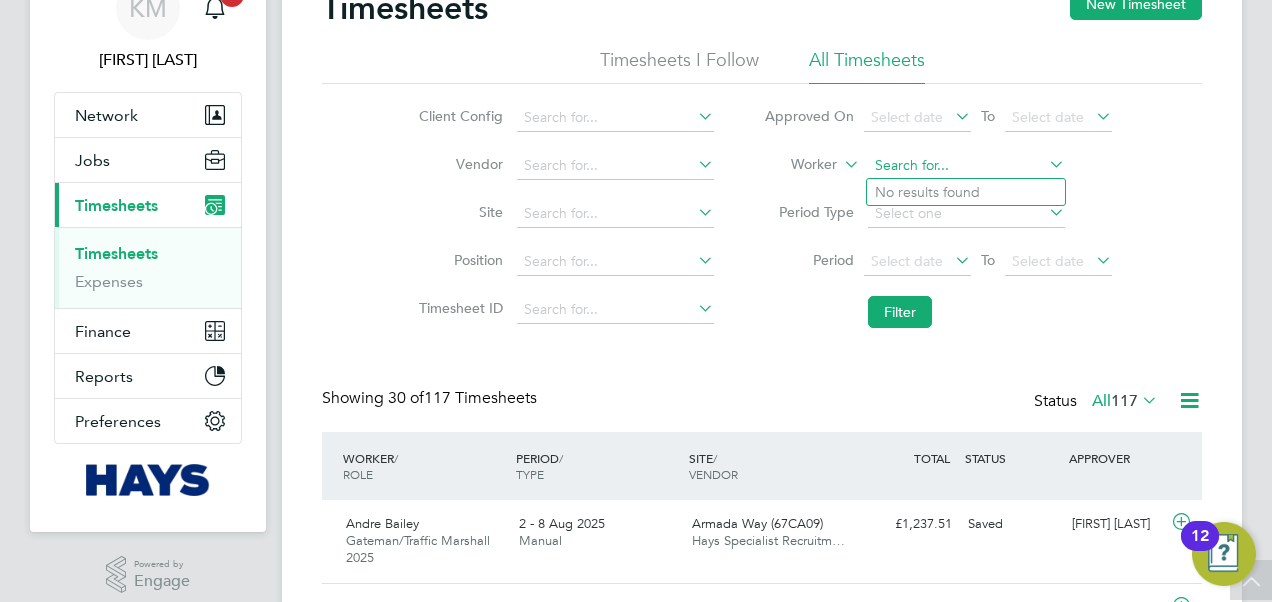 click 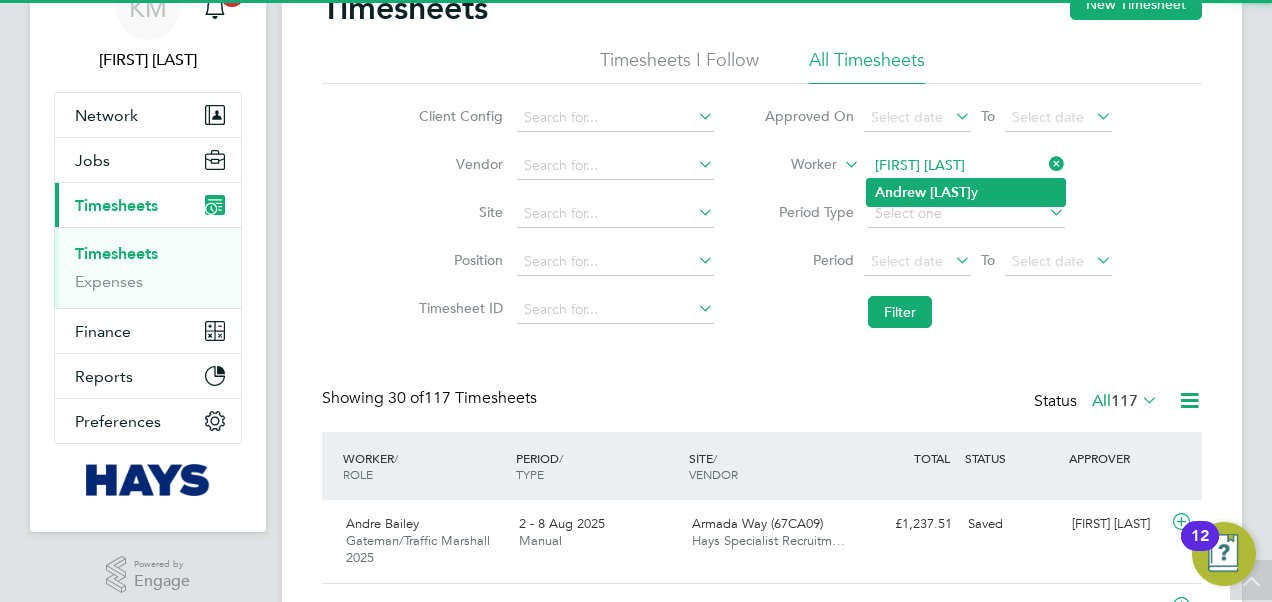 click on "[LAST]" 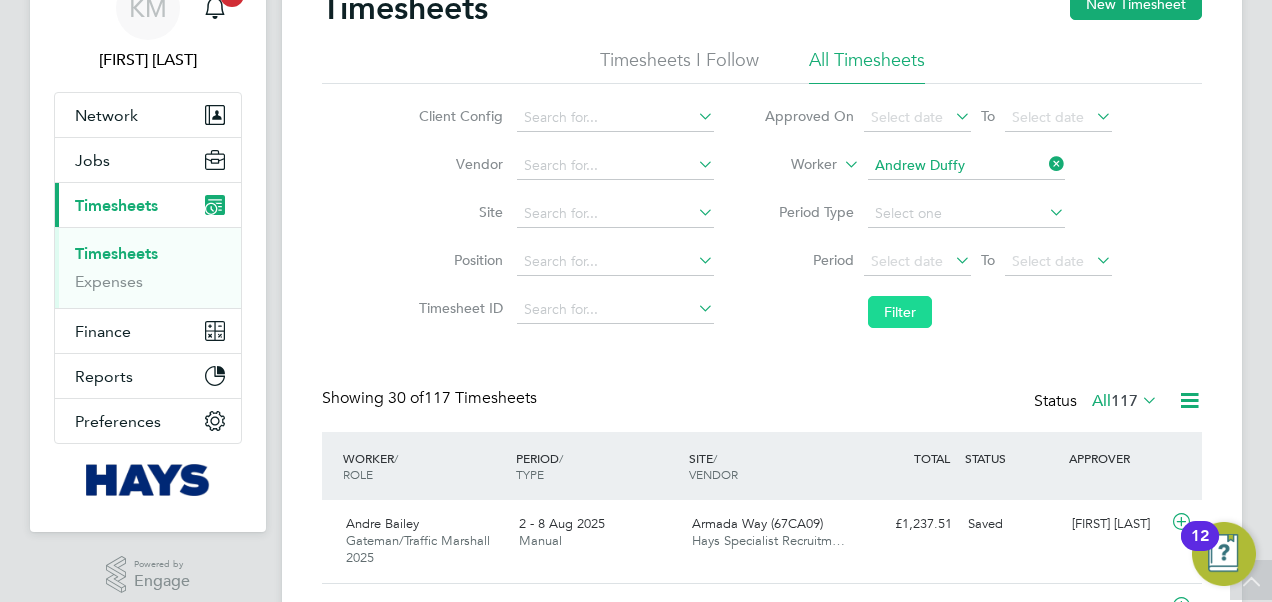 click on "Filter" 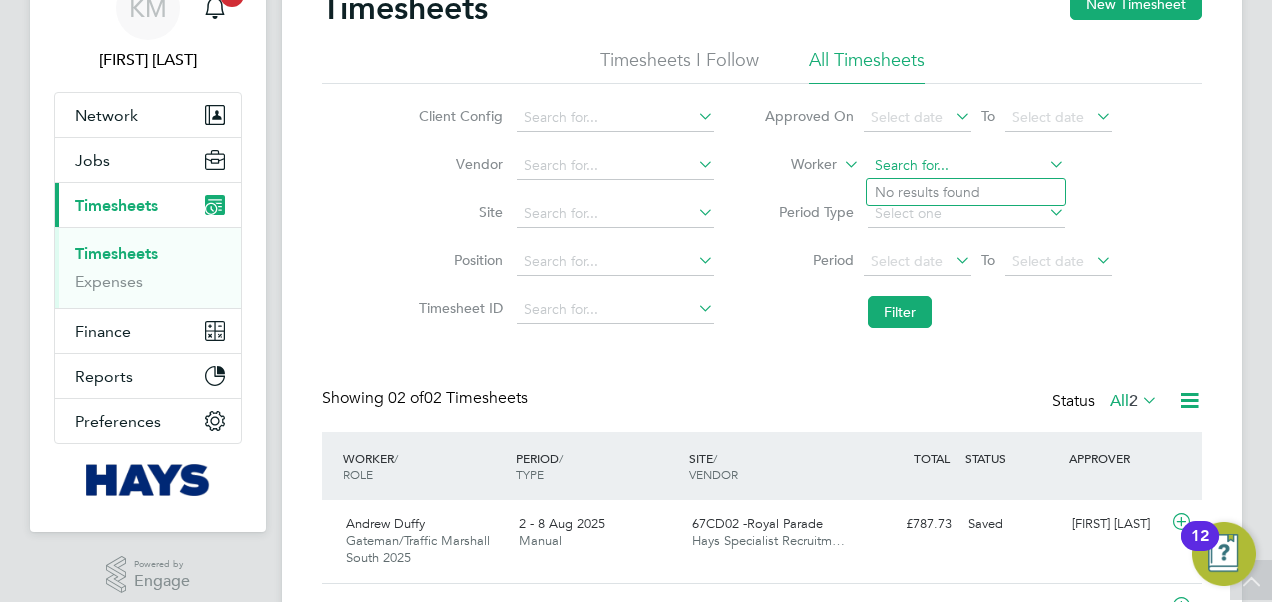click 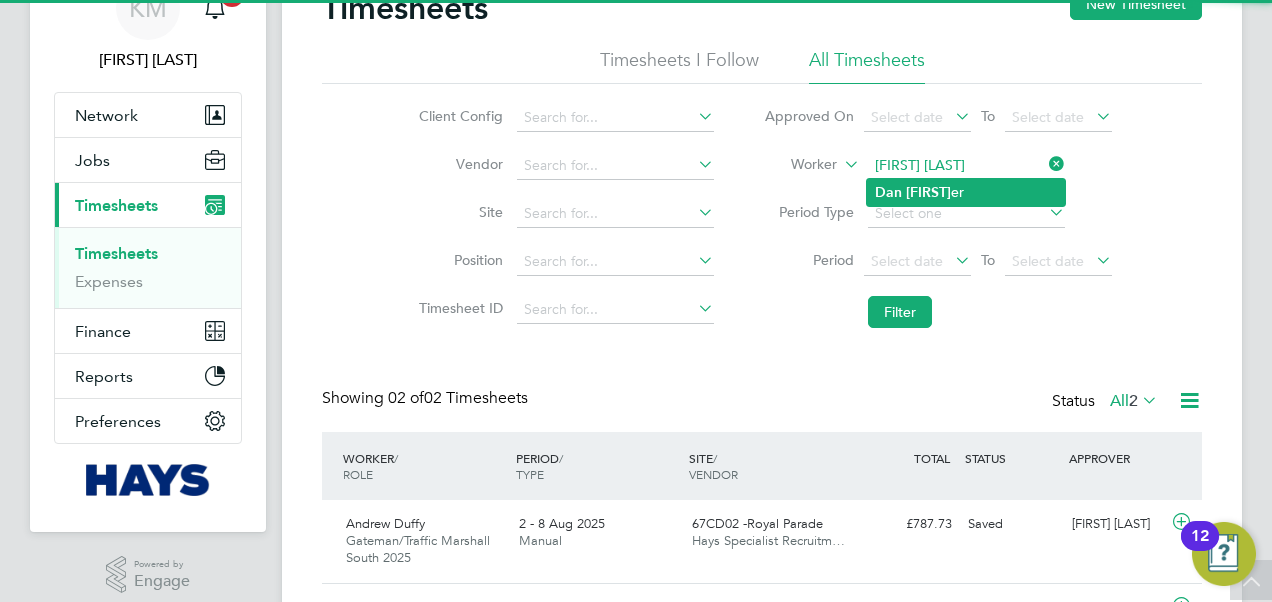 click on "Dan" 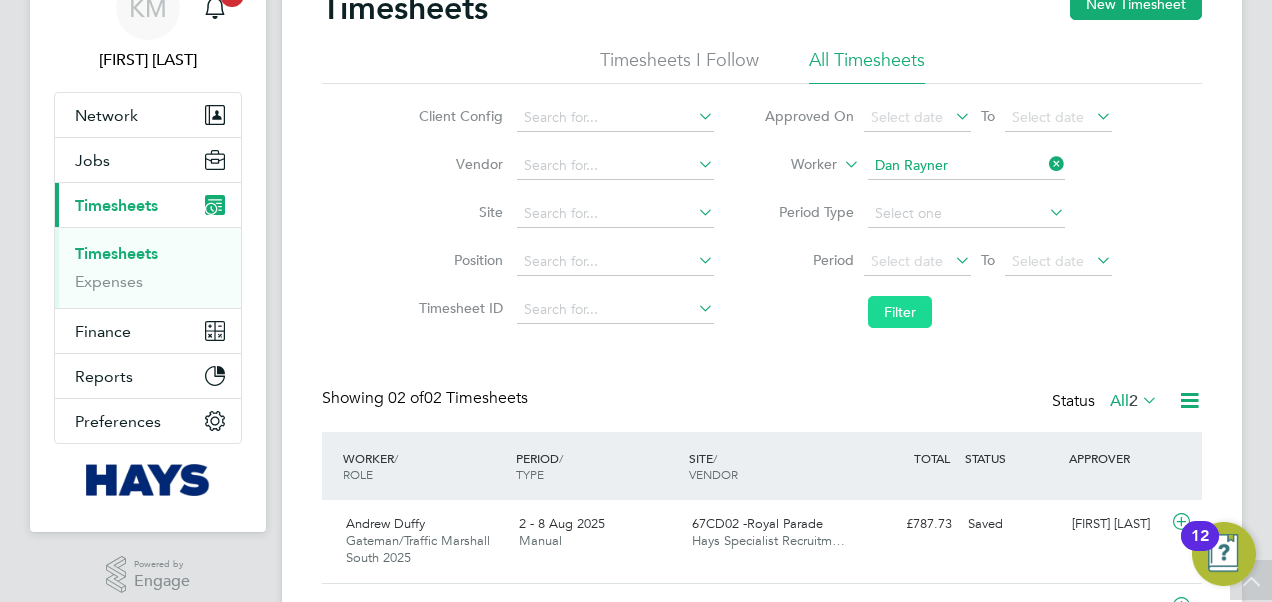click on "Filter" 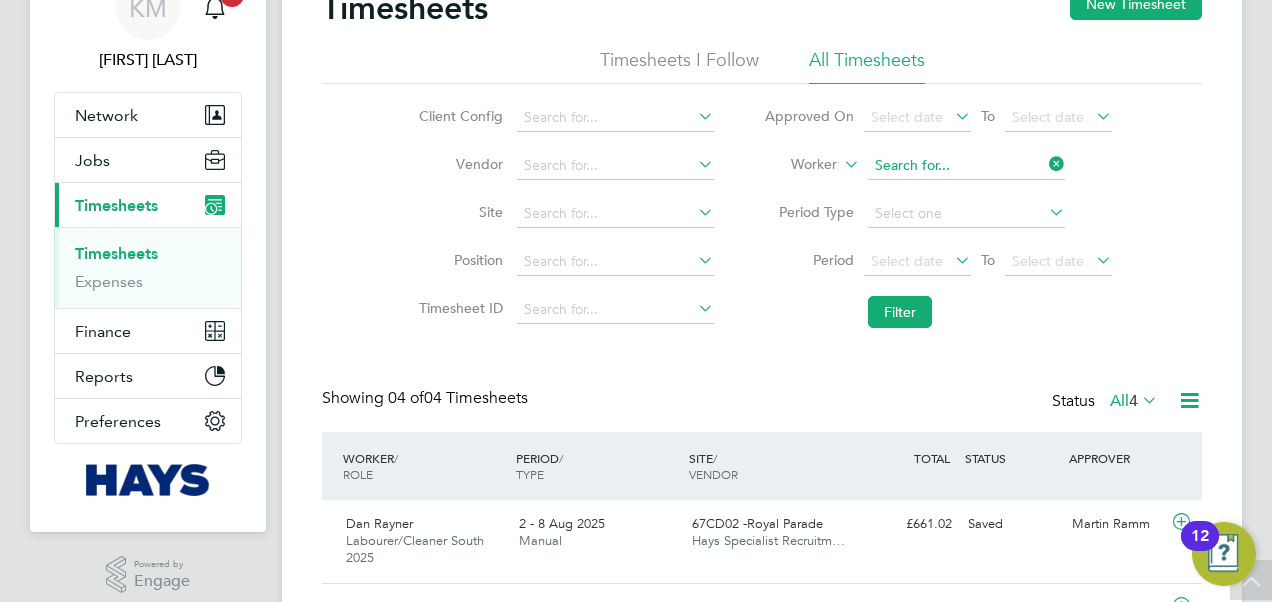 click 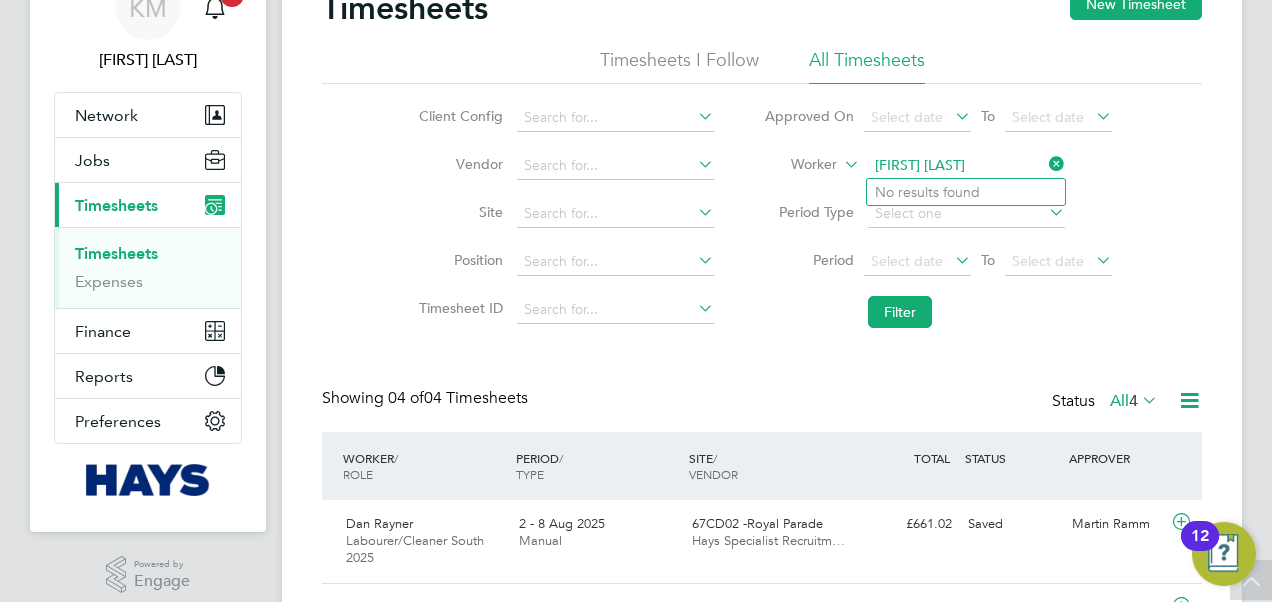 drag, startPoint x: 954, startPoint y: 158, endPoint x: 832, endPoint y: 159, distance: 122.0041 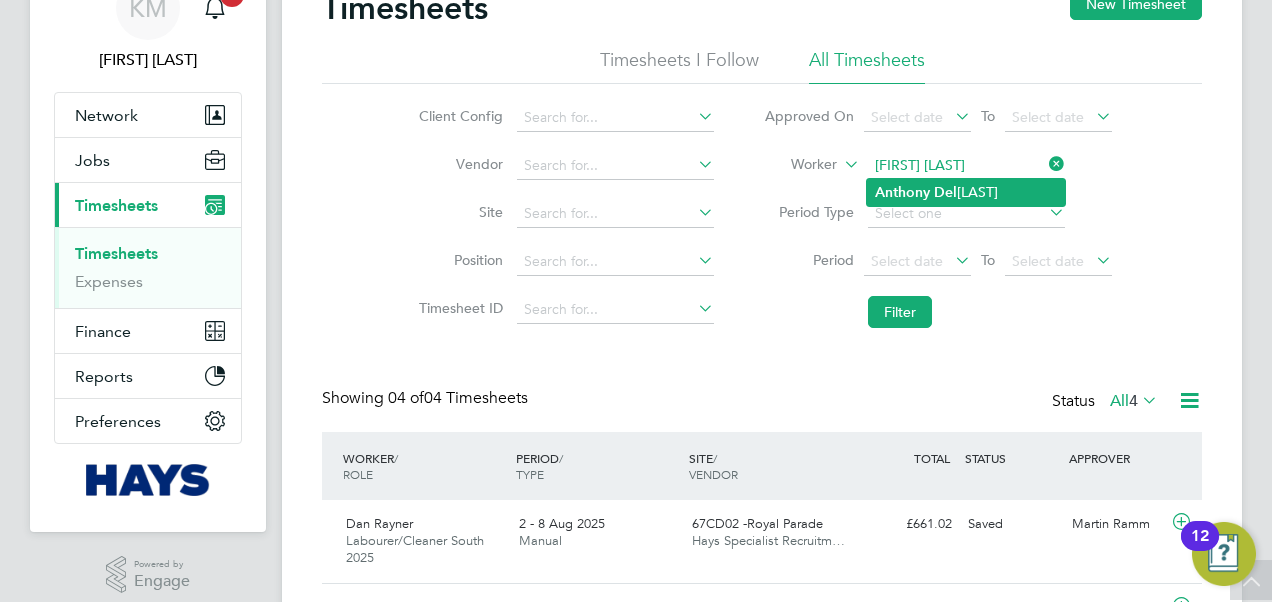 click on "[FIRST] [LAST]" 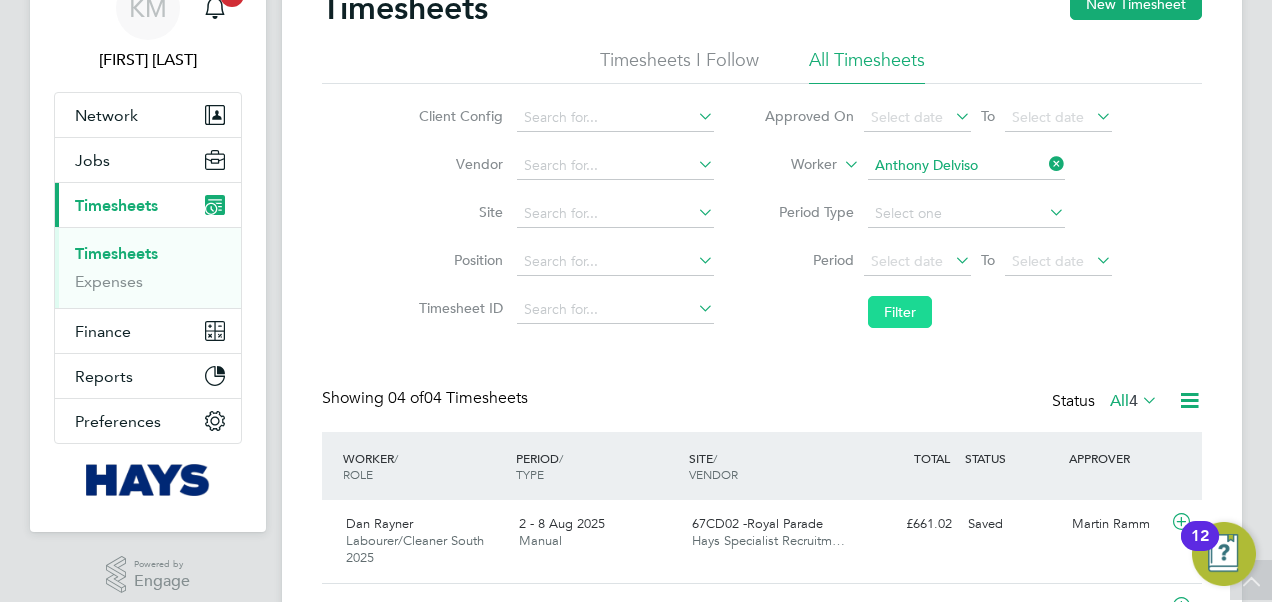 click on "Filter" 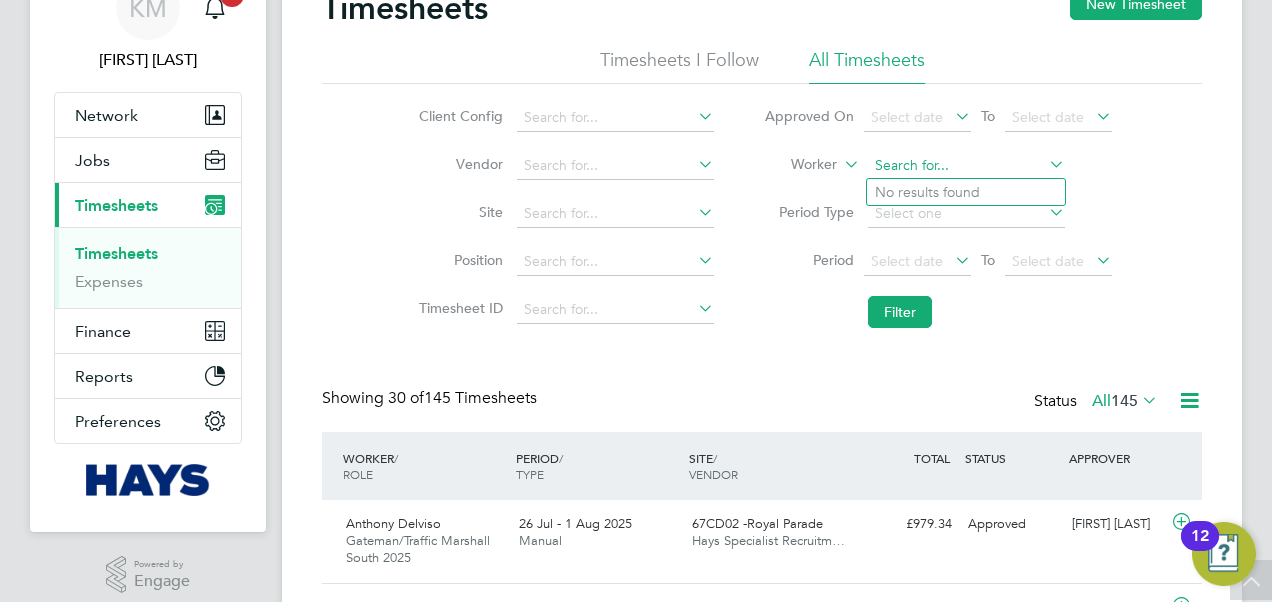 click 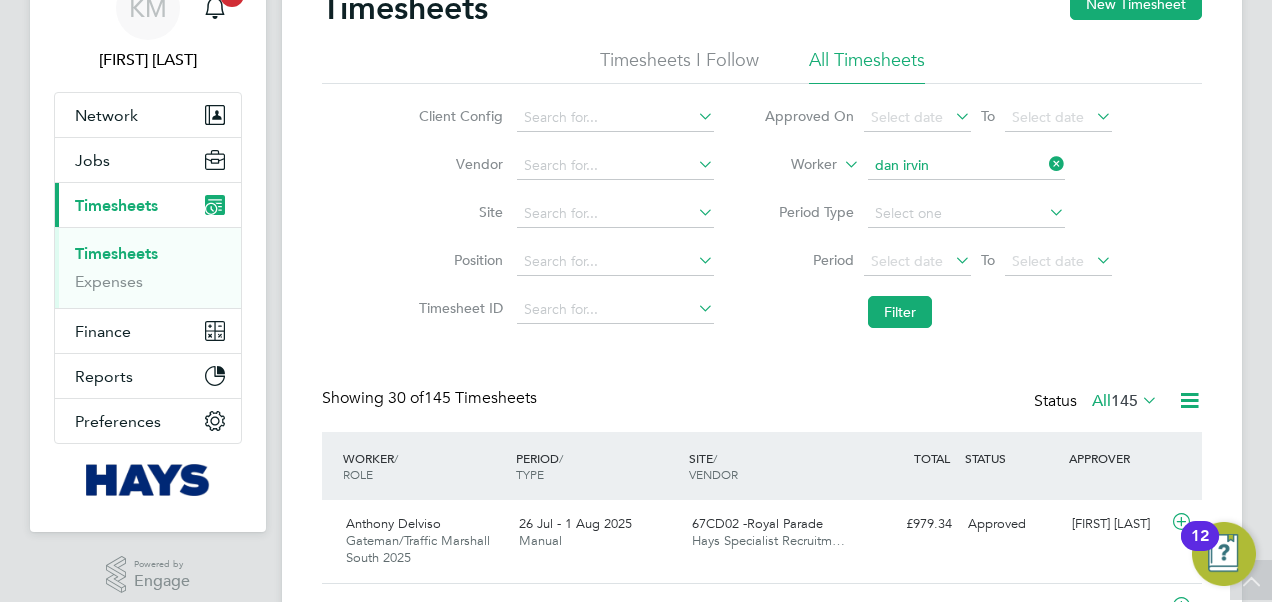 click on "[FIRST] [LAST] [LAST]" 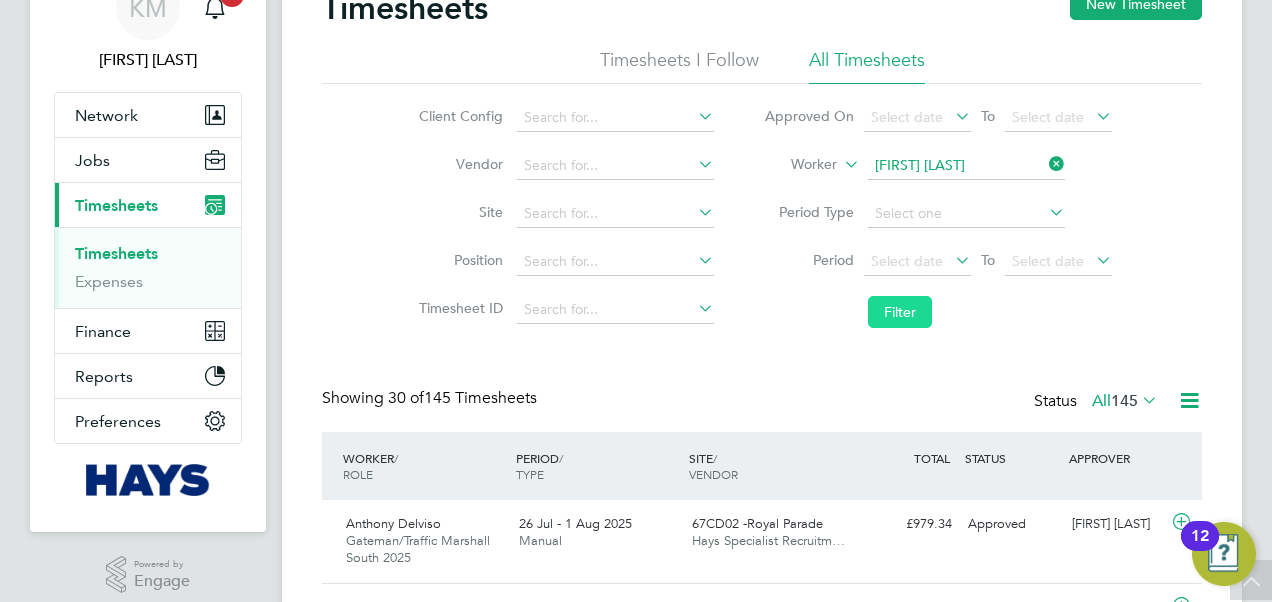 click on "Filter" 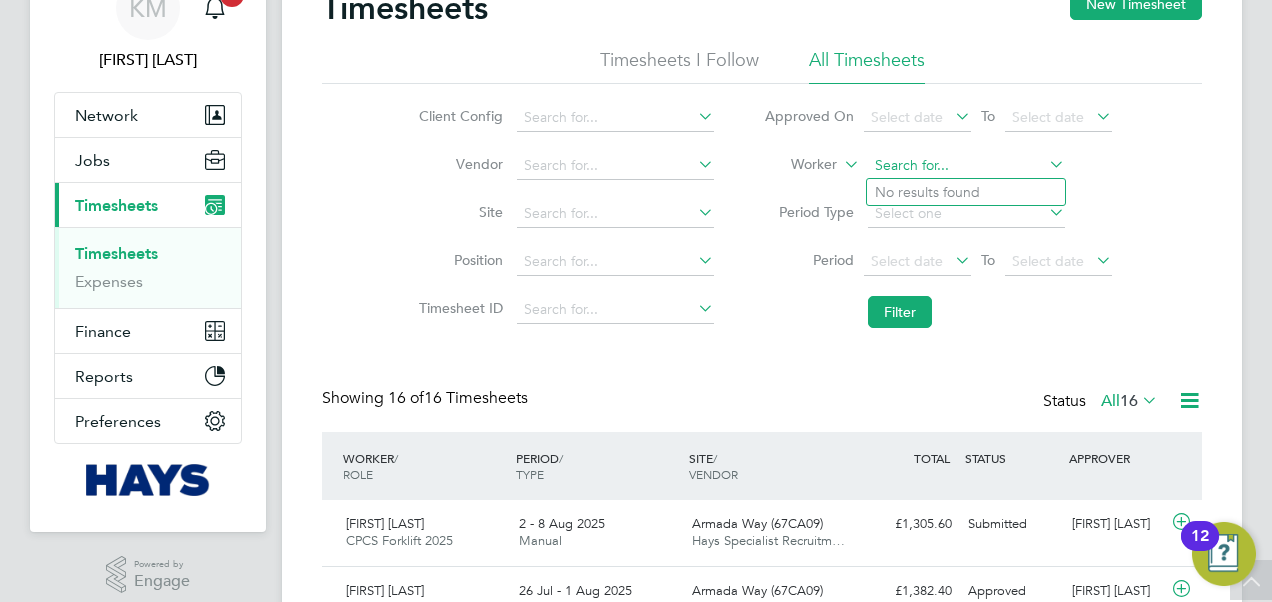 click 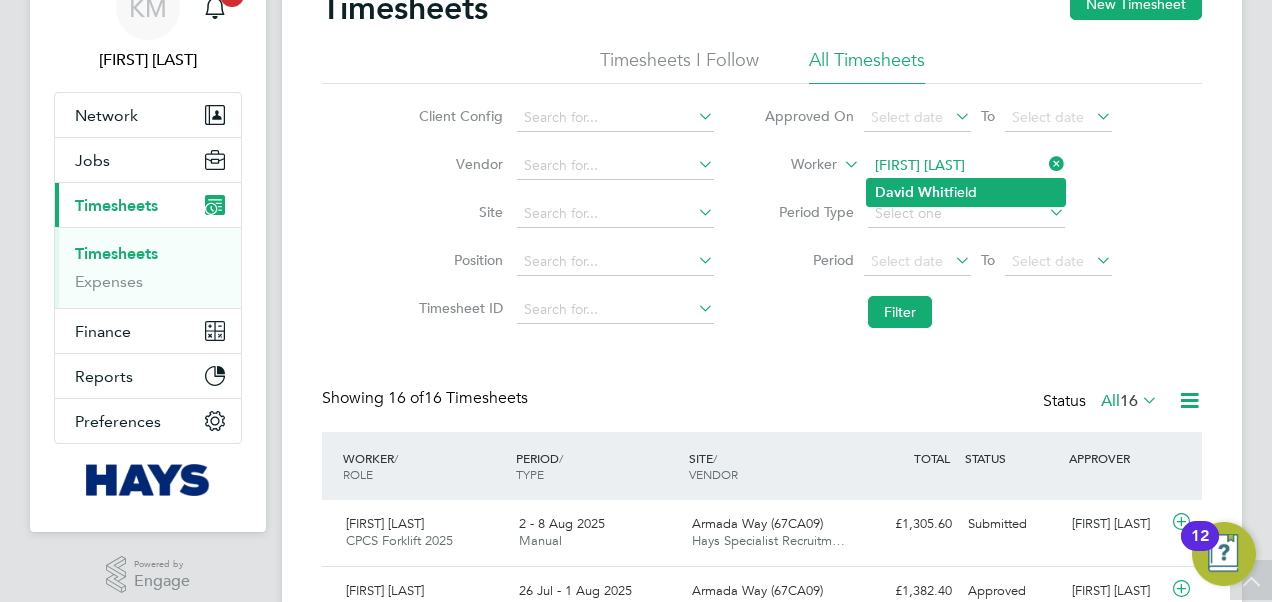 click on "David" 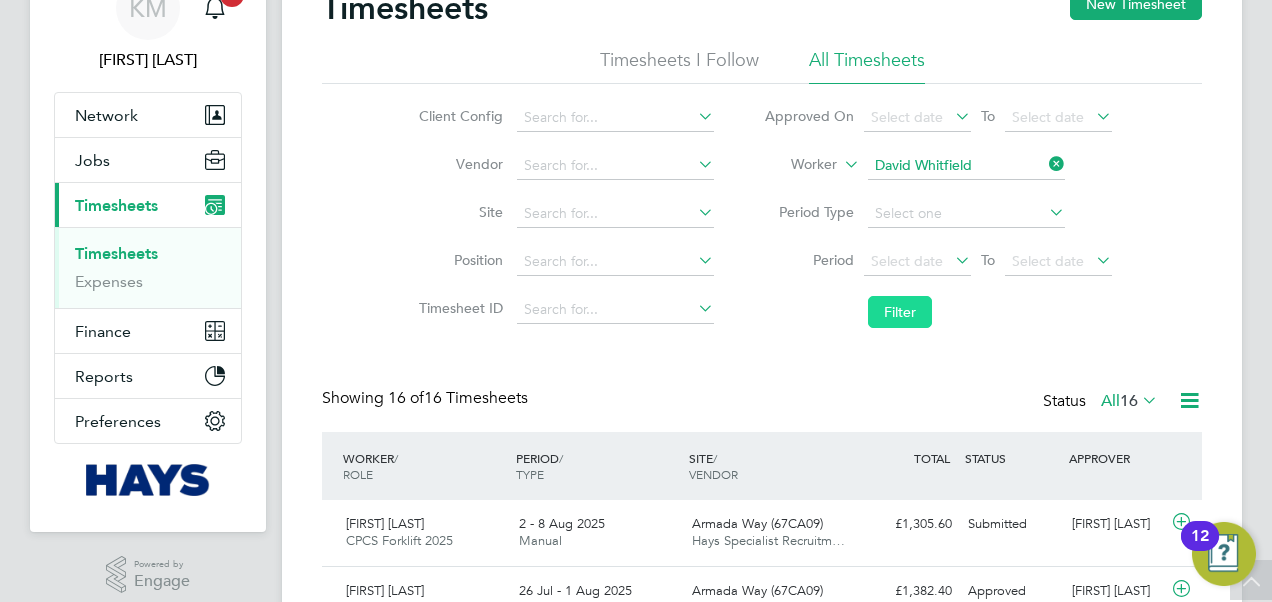 click on "Filter" 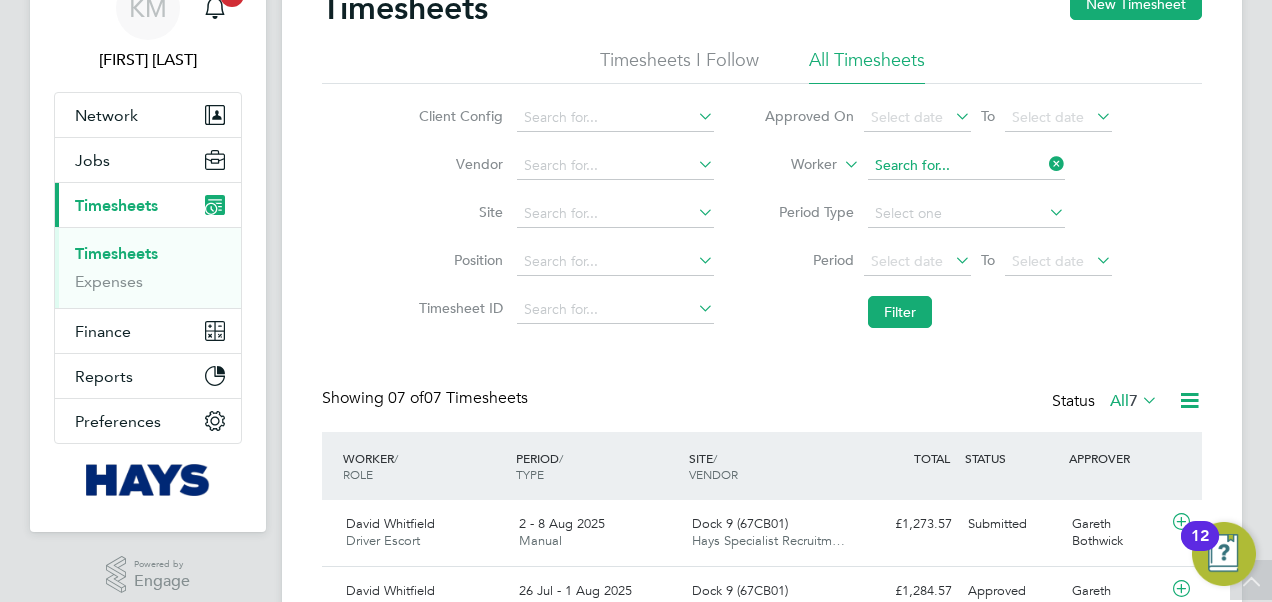 click 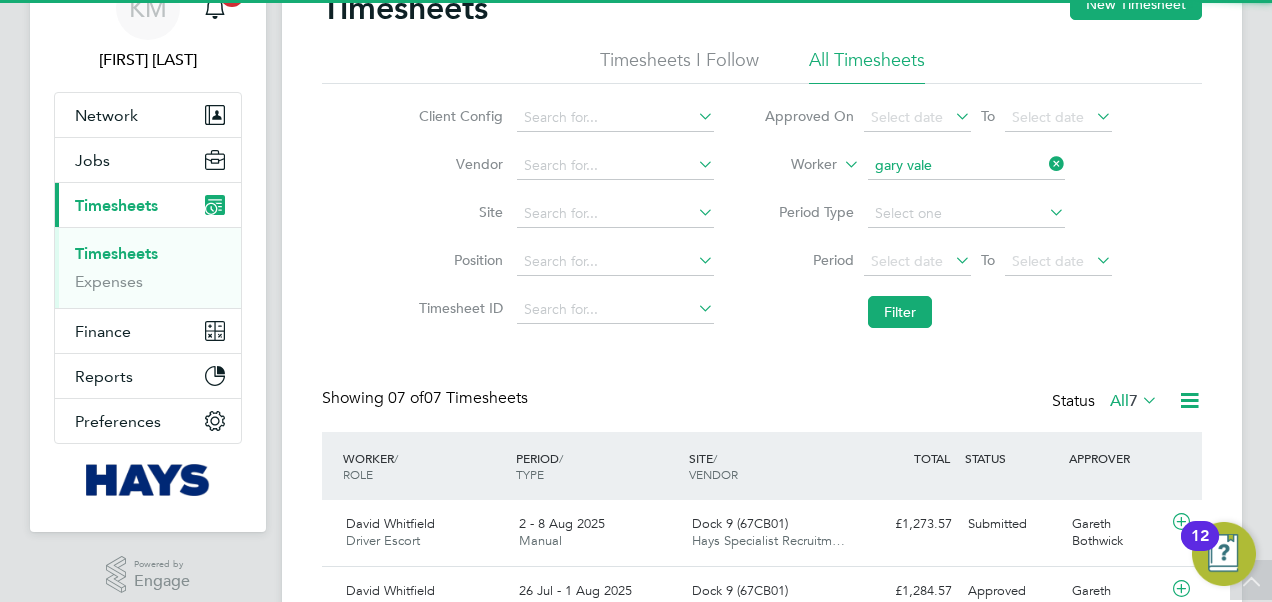 click on "Vale" 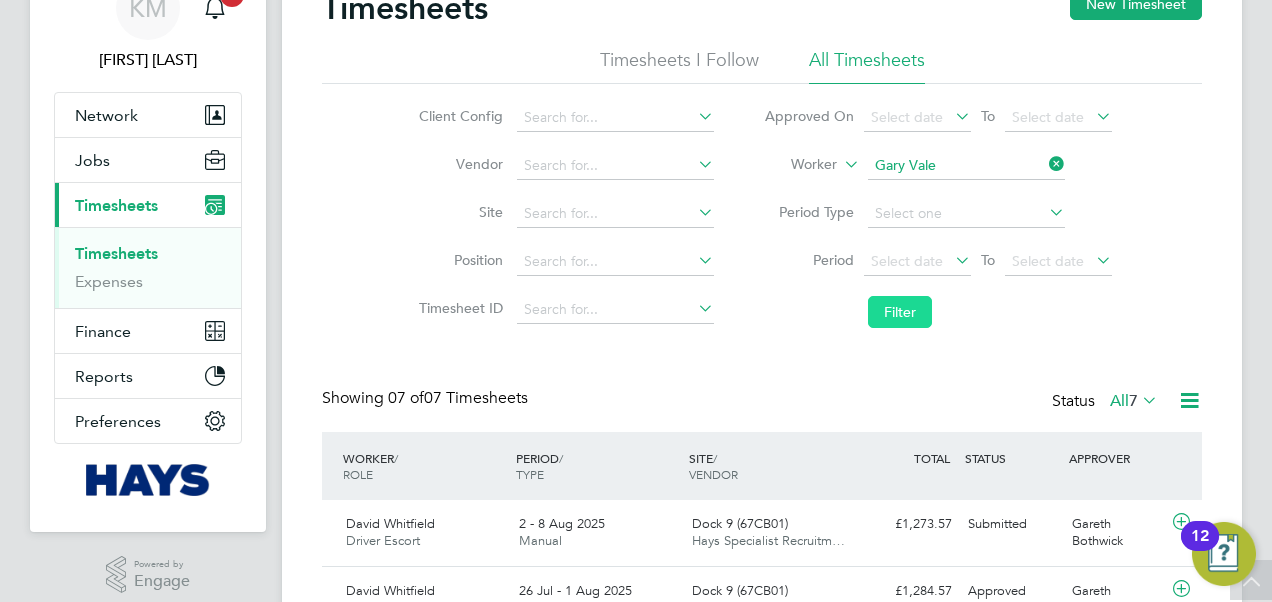 click on "Filter" 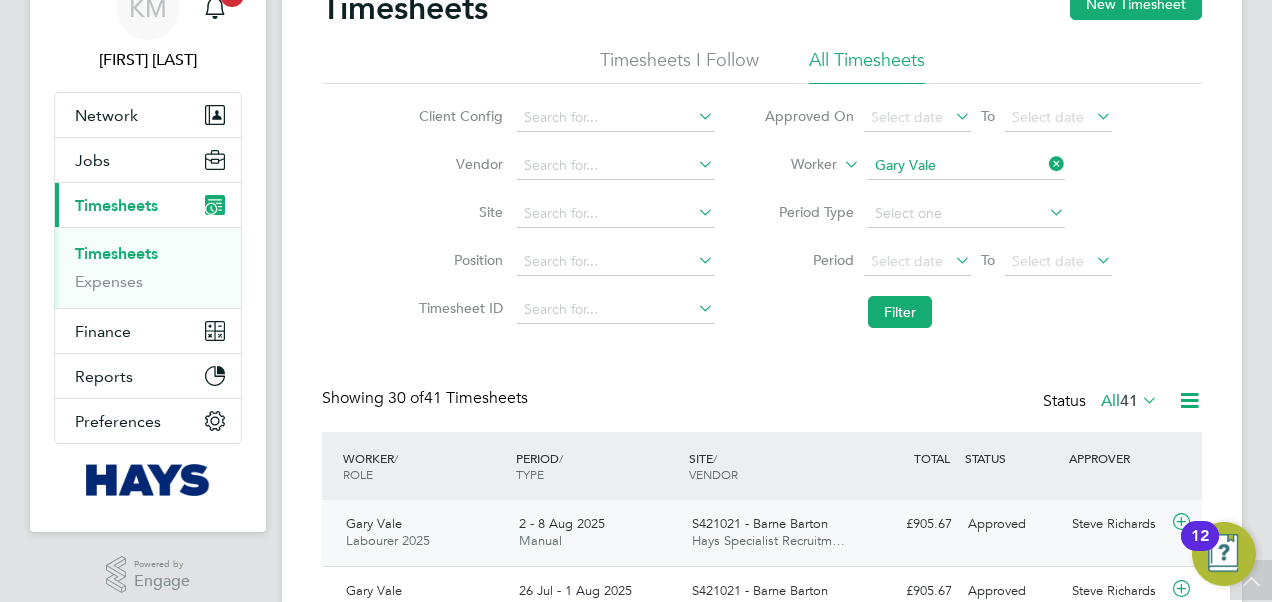 click on "S421021 - Barne Barton" 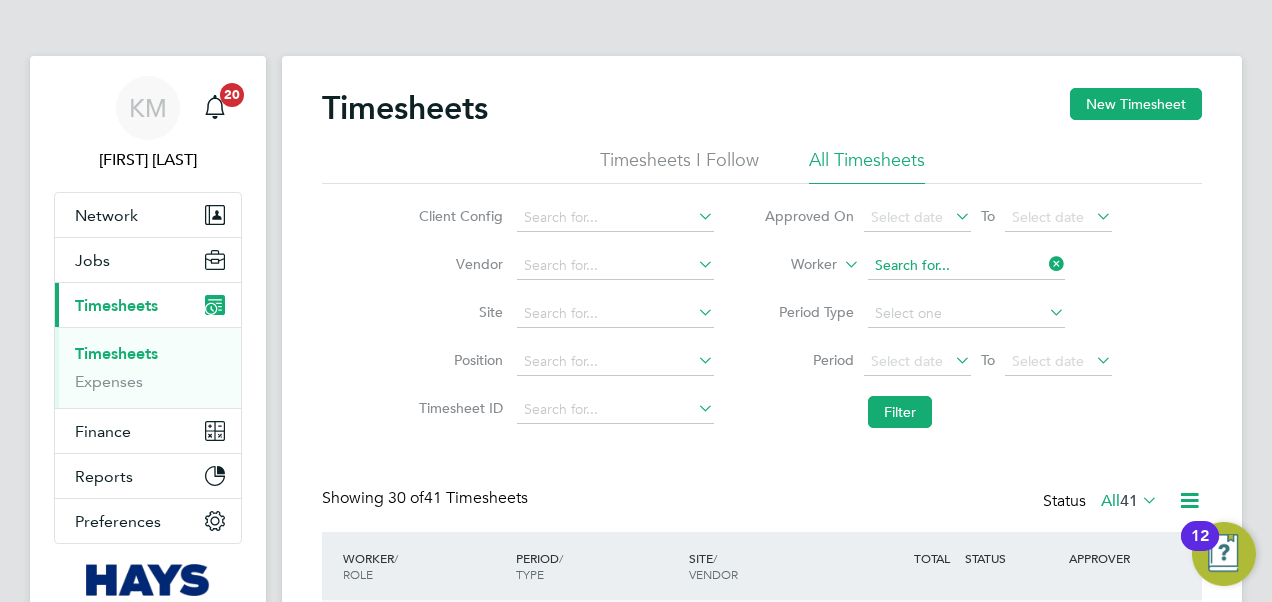 click 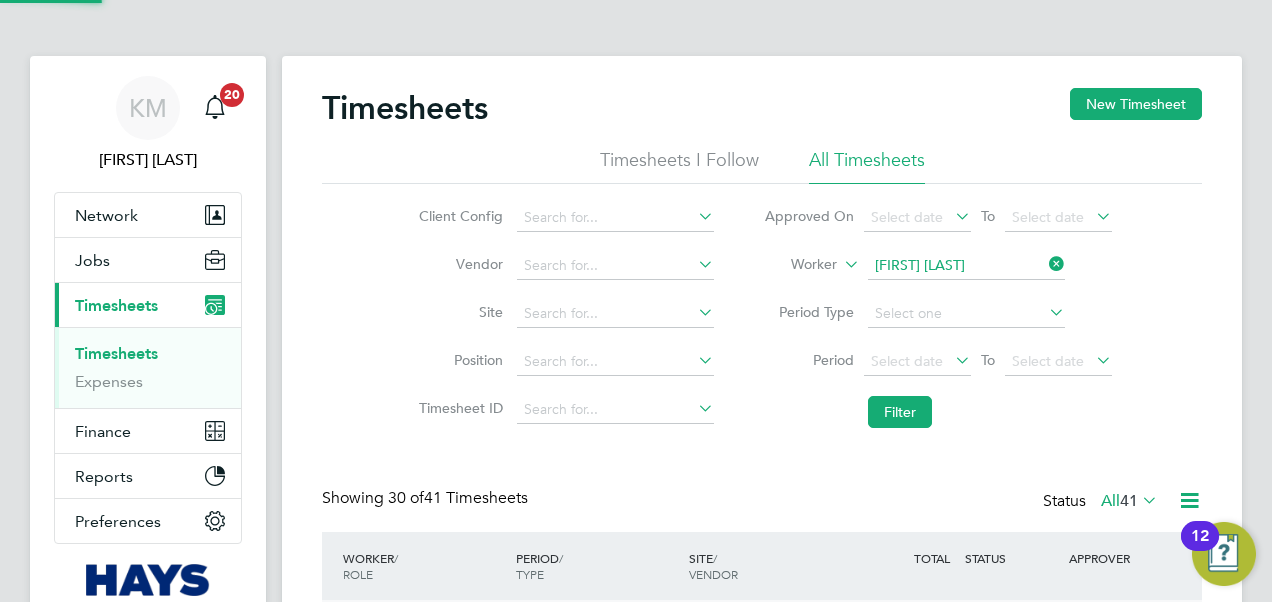 click on "[FIRST] [LAST]" 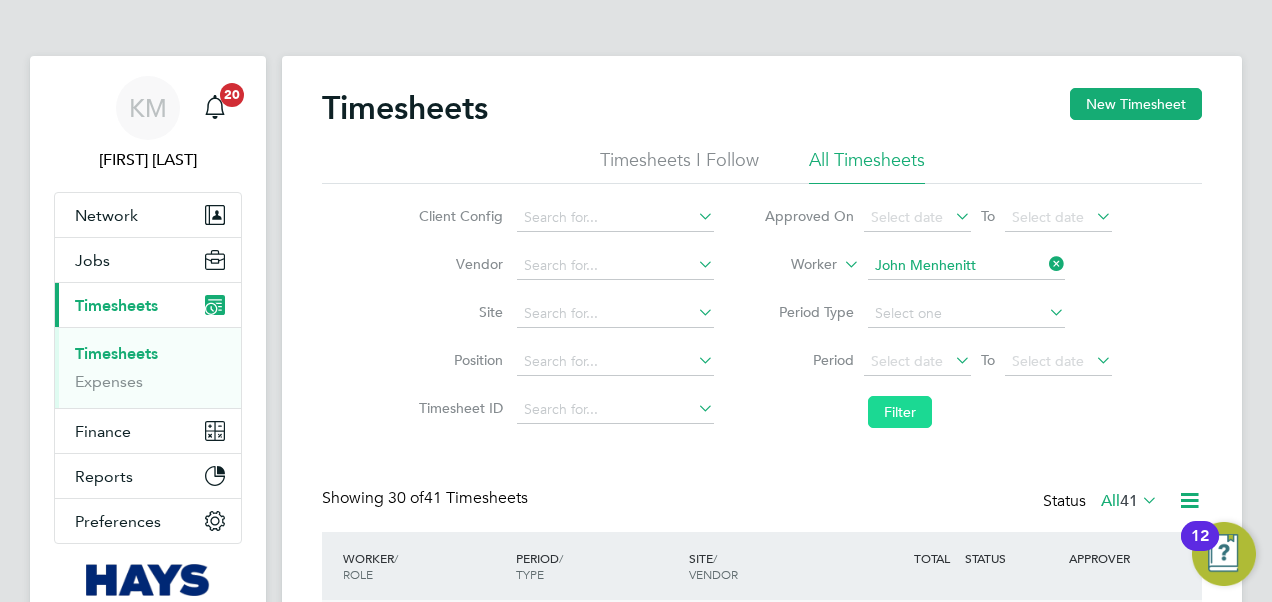click on "Filter" 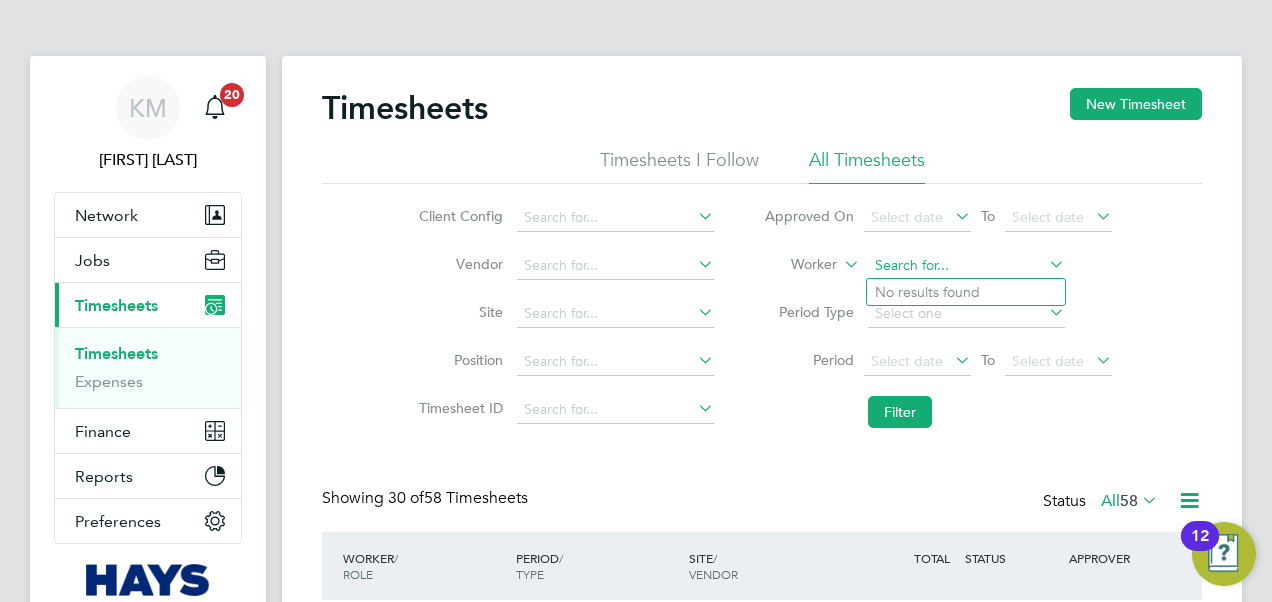 click 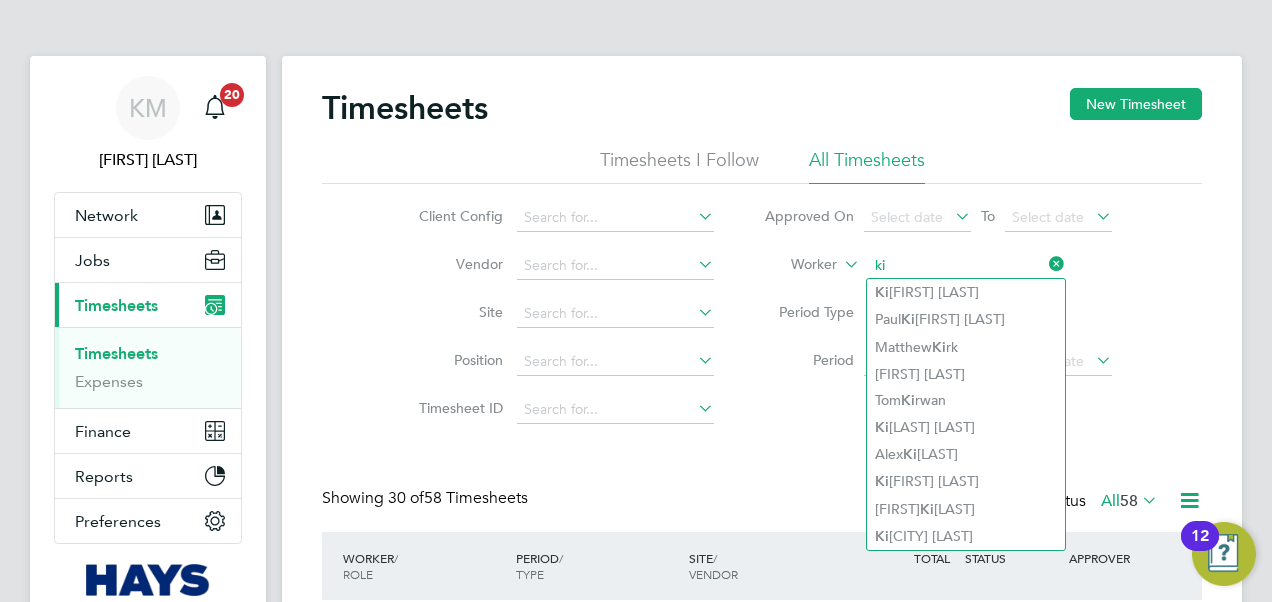 type on "k" 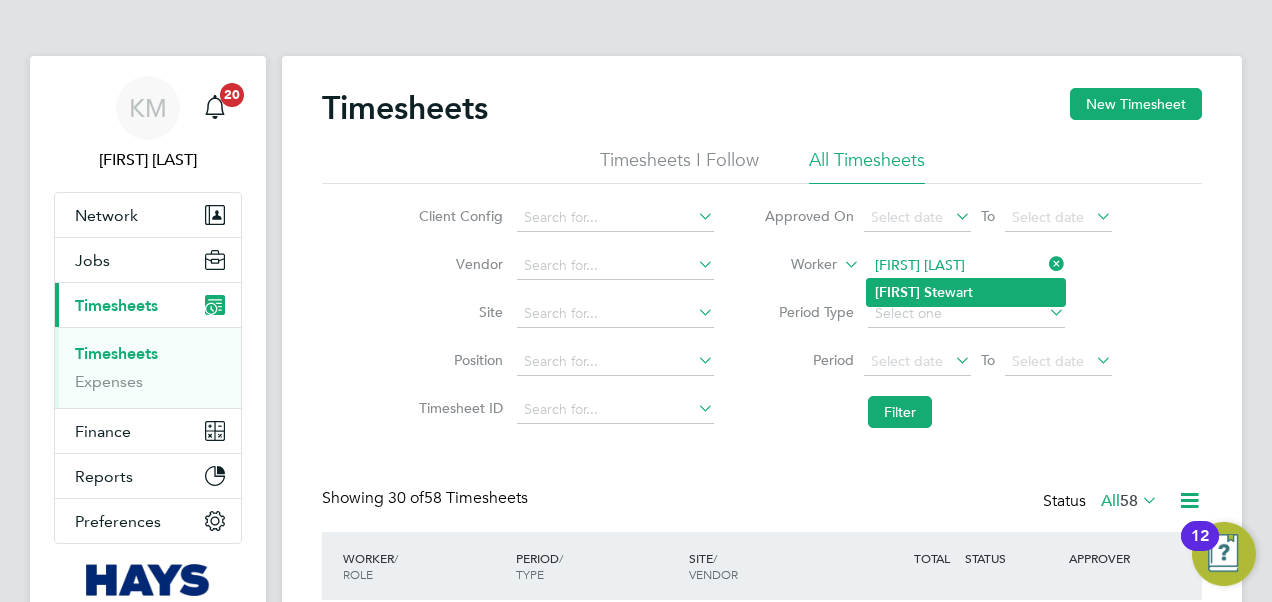 click on "[FIRST]" 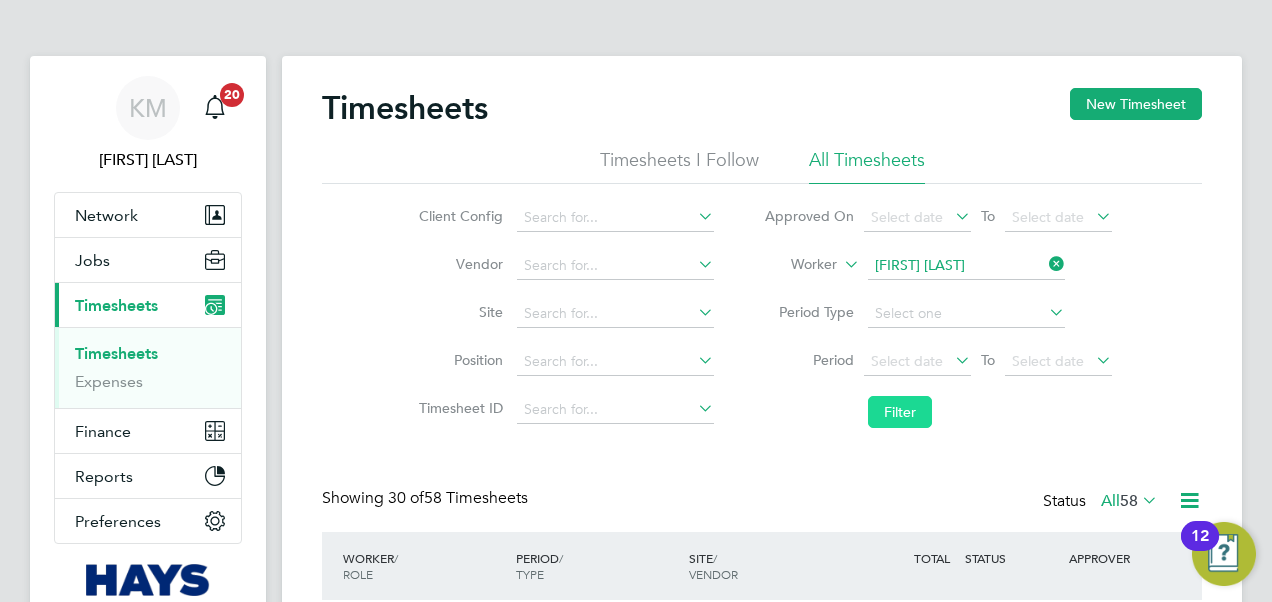 click on "Filter" 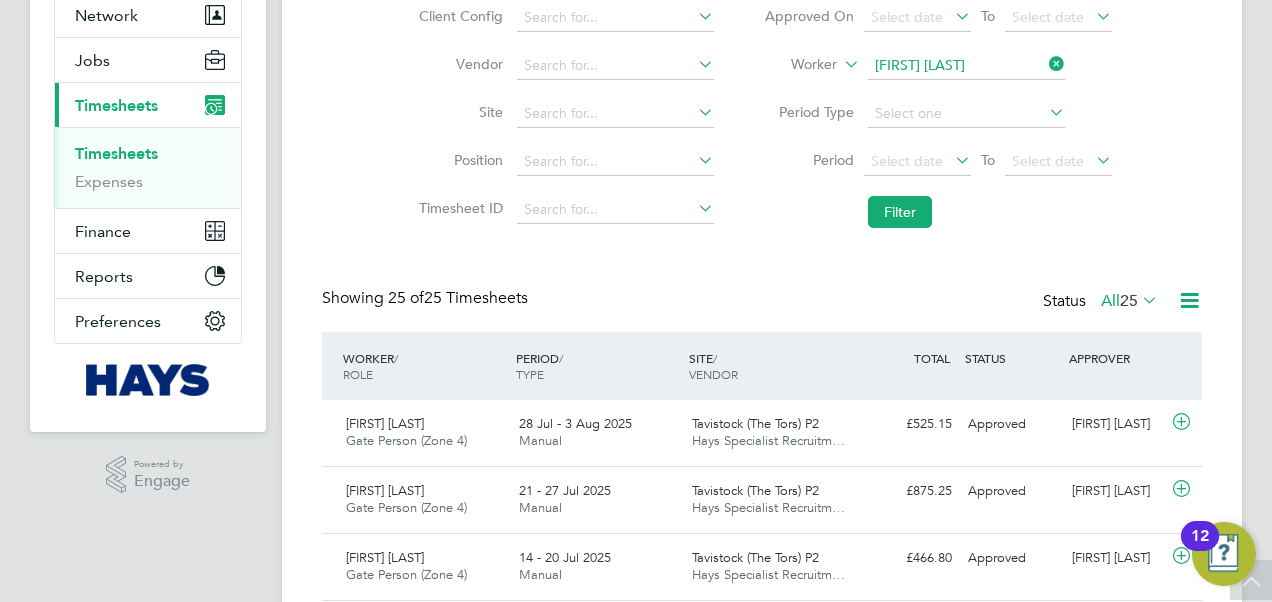 click on "[FIRST] [LAST]" 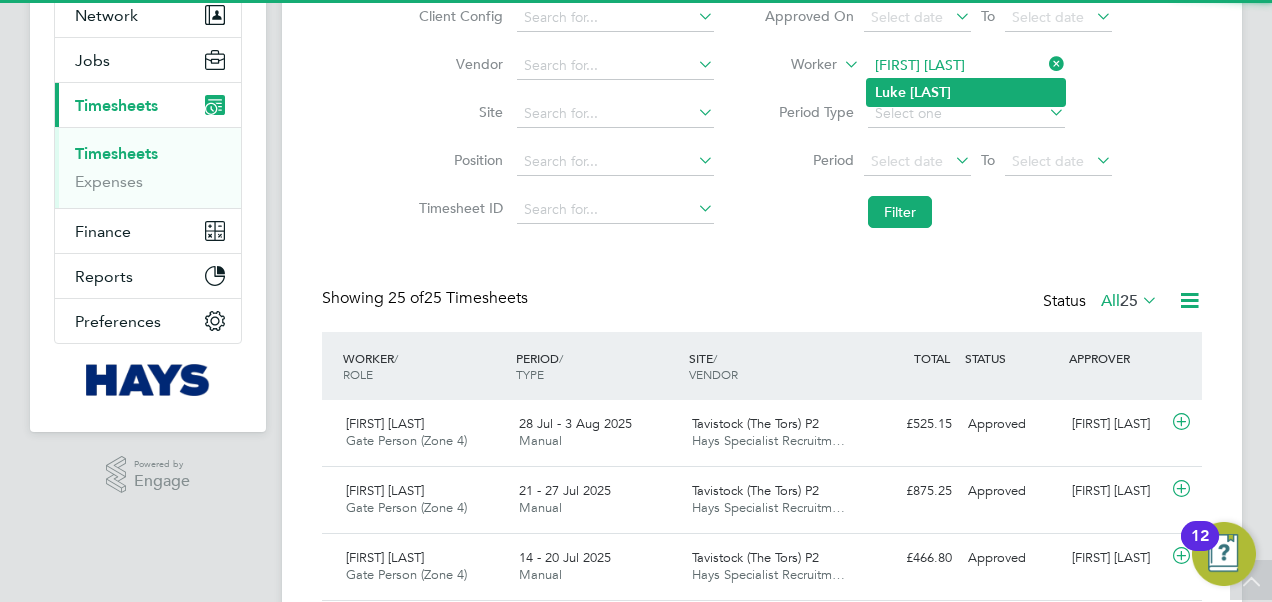 click on "[LAST]" 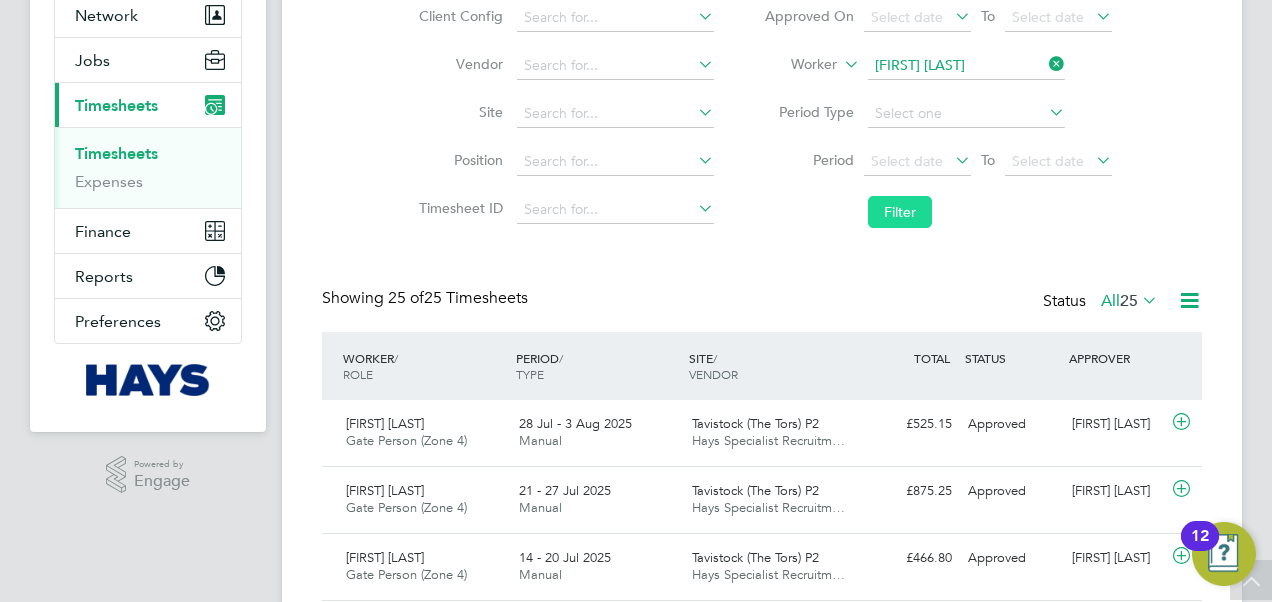 click on "Filter" 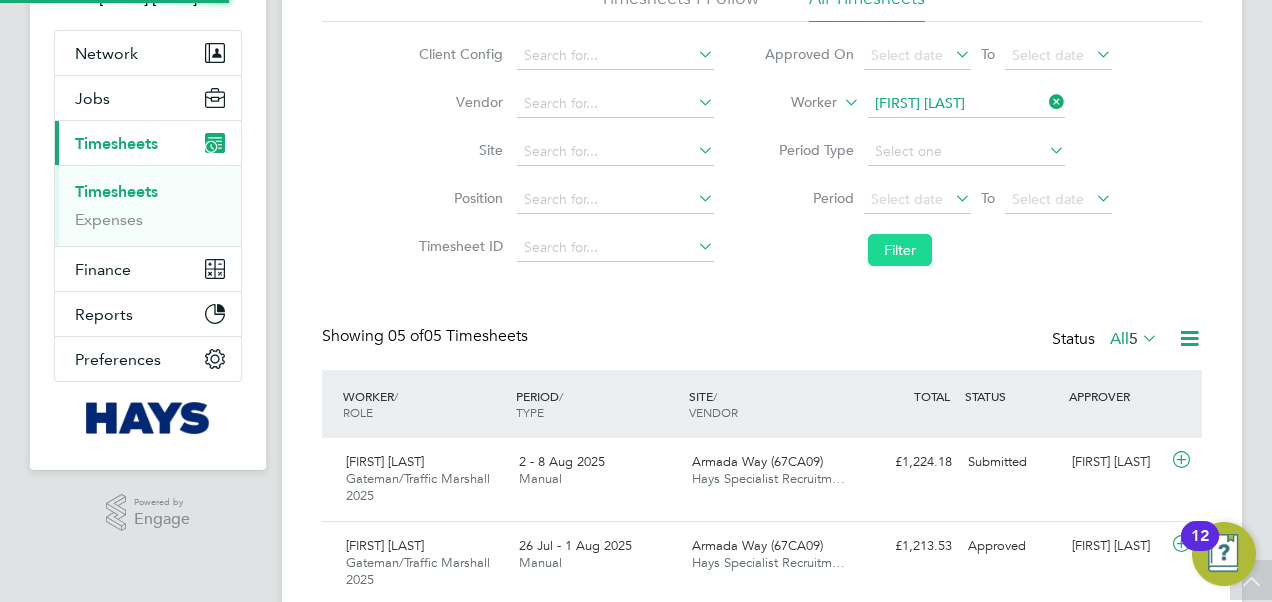 scroll, scrollTop: 200, scrollLeft: 0, axis: vertical 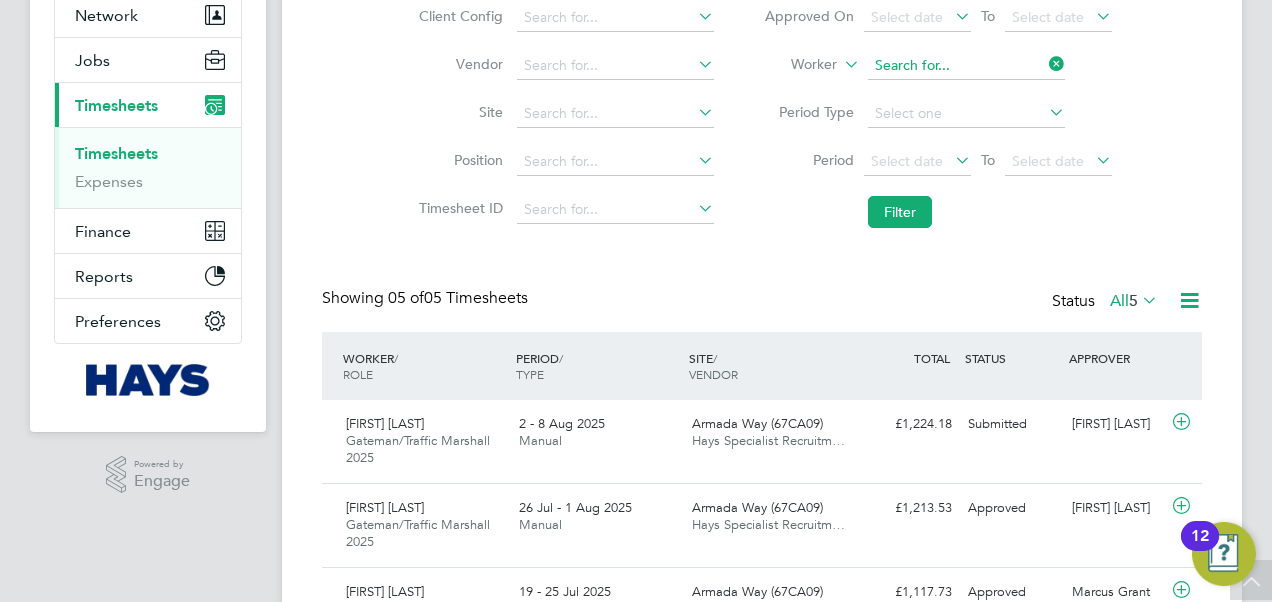 click 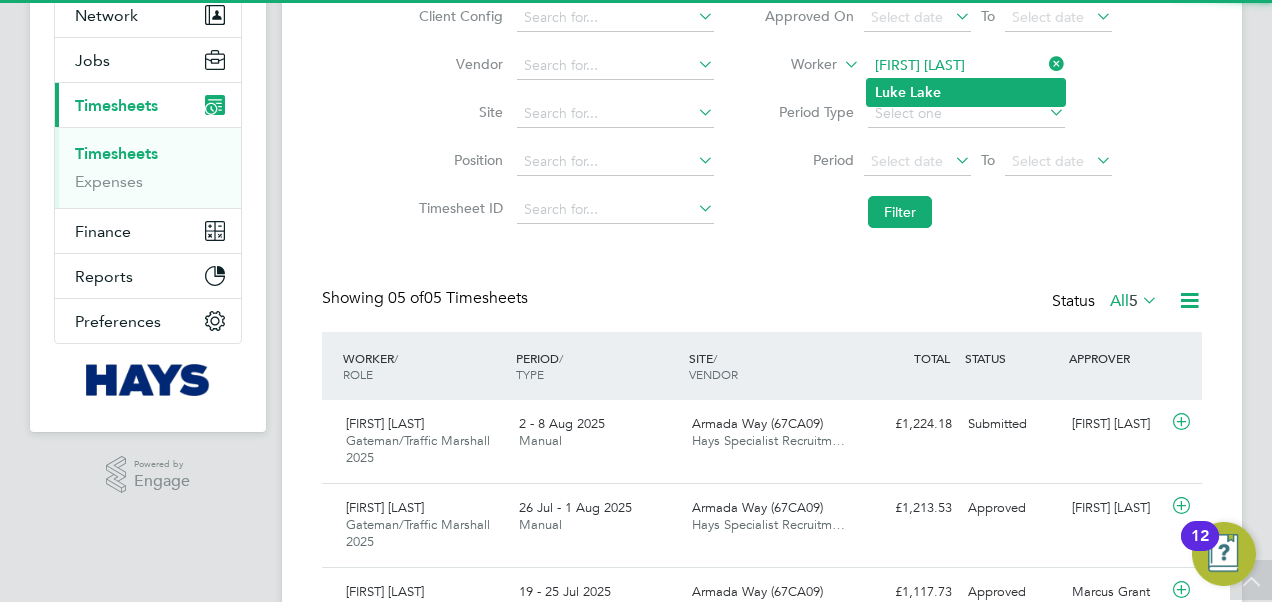 click on "[FIRST] [LAST]" 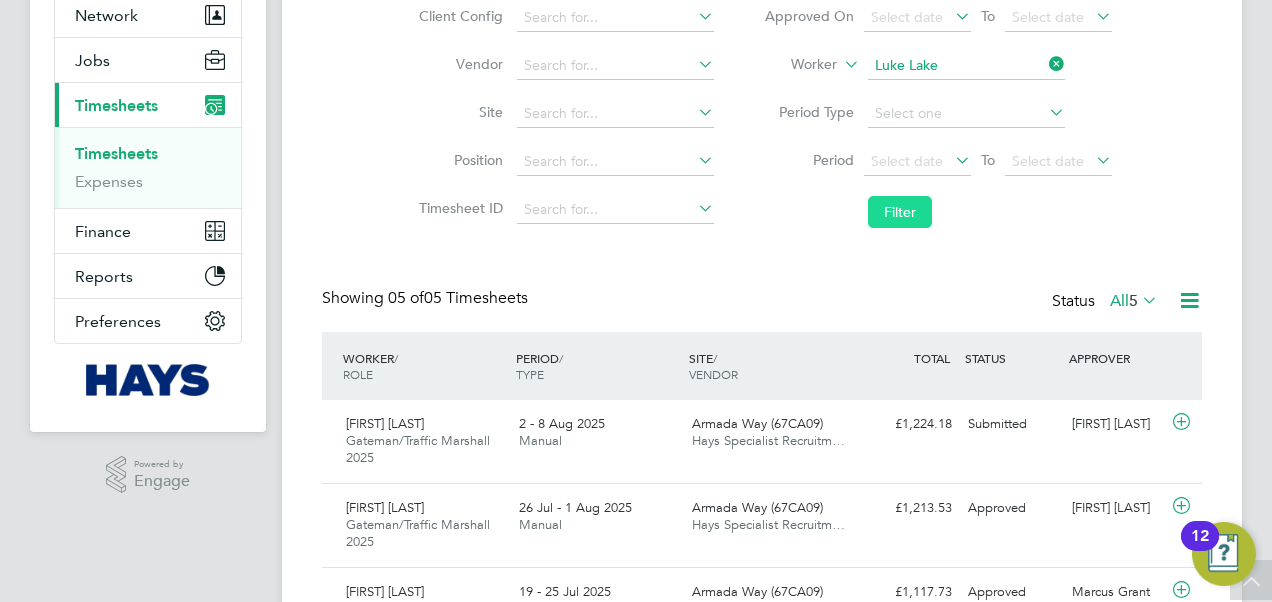 click on "Filter" 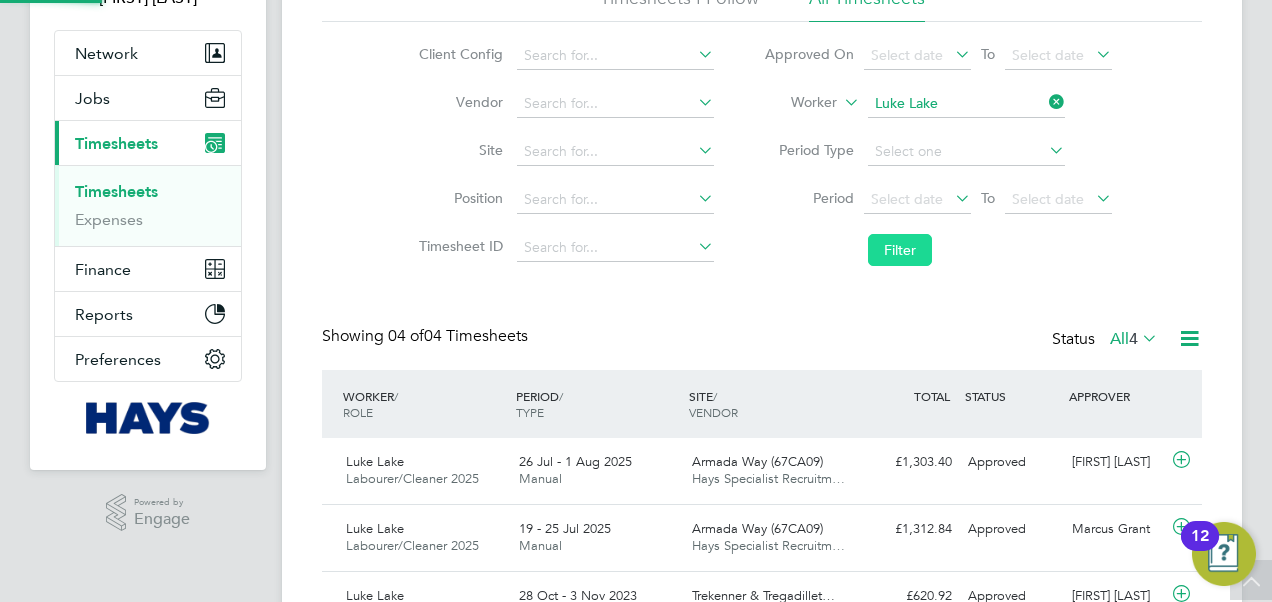 scroll, scrollTop: 200, scrollLeft: 0, axis: vertical 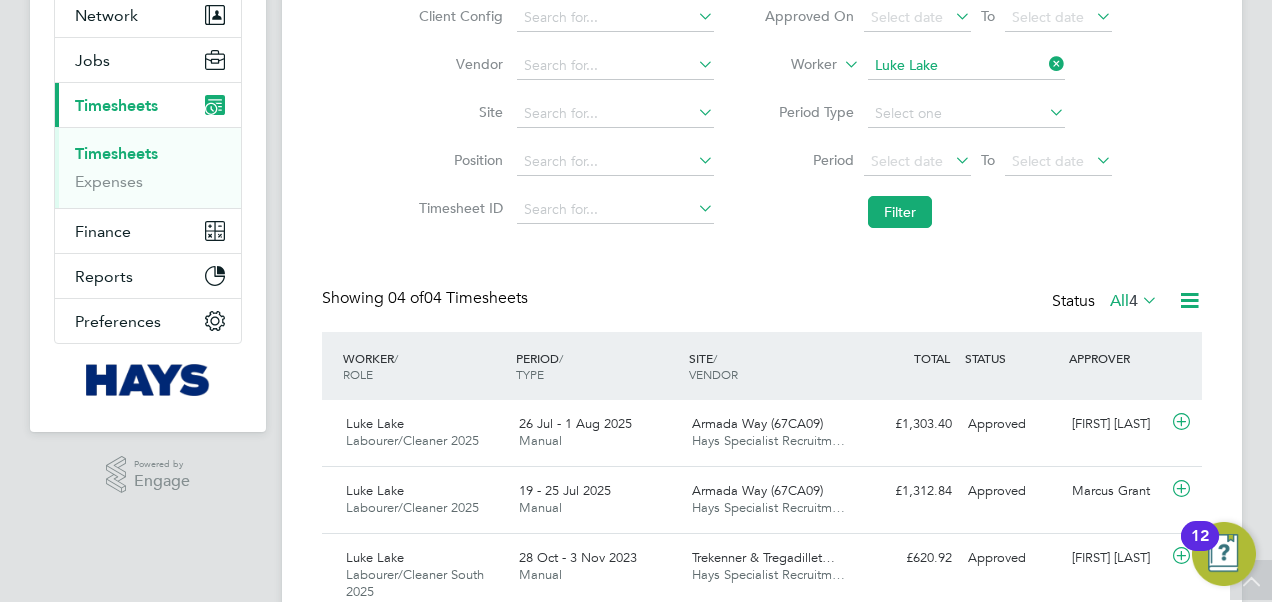 click on "Worker [FIRST] [LAST]" 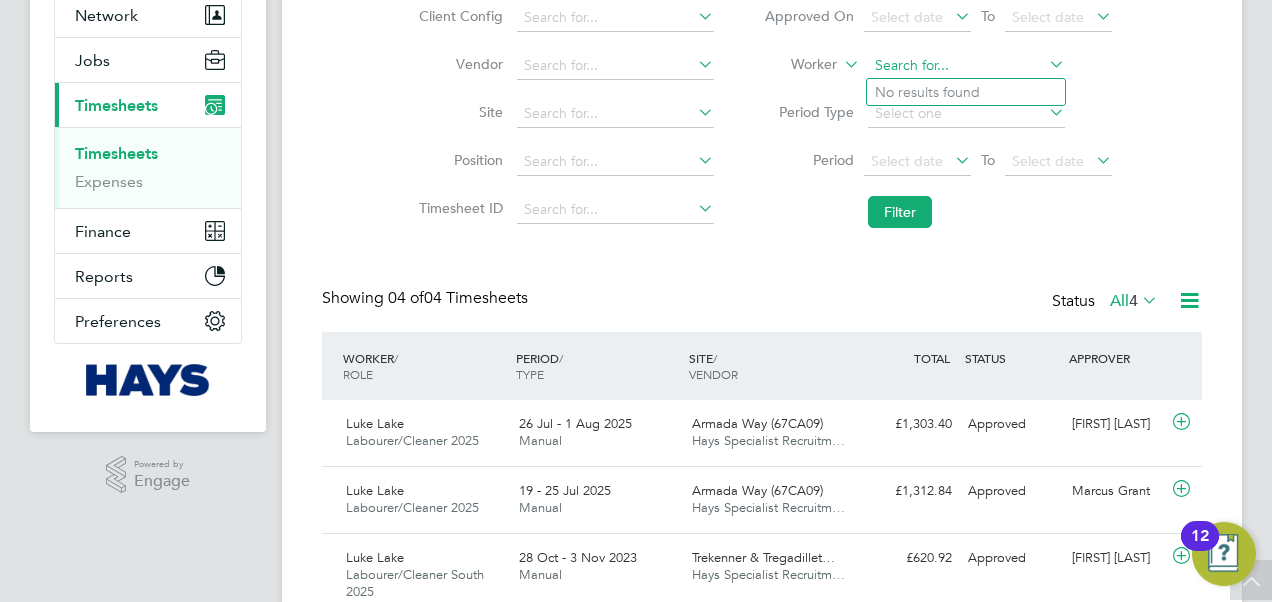 click 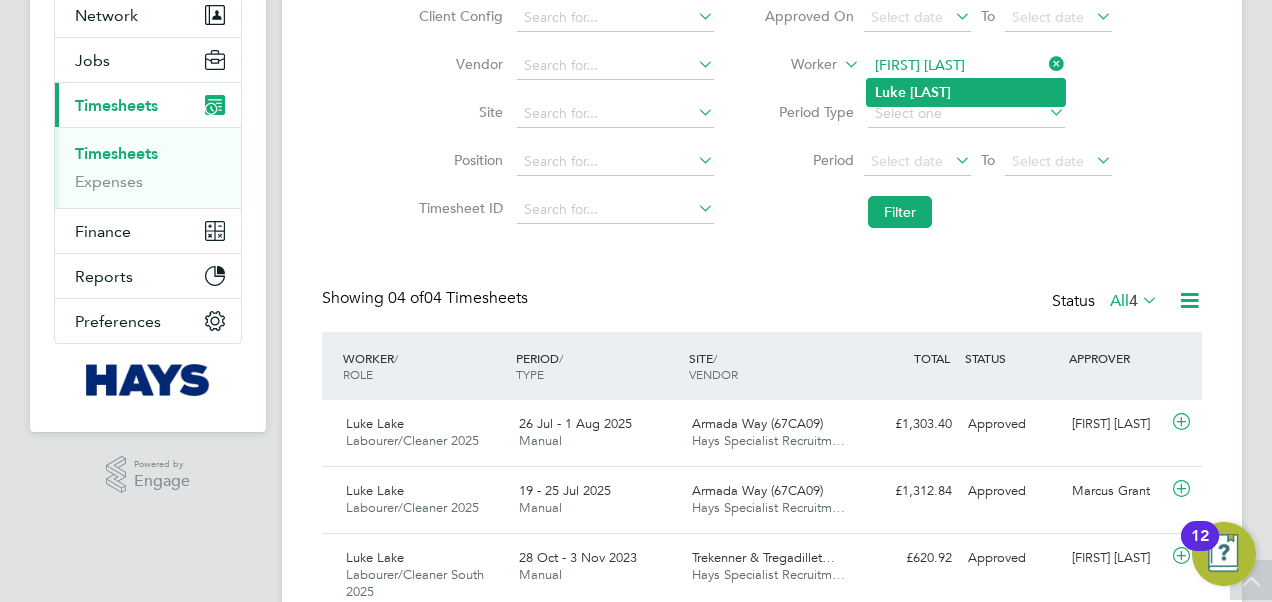 click on "[LAST]" 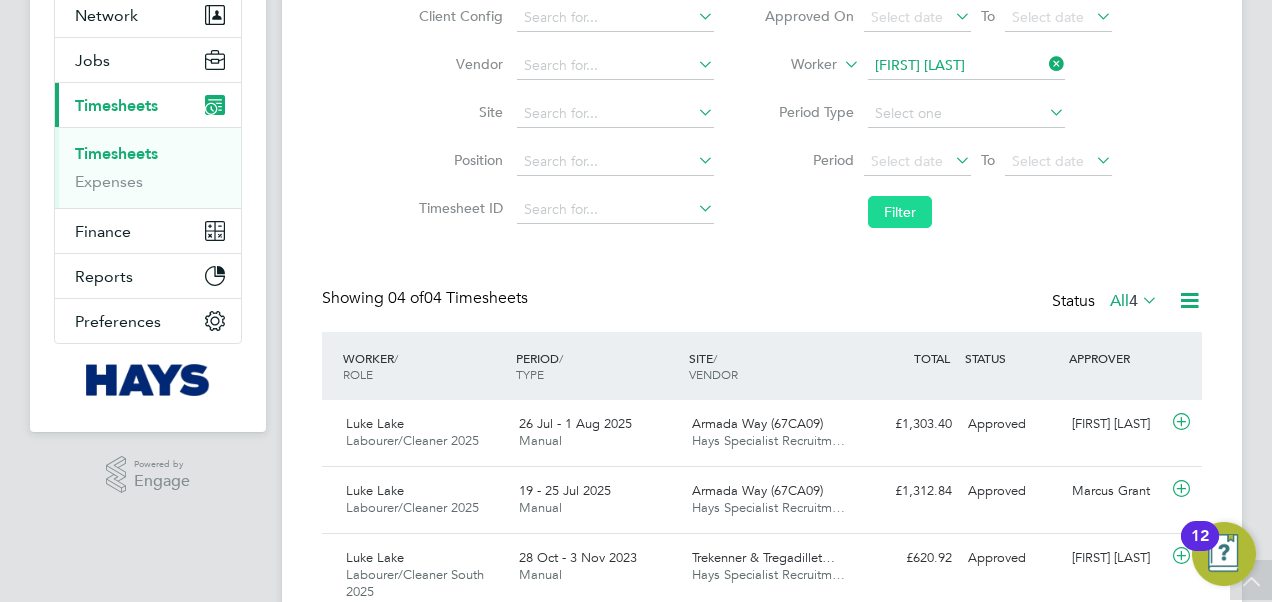 click on "Filter" 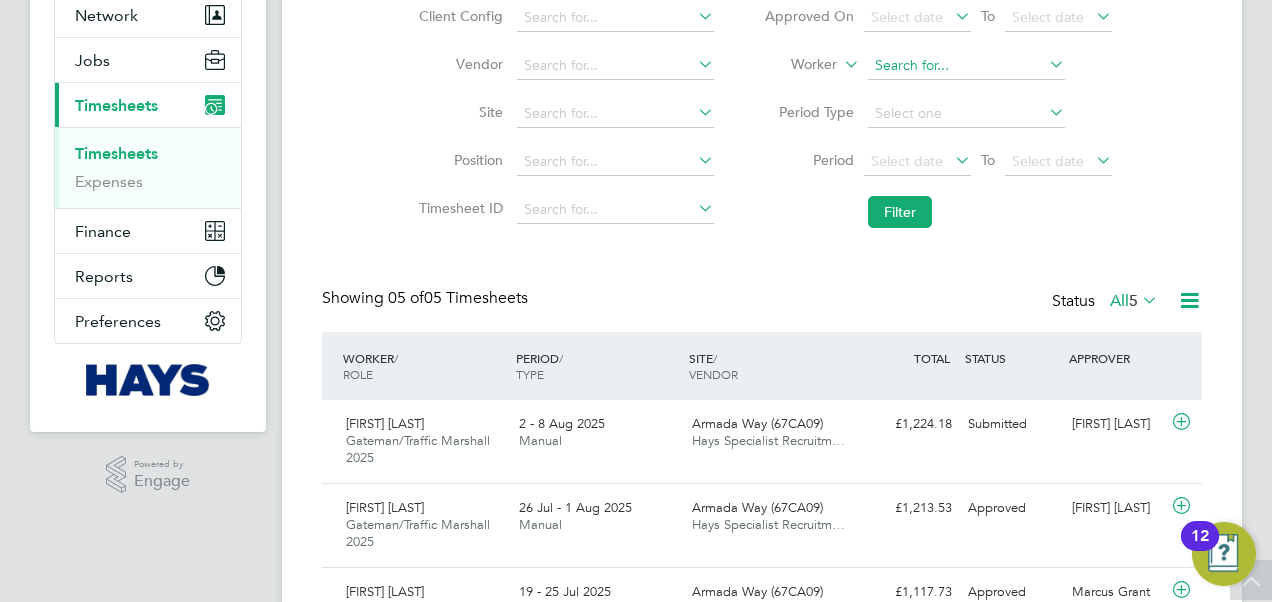 click 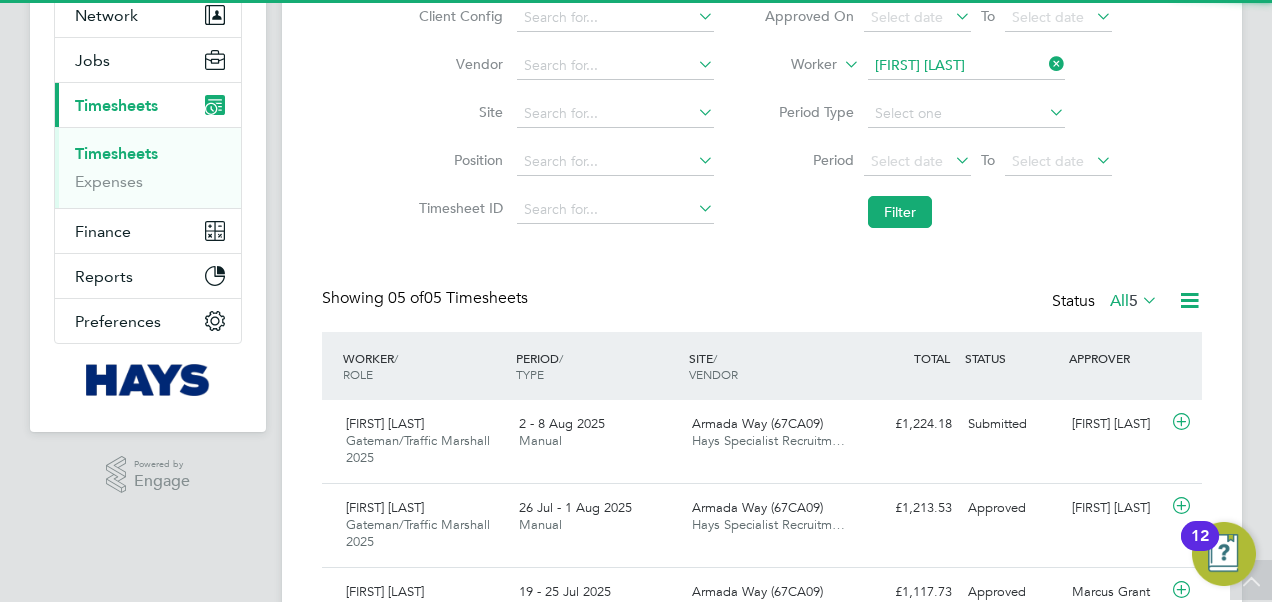 click on "[LAST]" 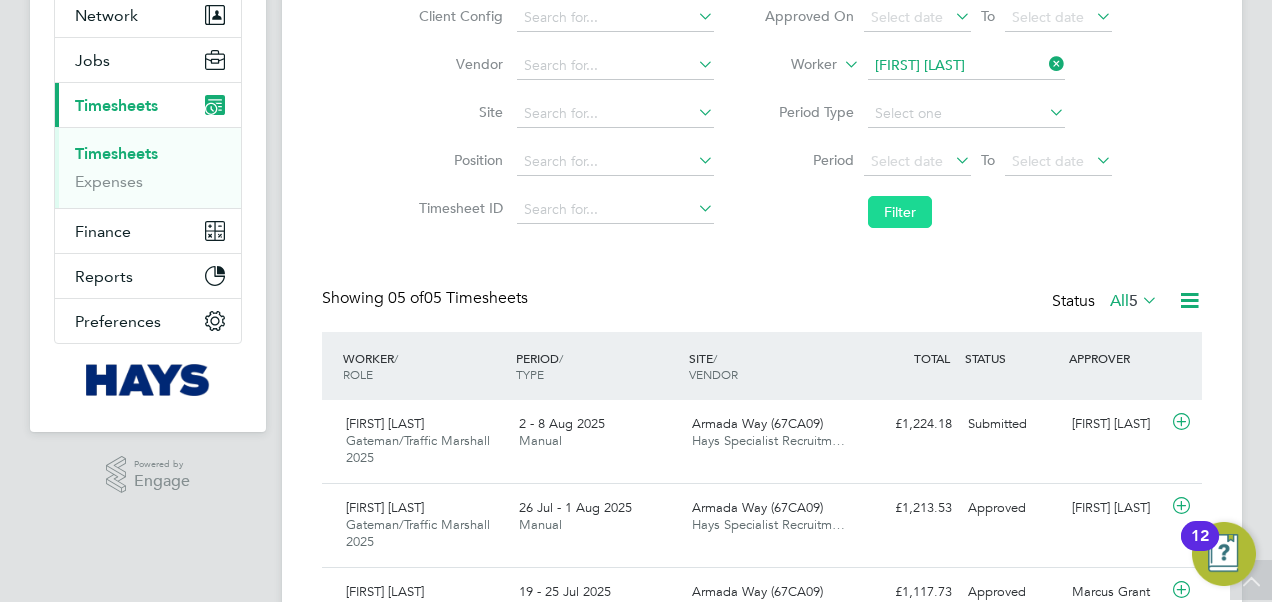click on "Filter" 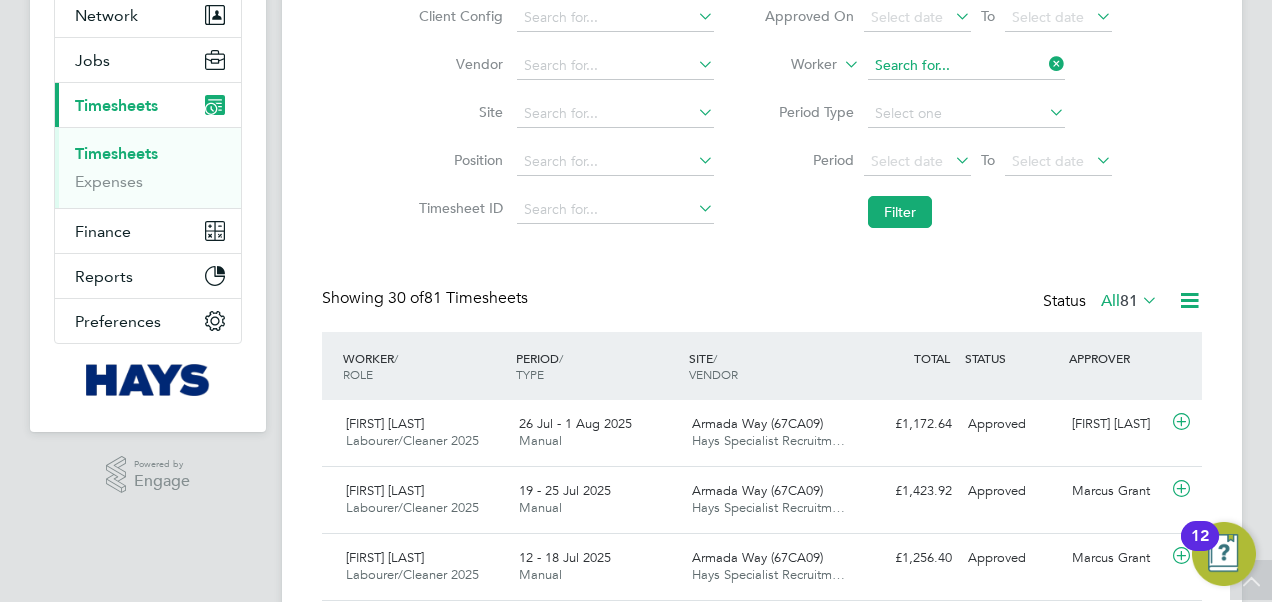 click 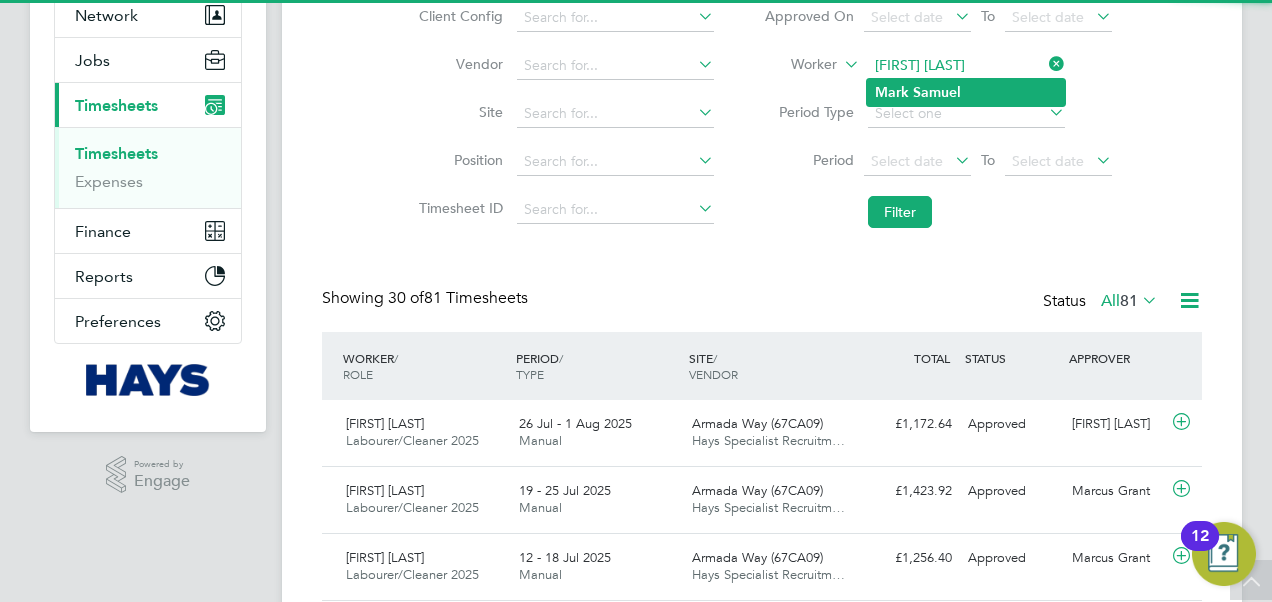 click on "Samuel" 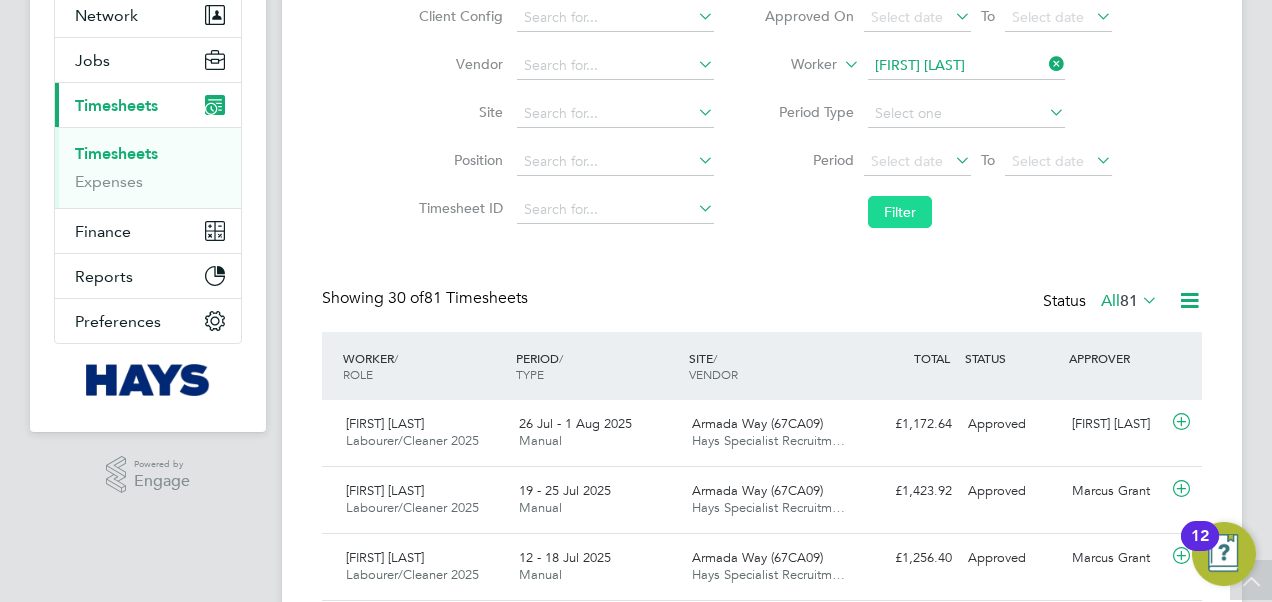 click on "Filter" 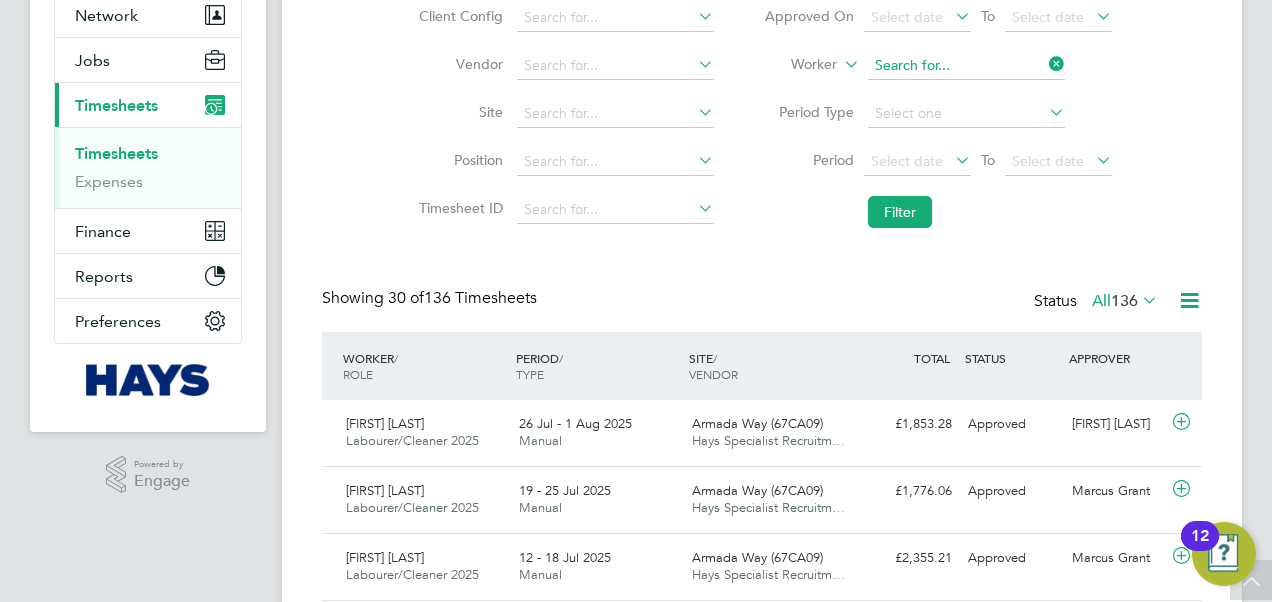 click 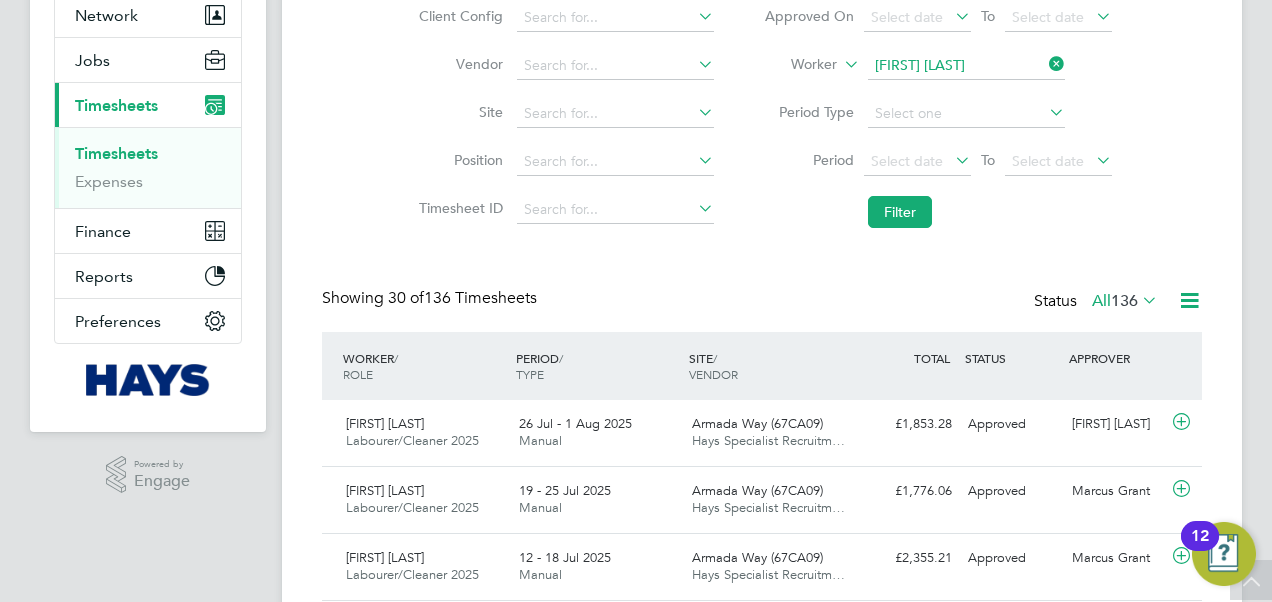 click on "Matthew" 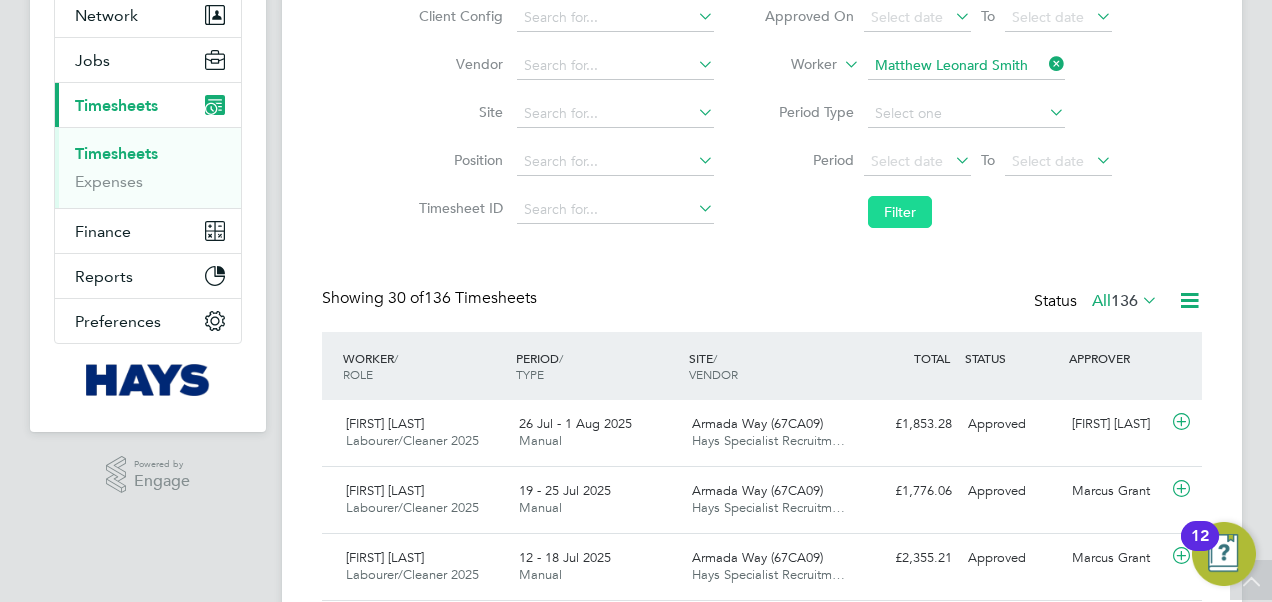 click on "Filter" 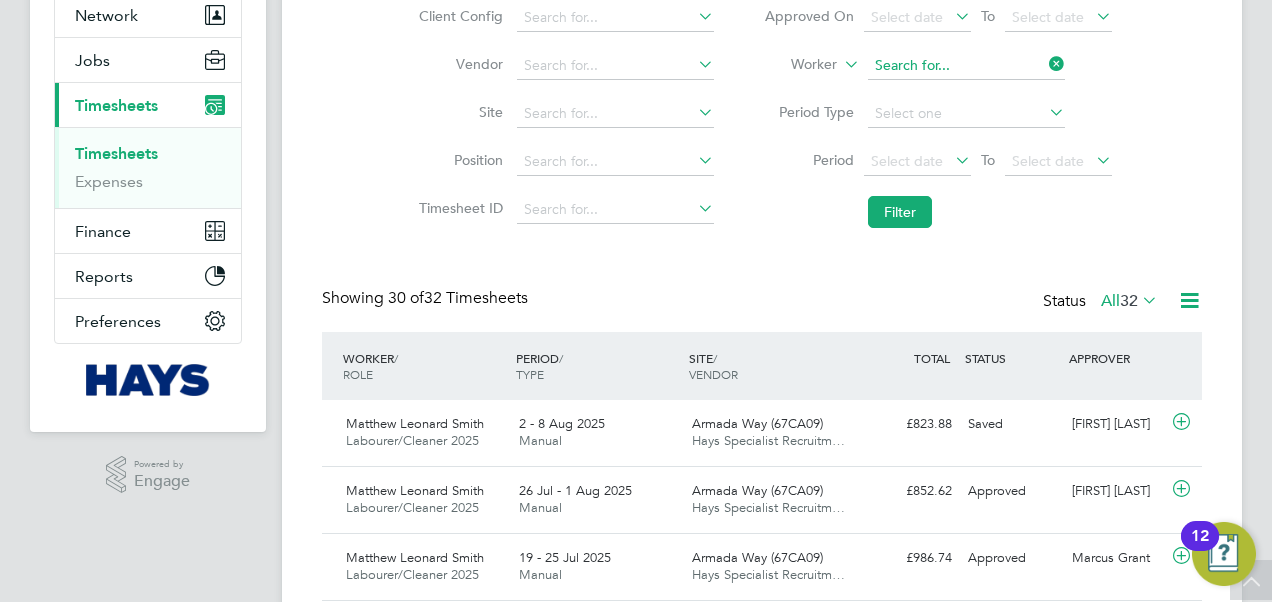 click 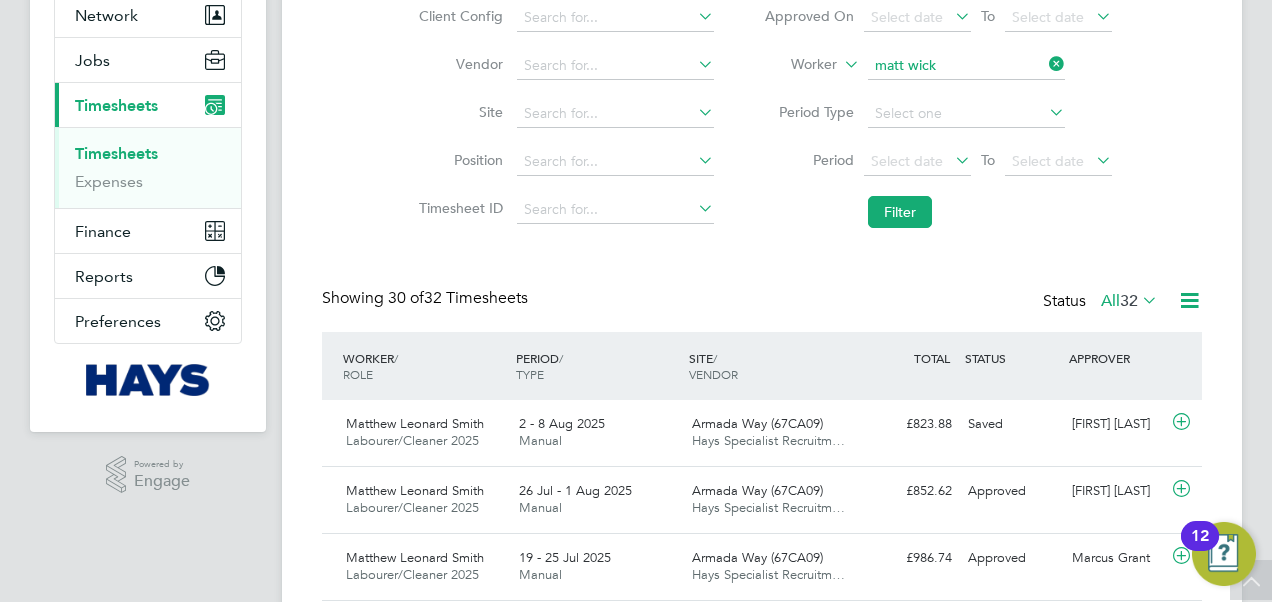click on "Wick" 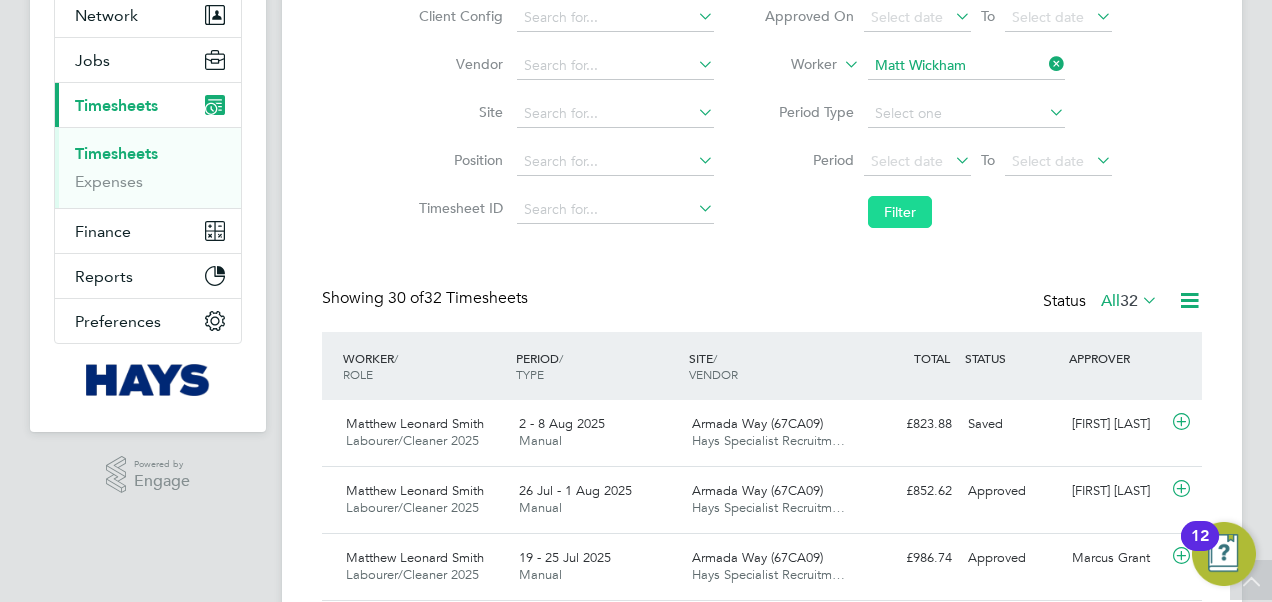 click on "Filter" 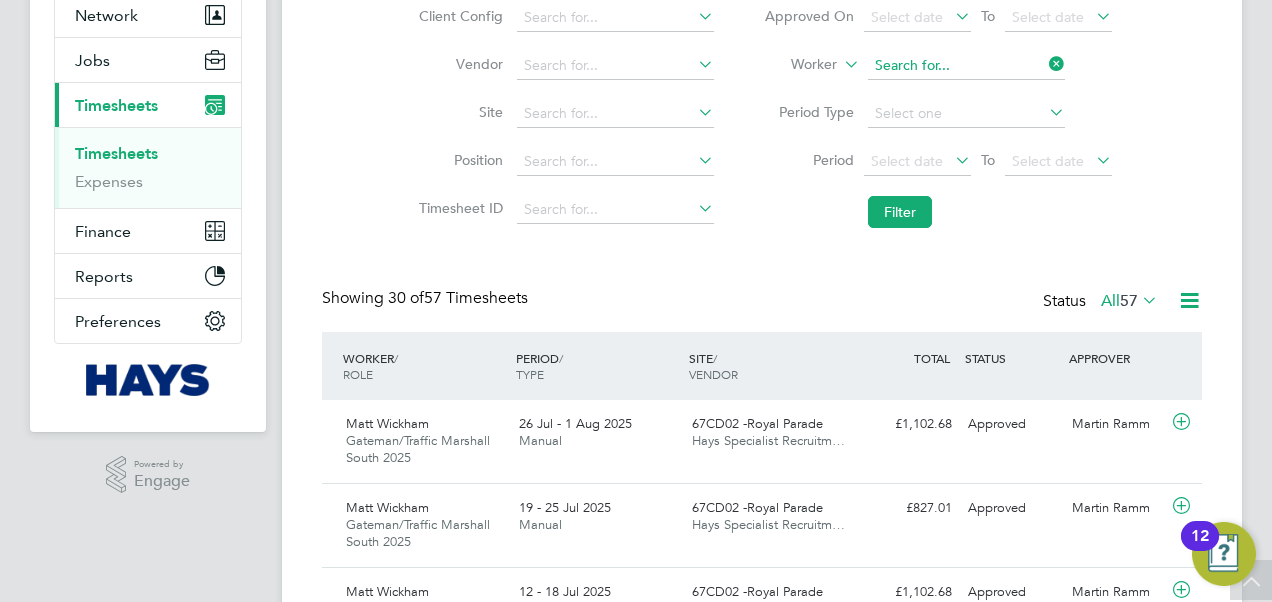 click 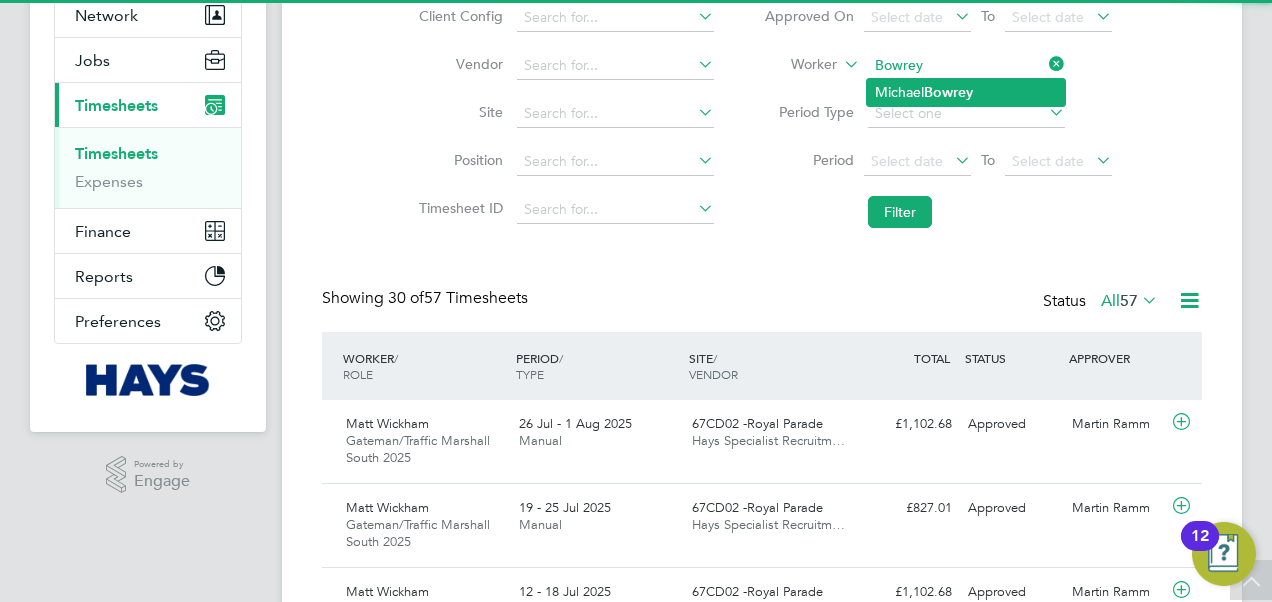 click on "[FIRST] [LAST]" 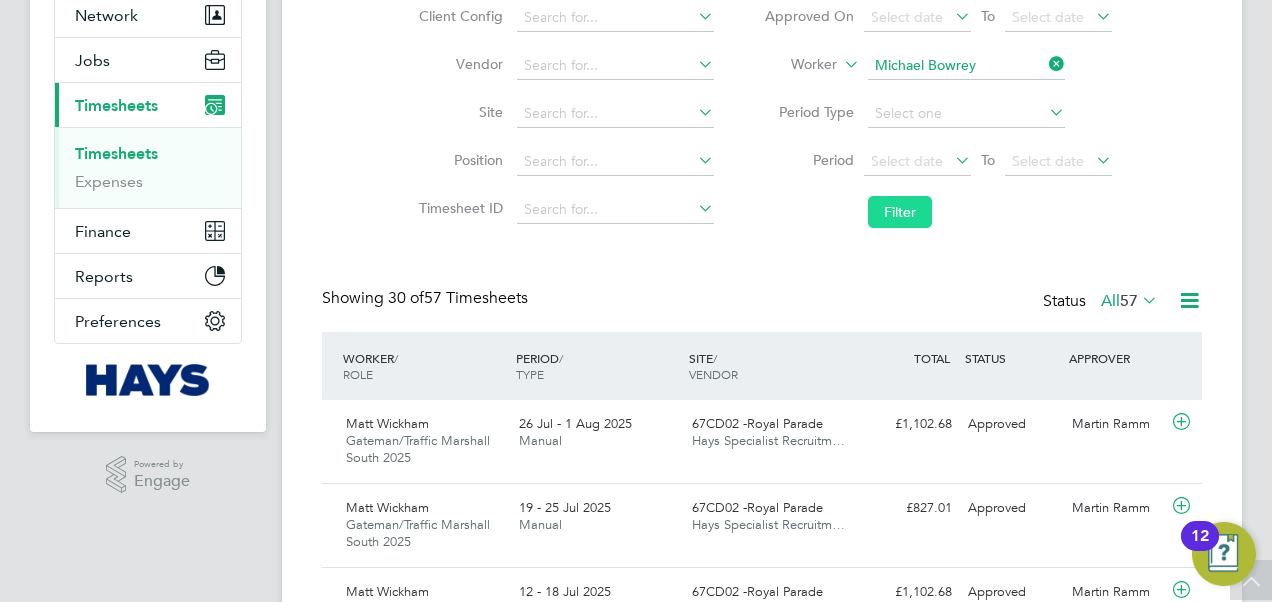 click on "Filter" 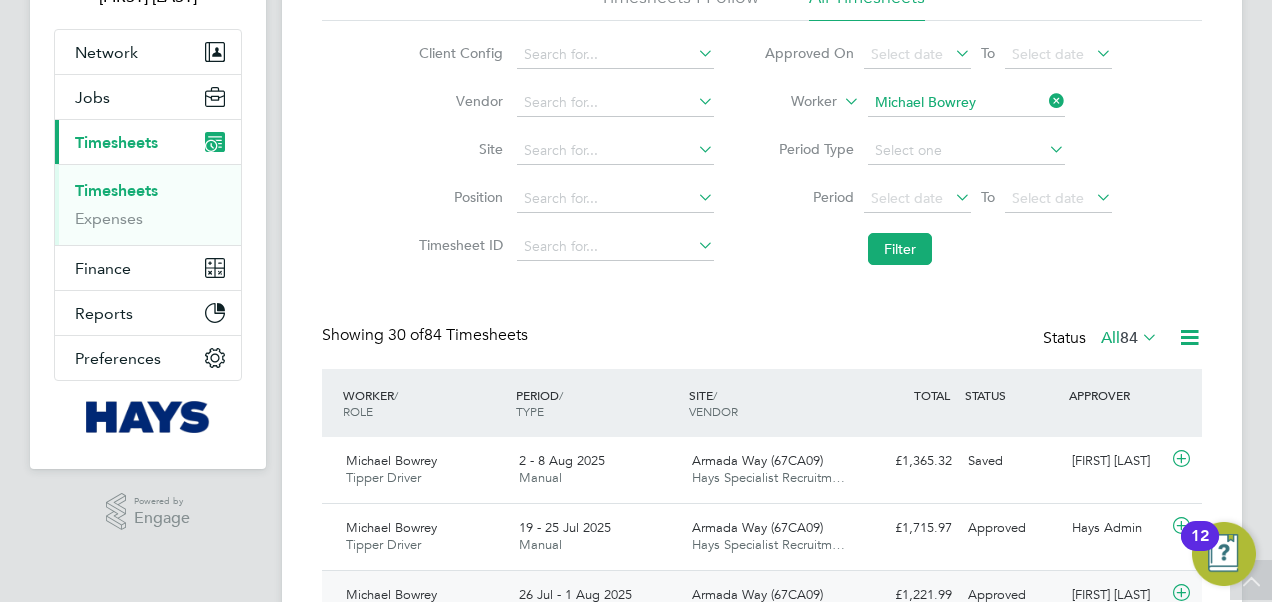 scroll, scrollTop: 10, scrollLeft: 10, axis: both 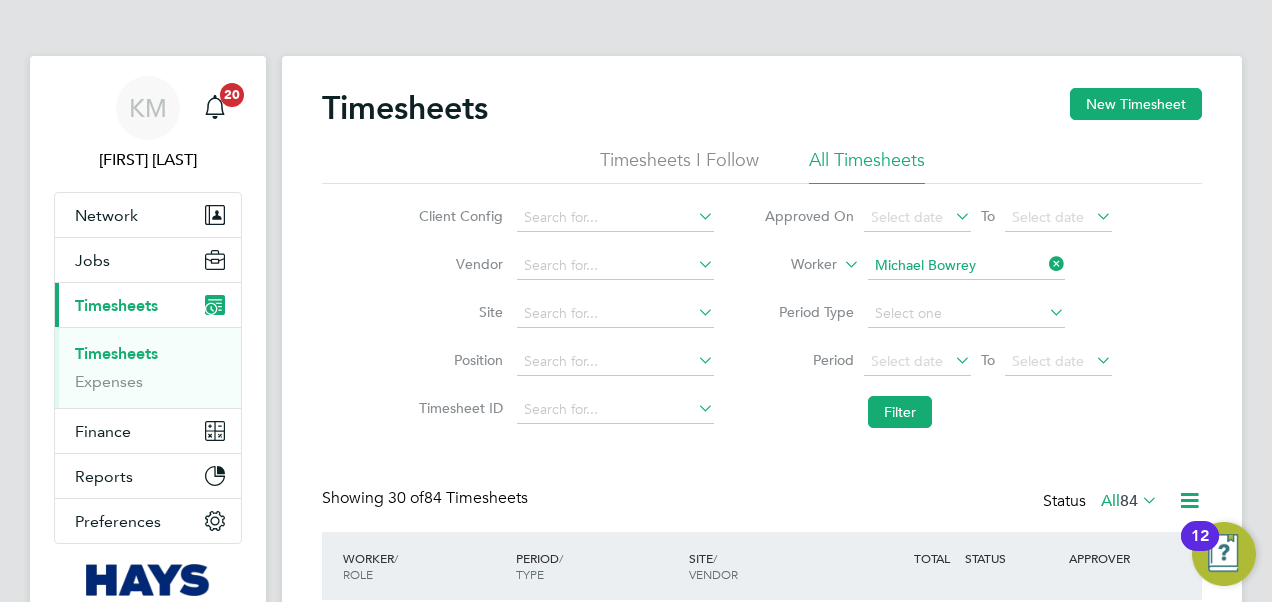 click on "Michael Bowrey" 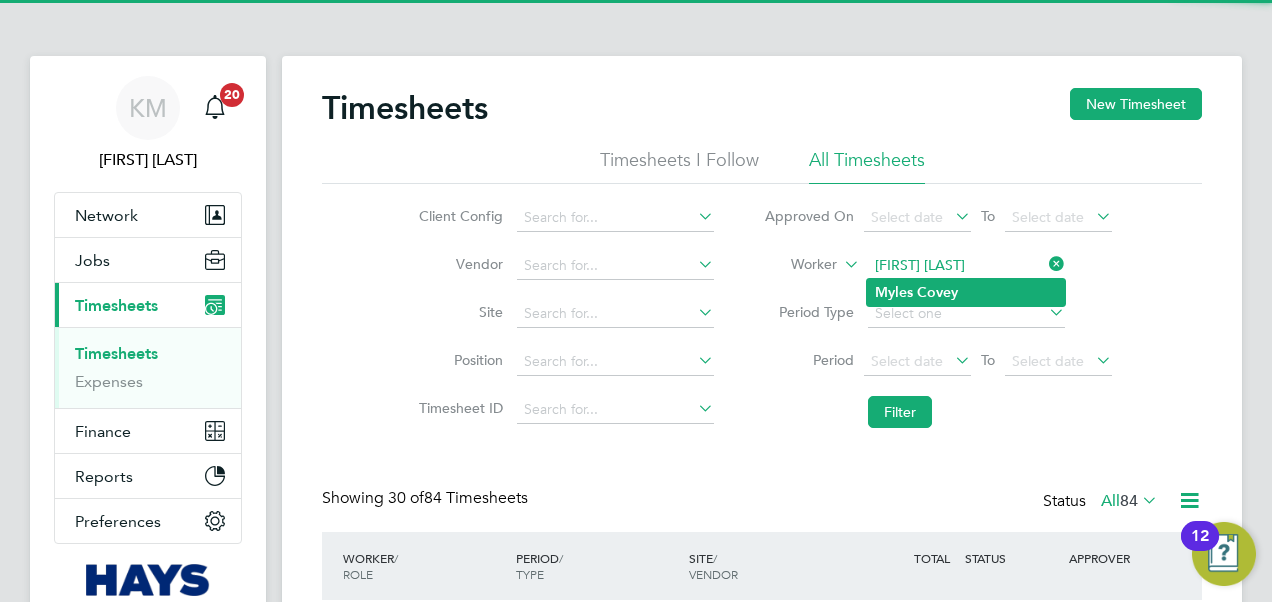 click on "Myles" 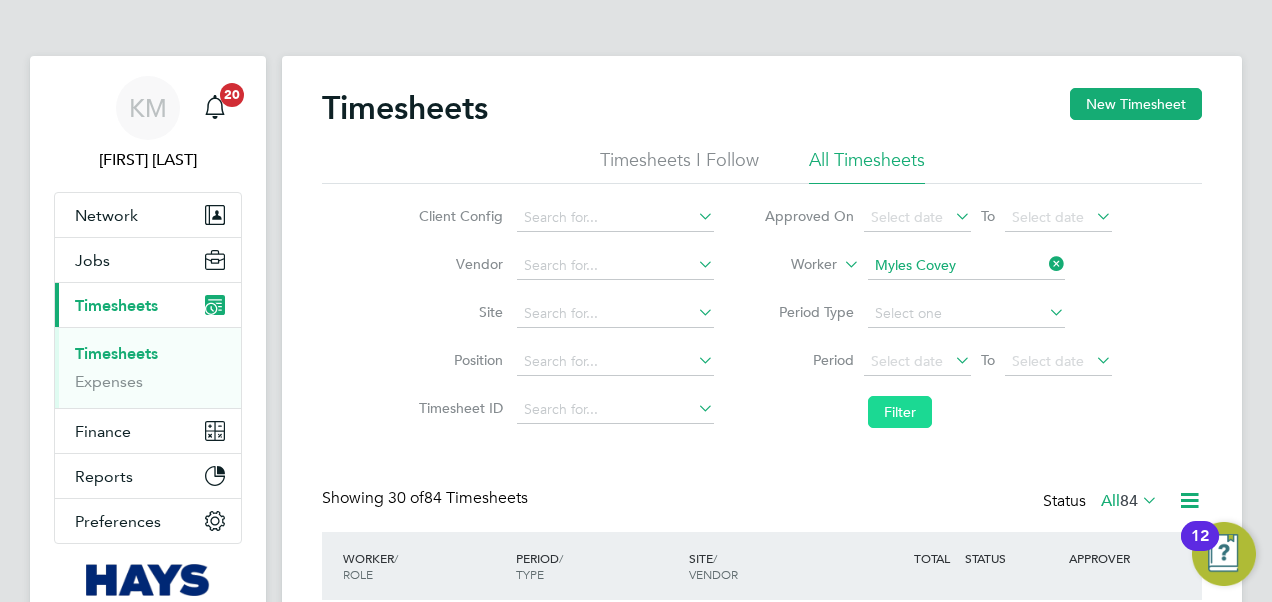 click on "Filter" 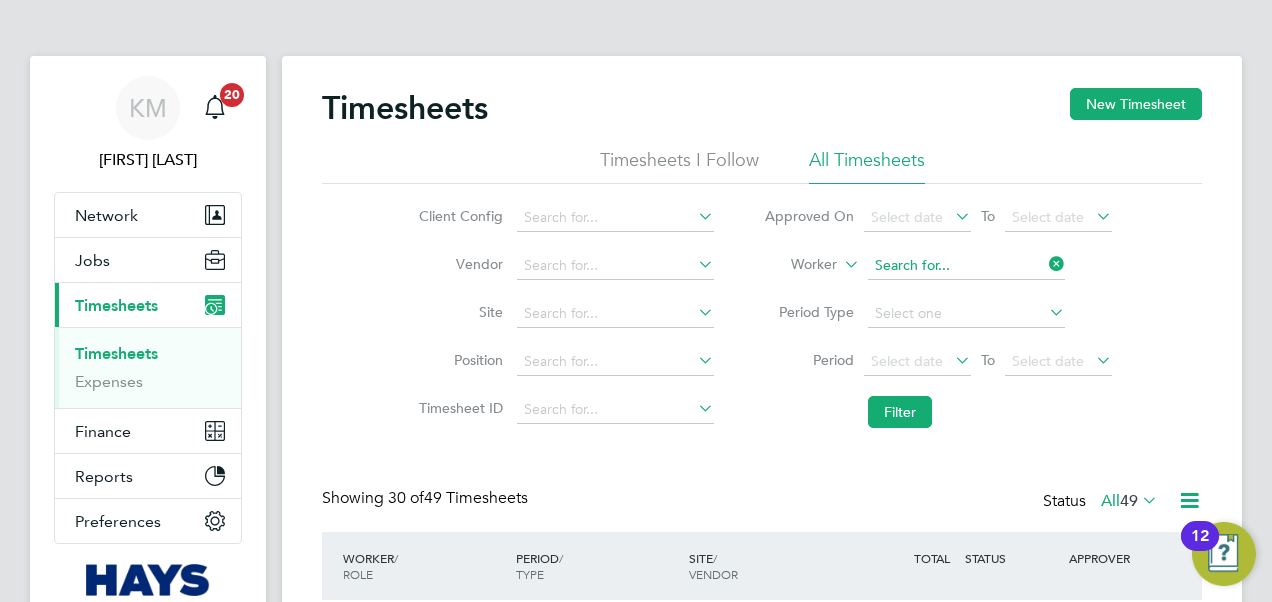 click 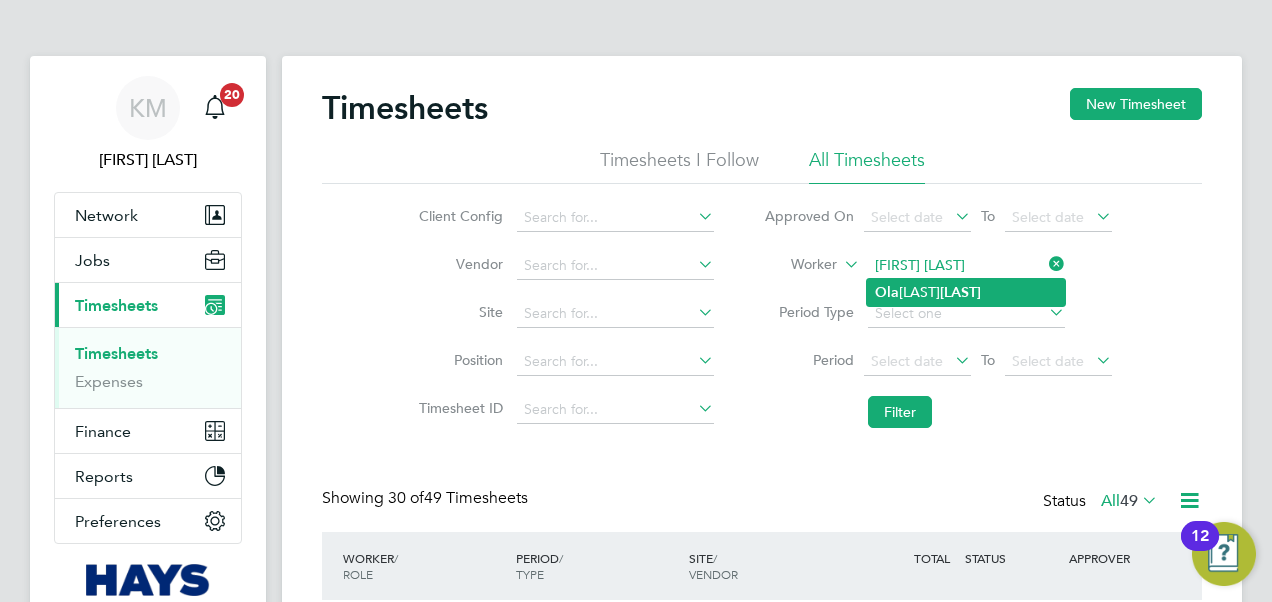 click on "[FIRST] [LAST] [LAST]" 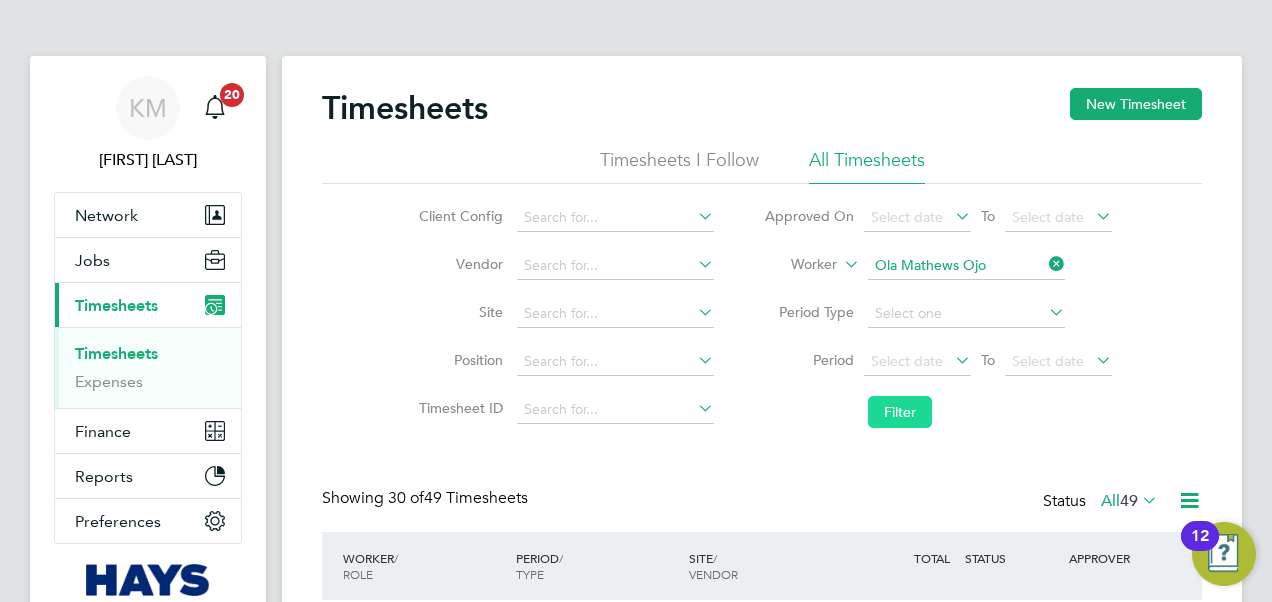 click on "Filter" 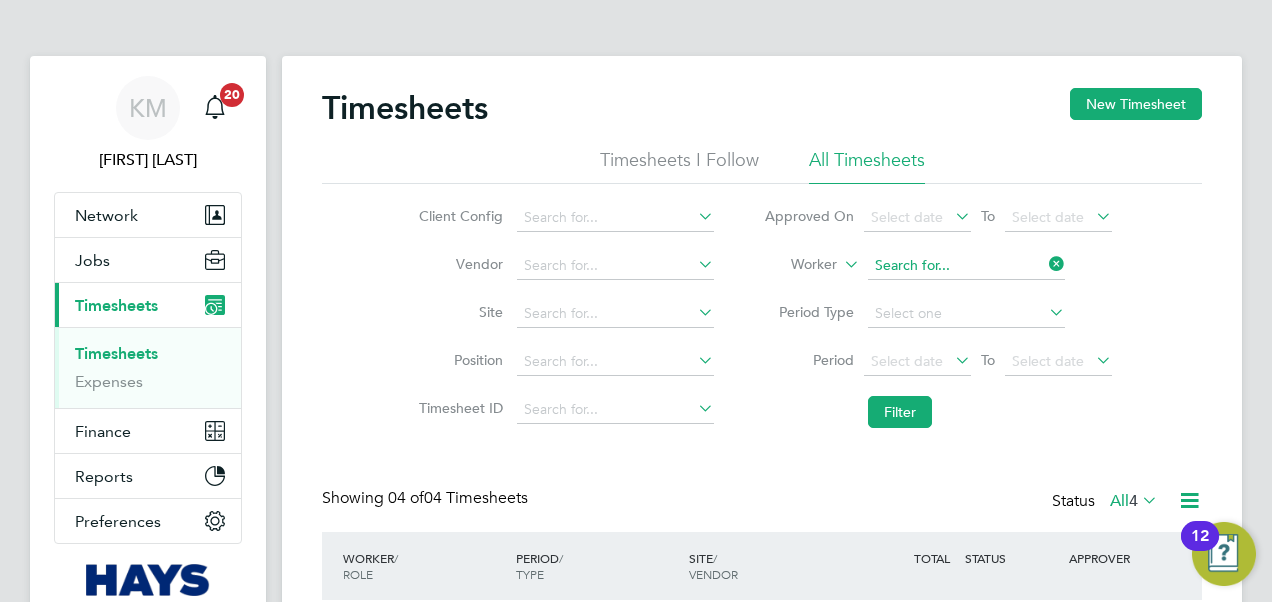 click 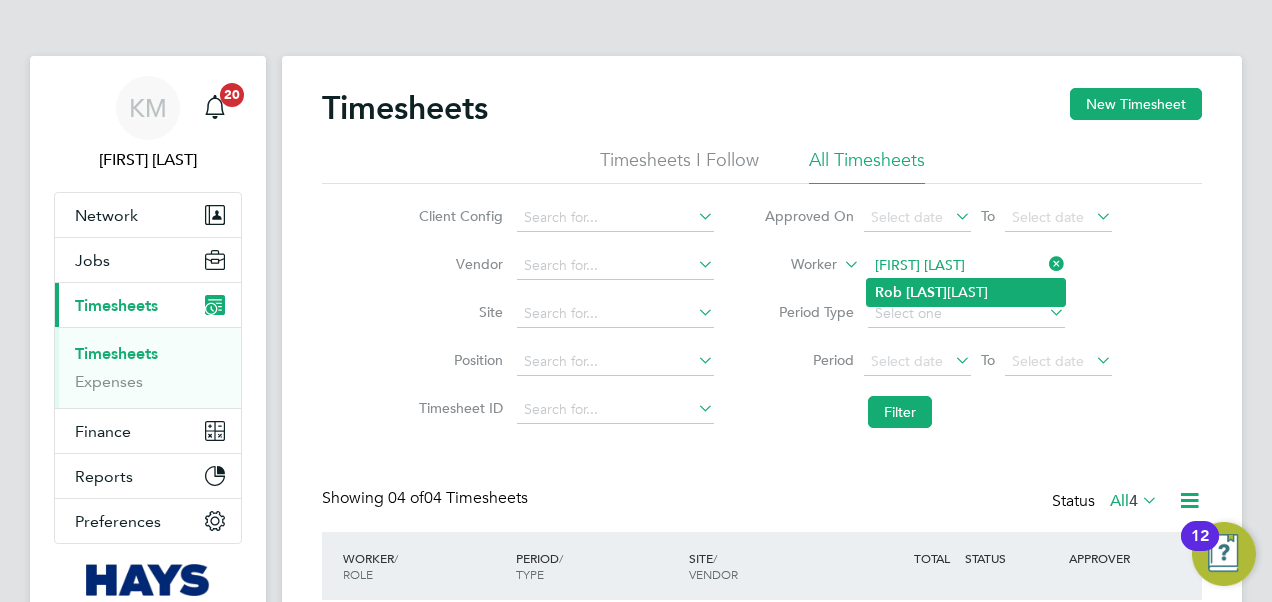 click on "[LAST]" 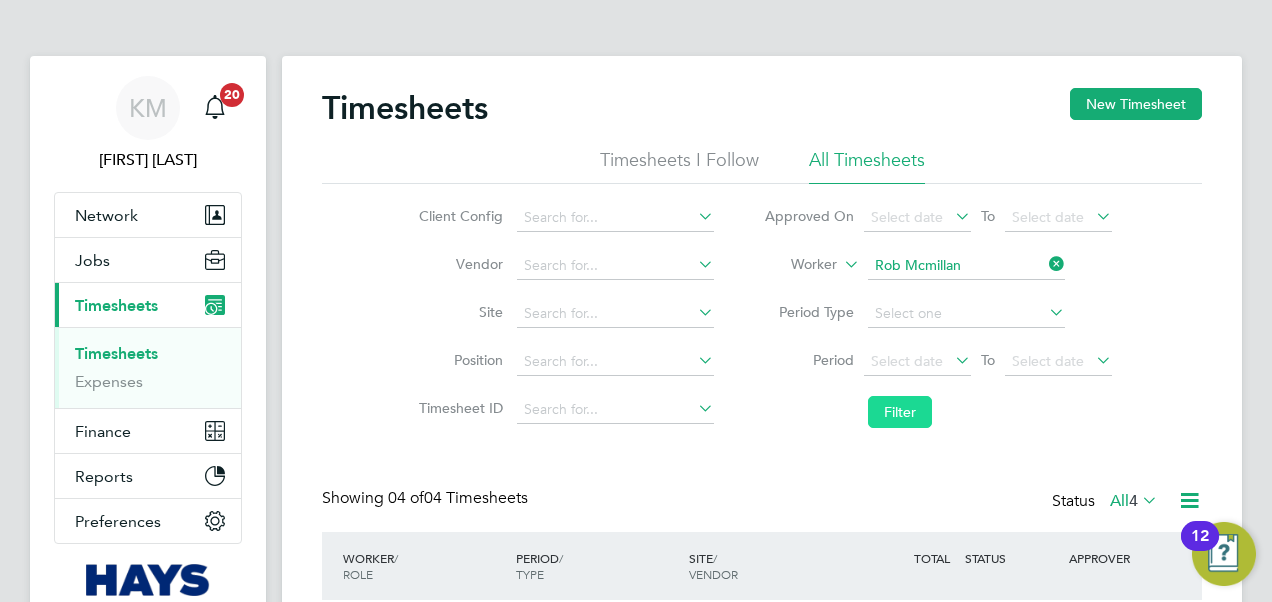 click on "Filter" 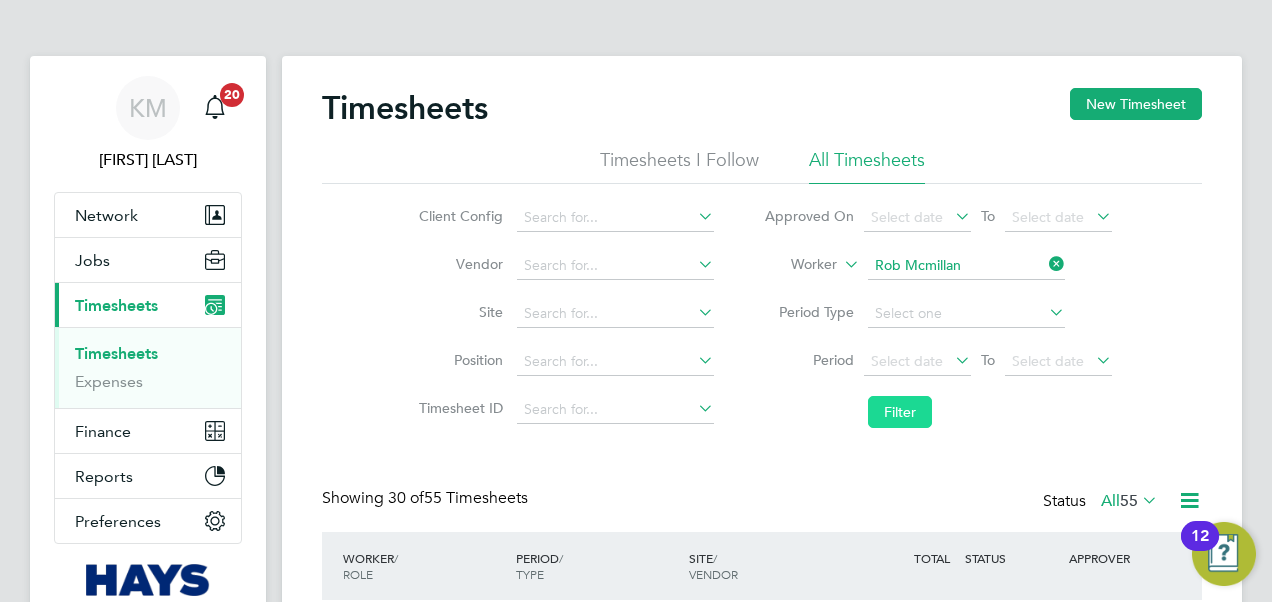 click on "Filter" 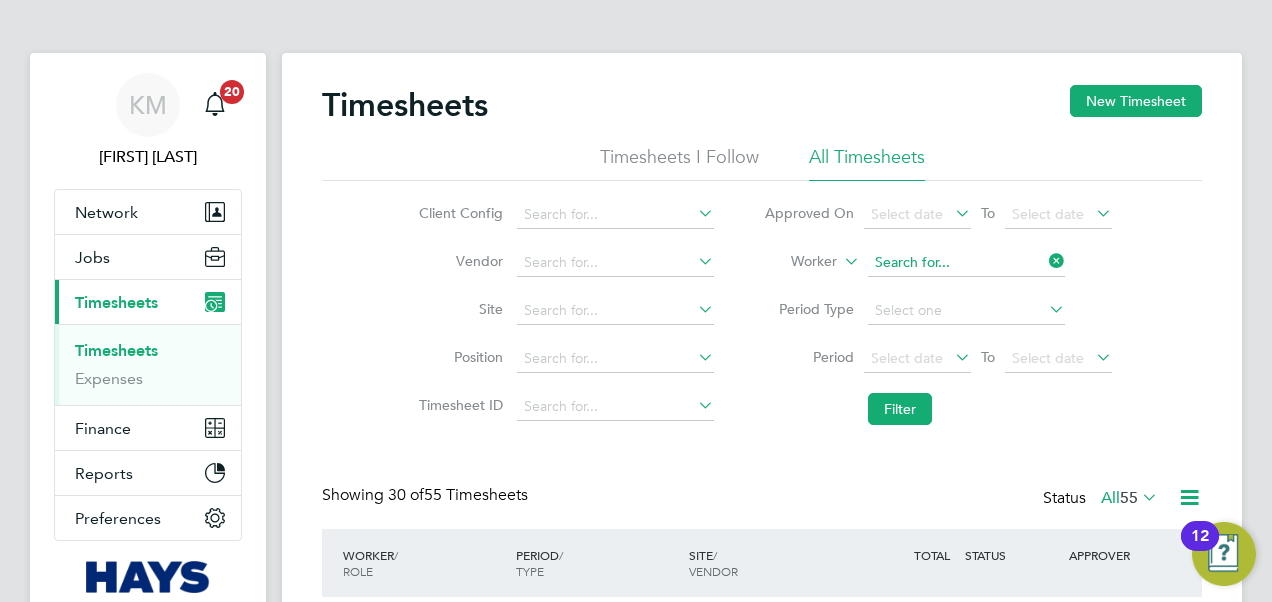 click 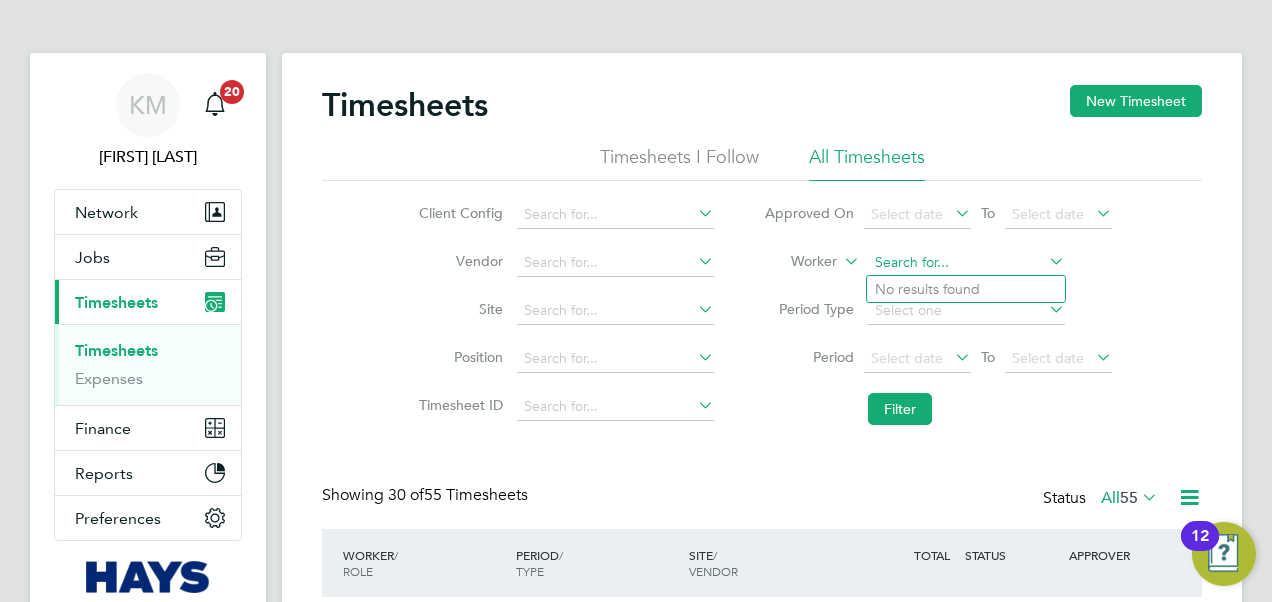 click 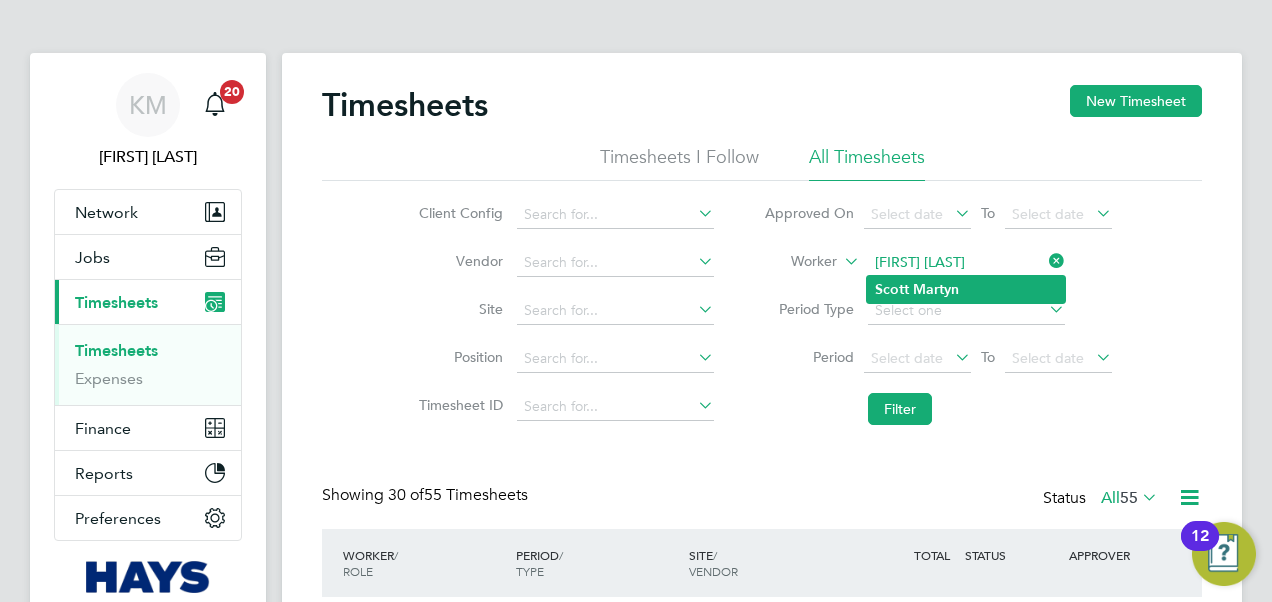 click on "Scott" 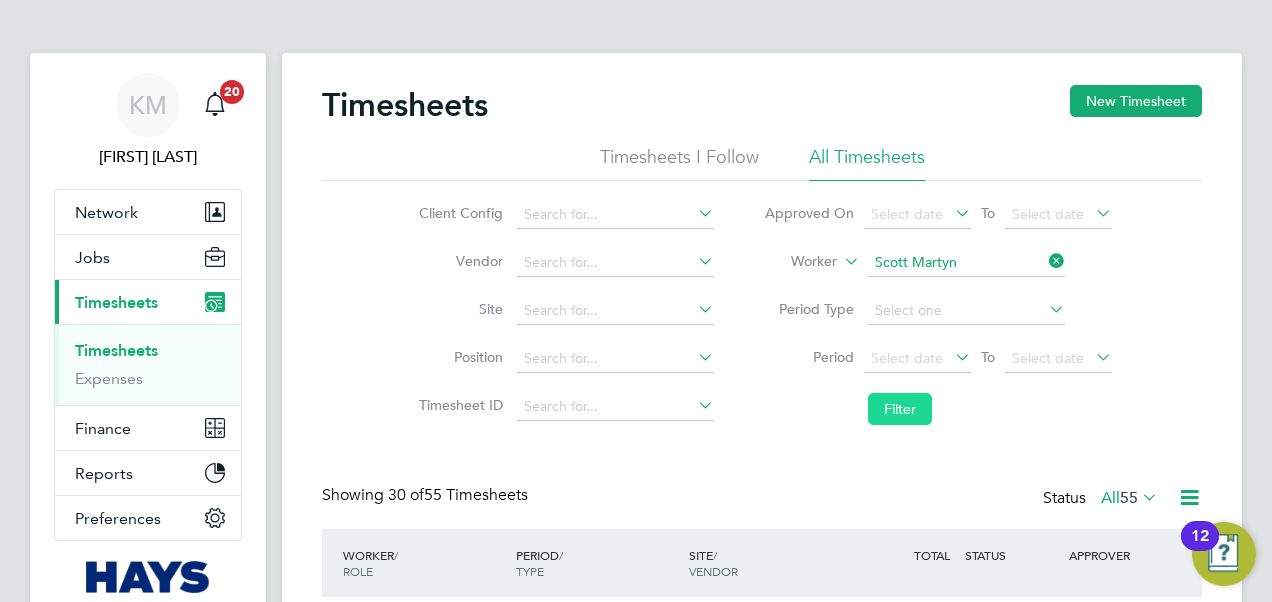 click on "Filter" 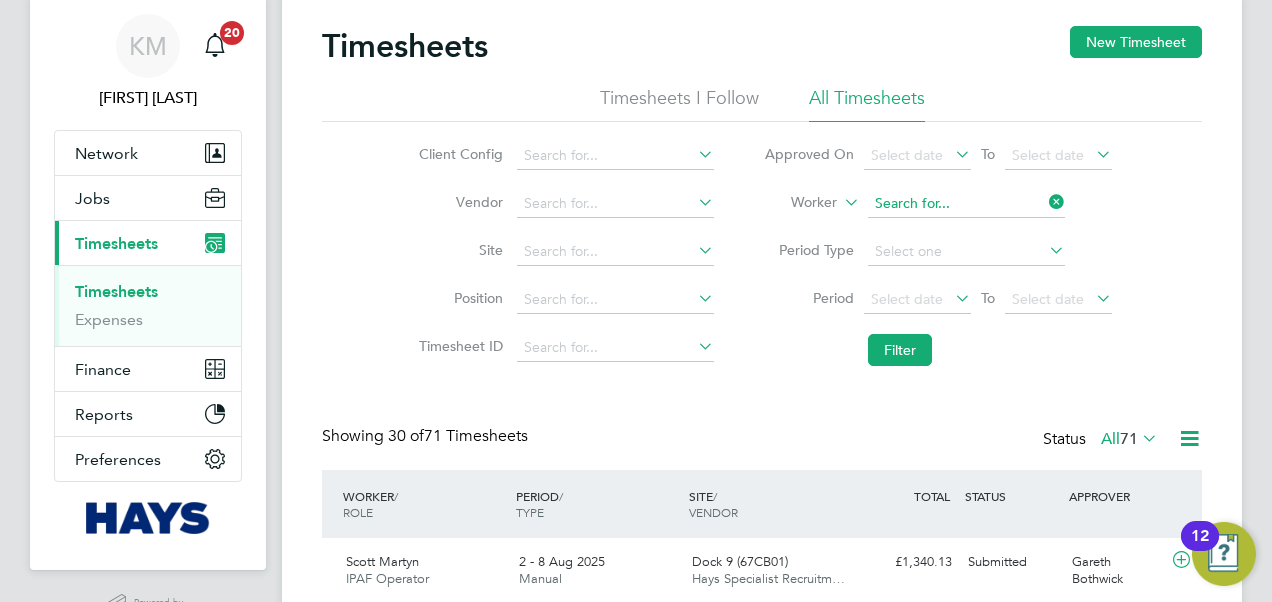 click 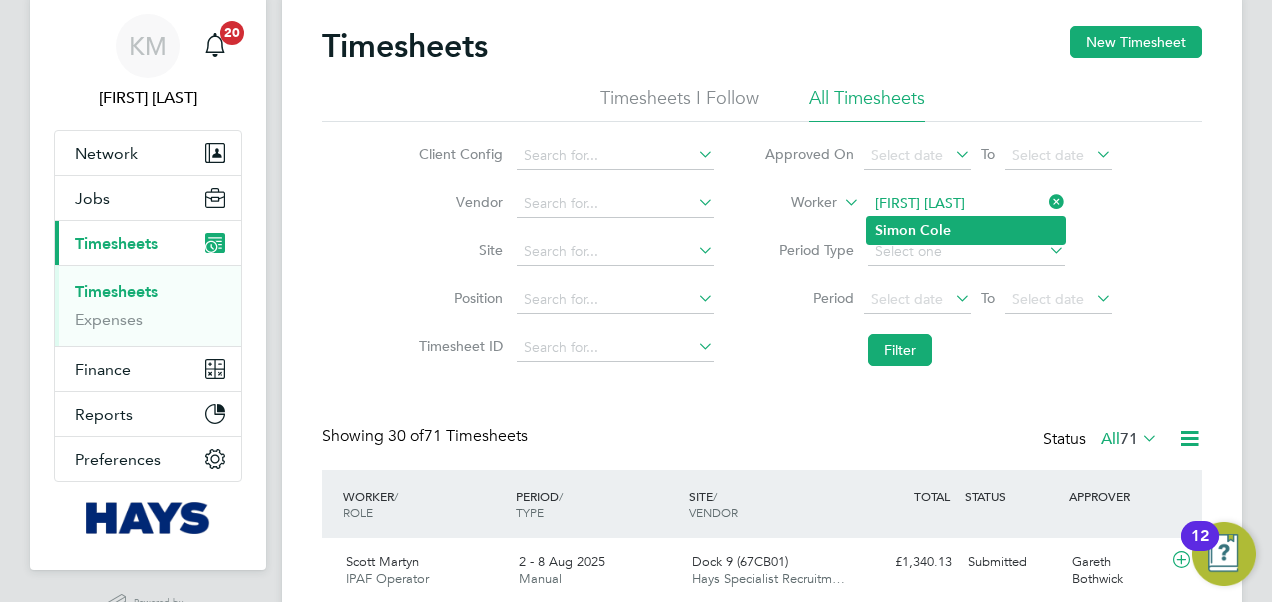 click on "[FIRST] [LAST]" 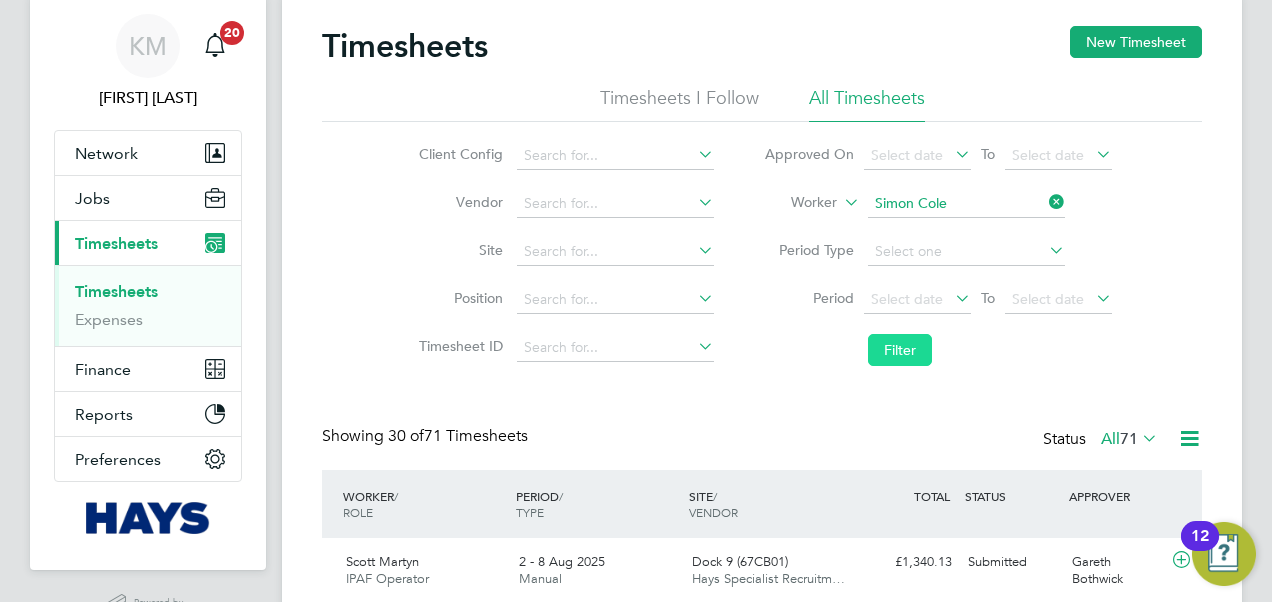 click on "Filter" 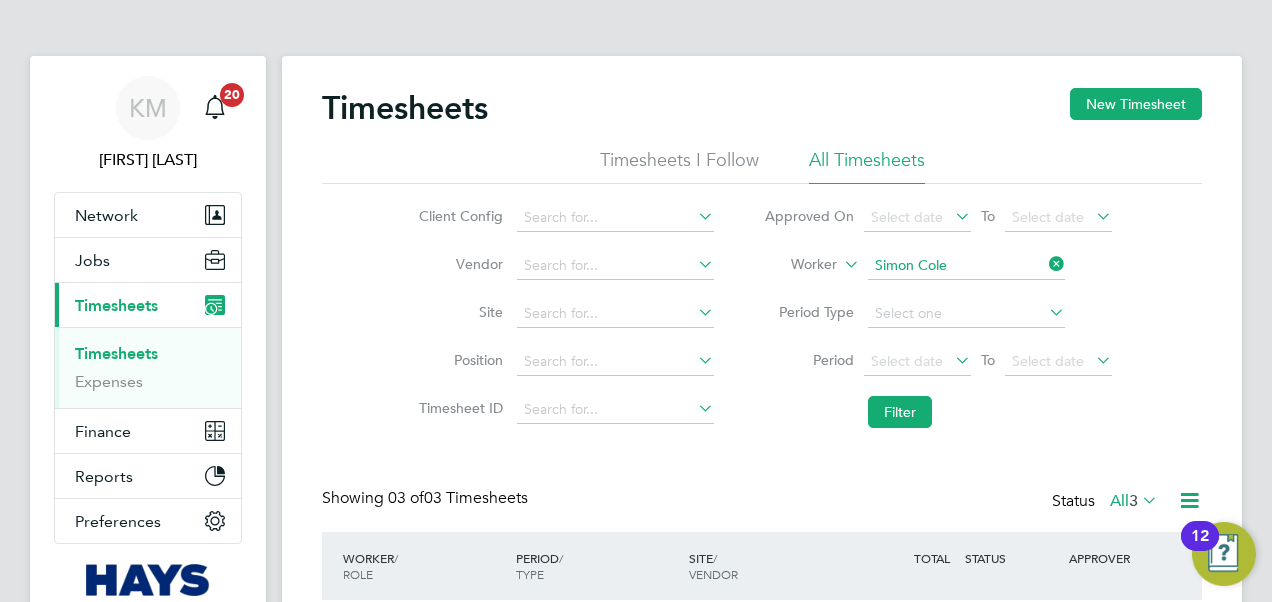 click on "Simon Cole" 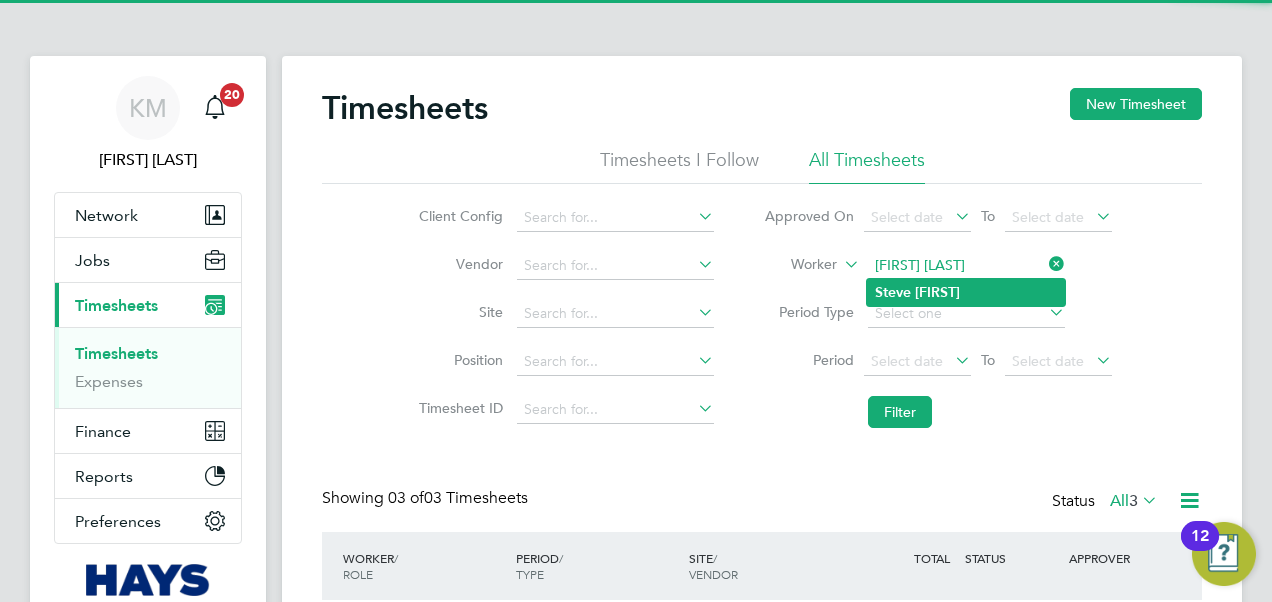 click on "[FIRST] [LAST]" 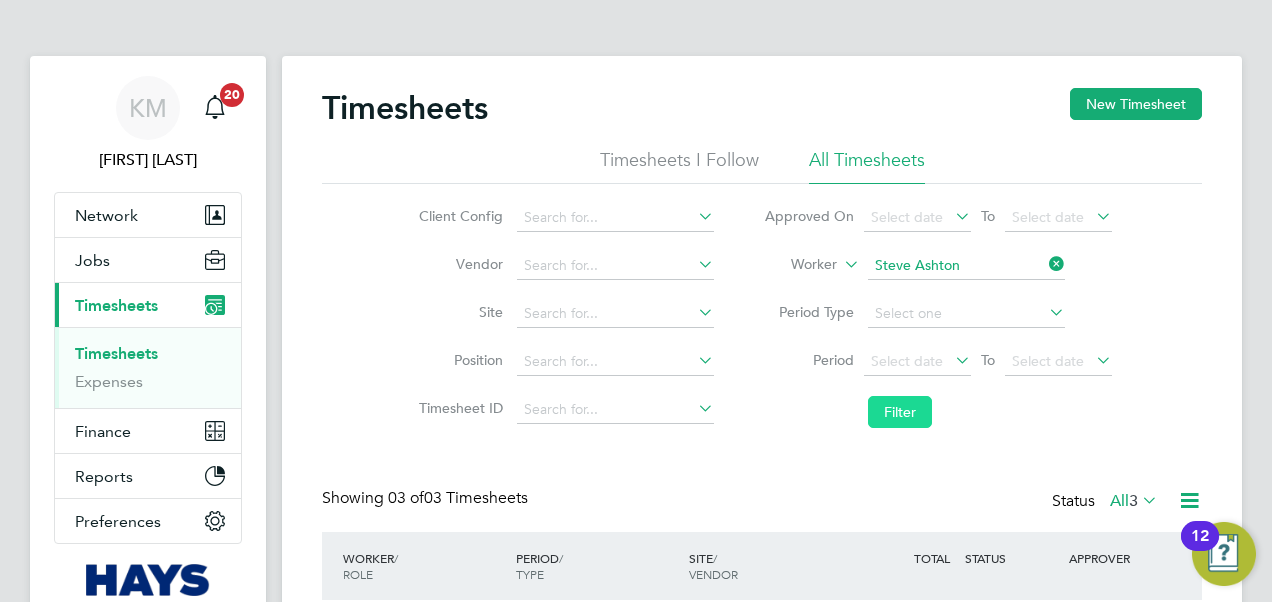 click on "Filter" 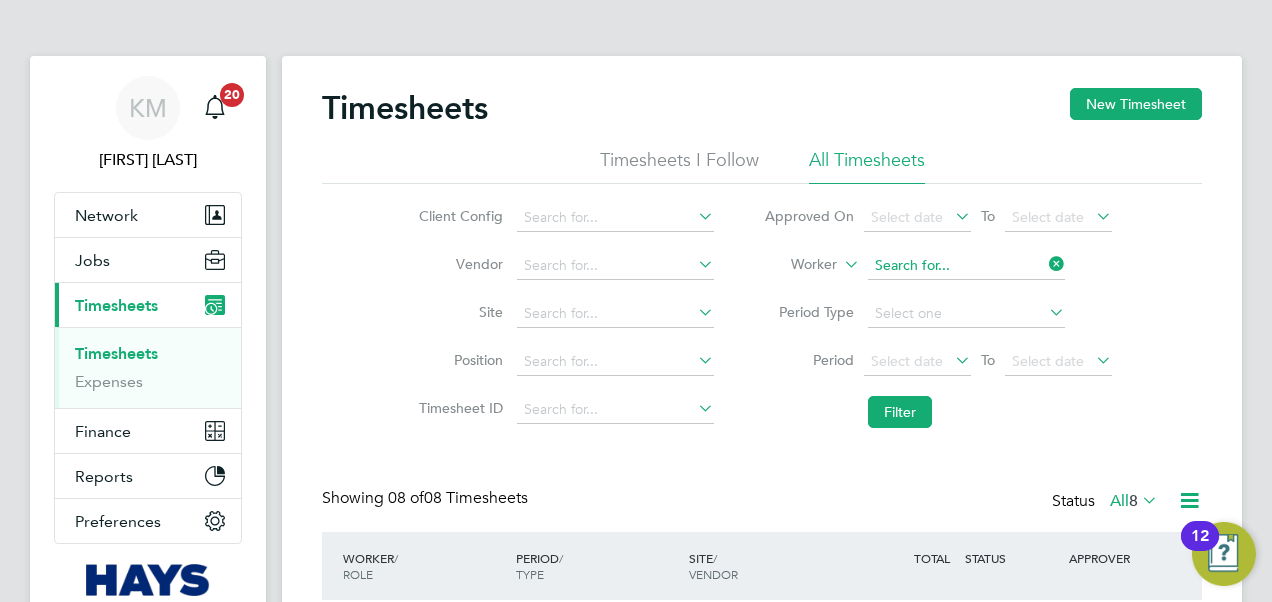 click 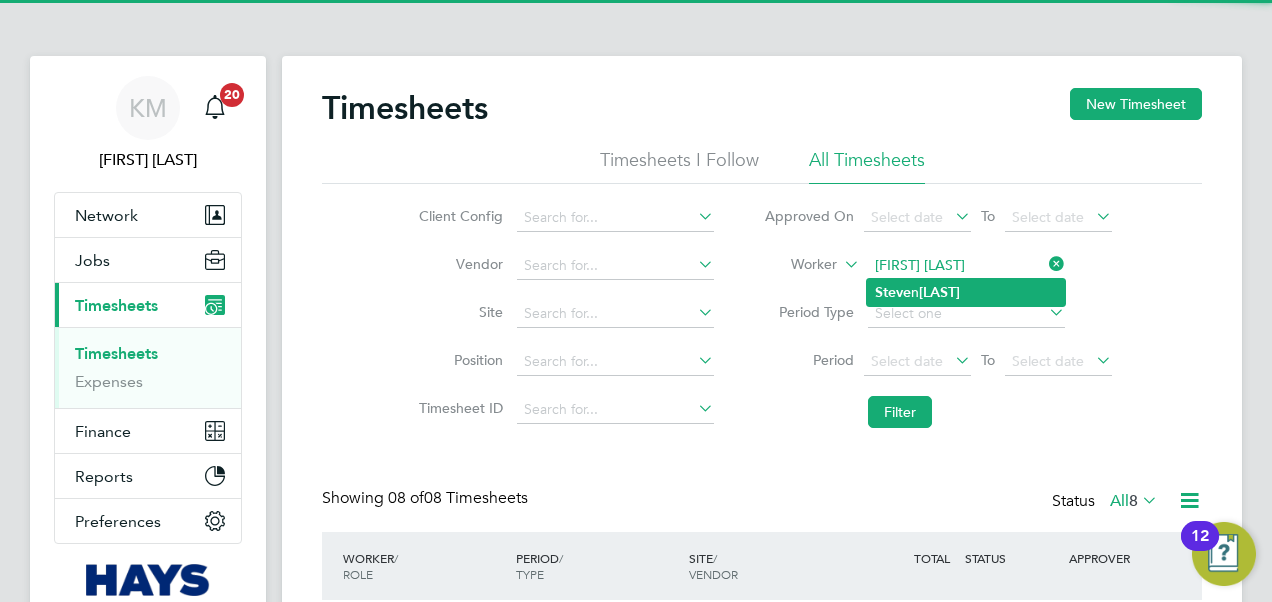 click on "[FIRST] [LAST]" 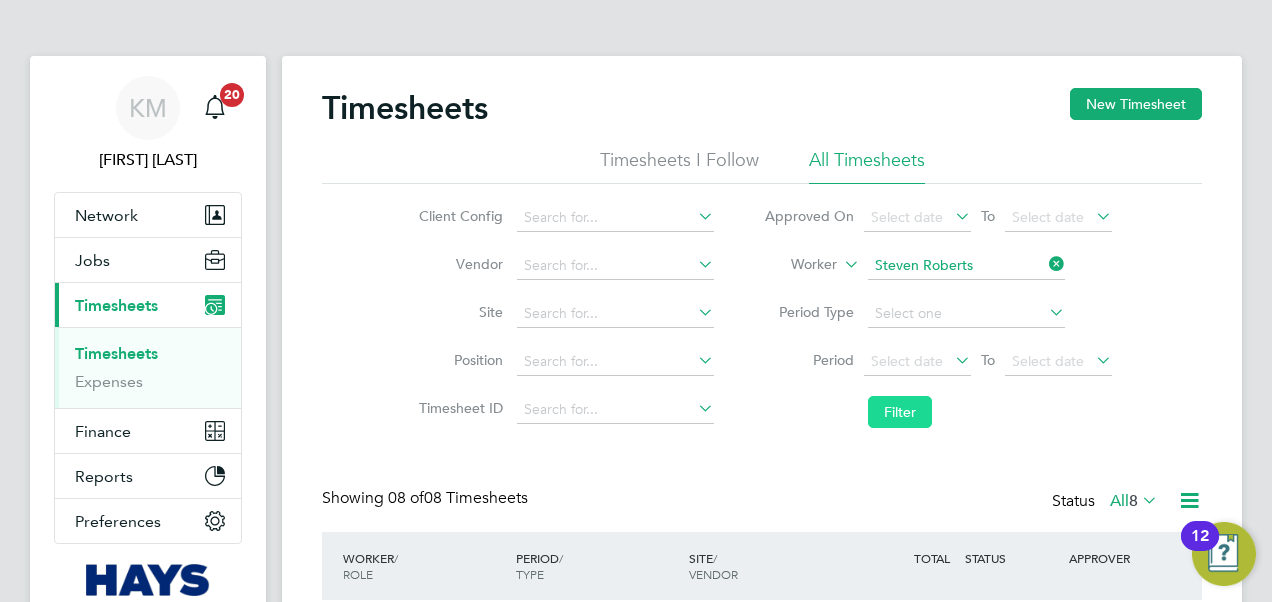 click on "Filter" 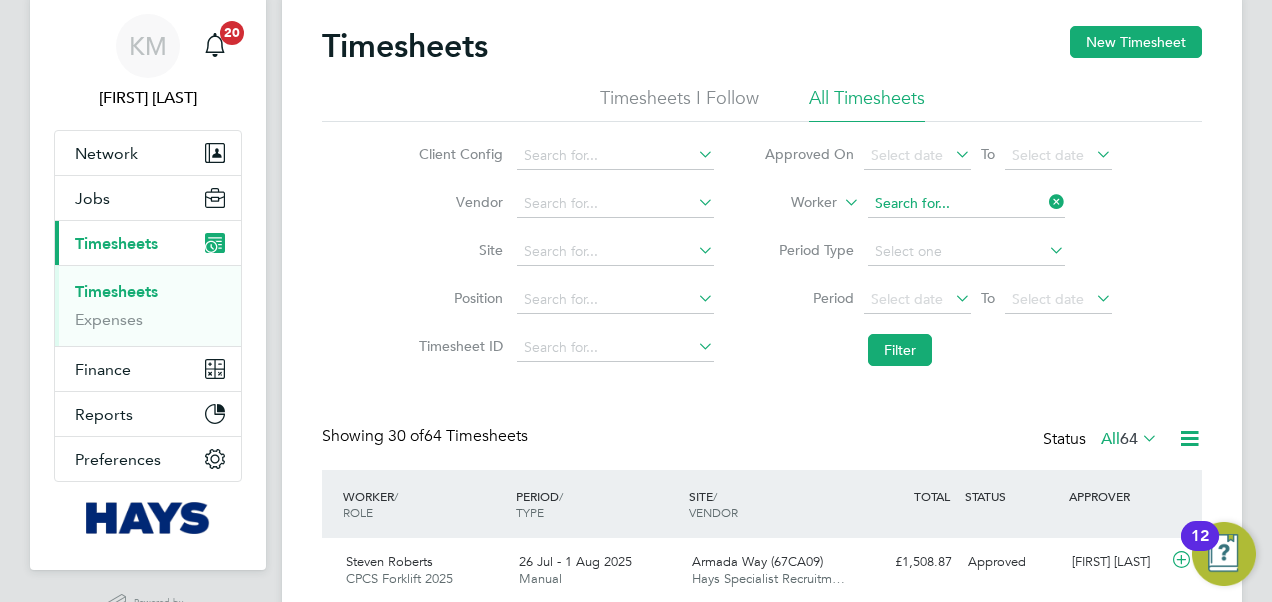 click 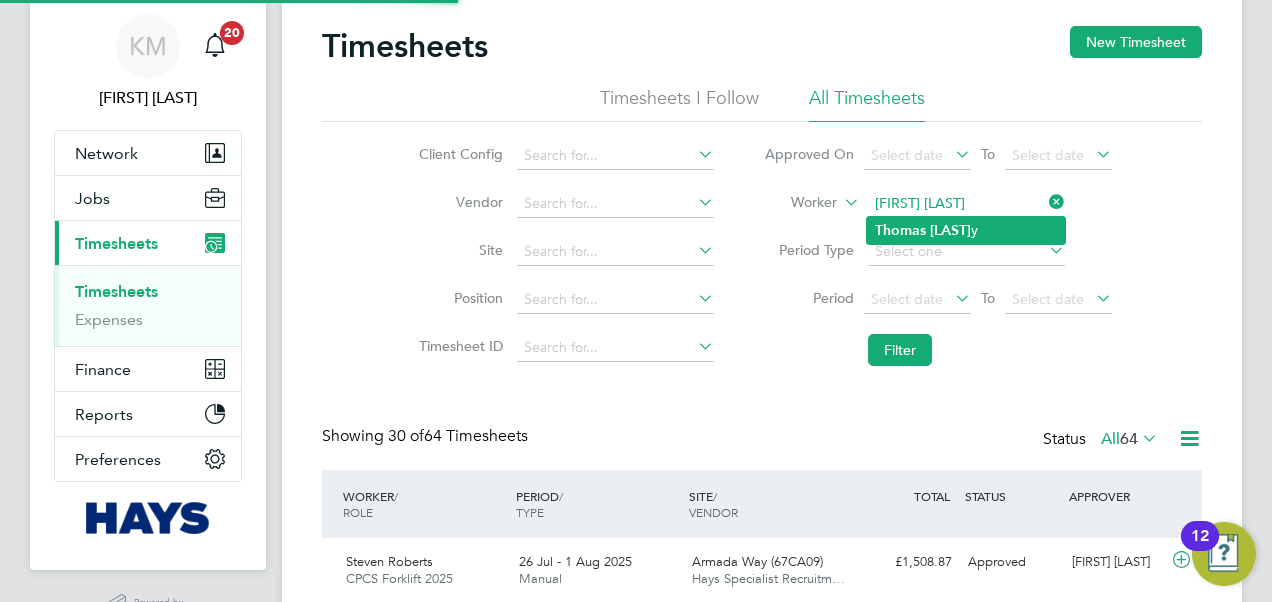 click on "Thomas" 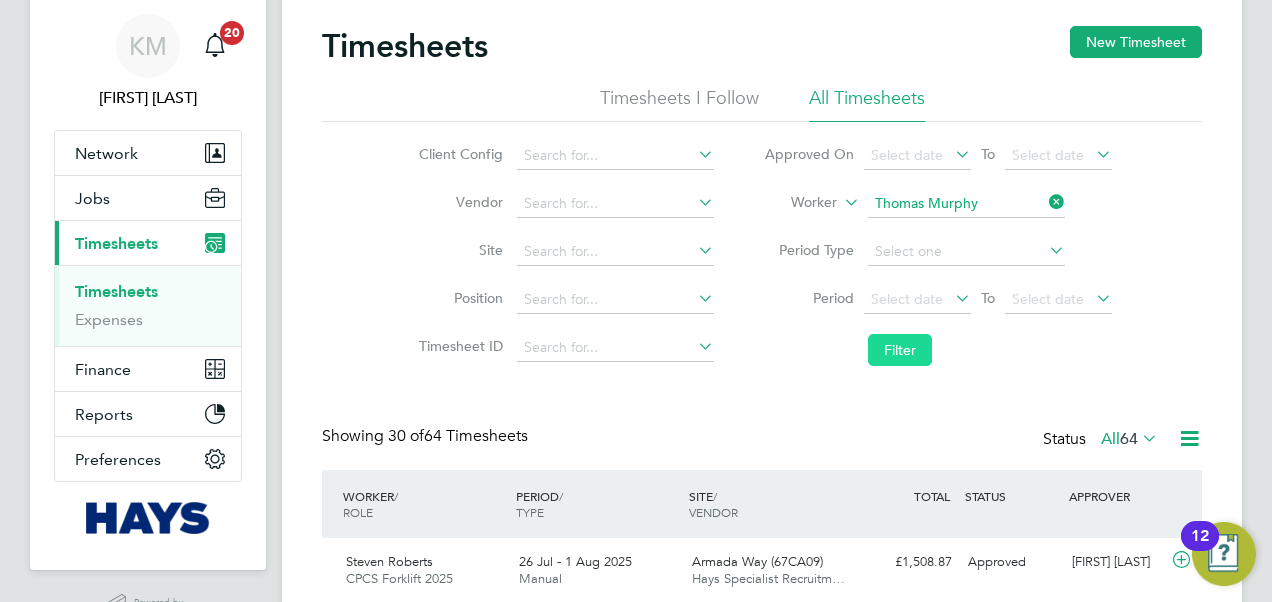 click on "Filter" 